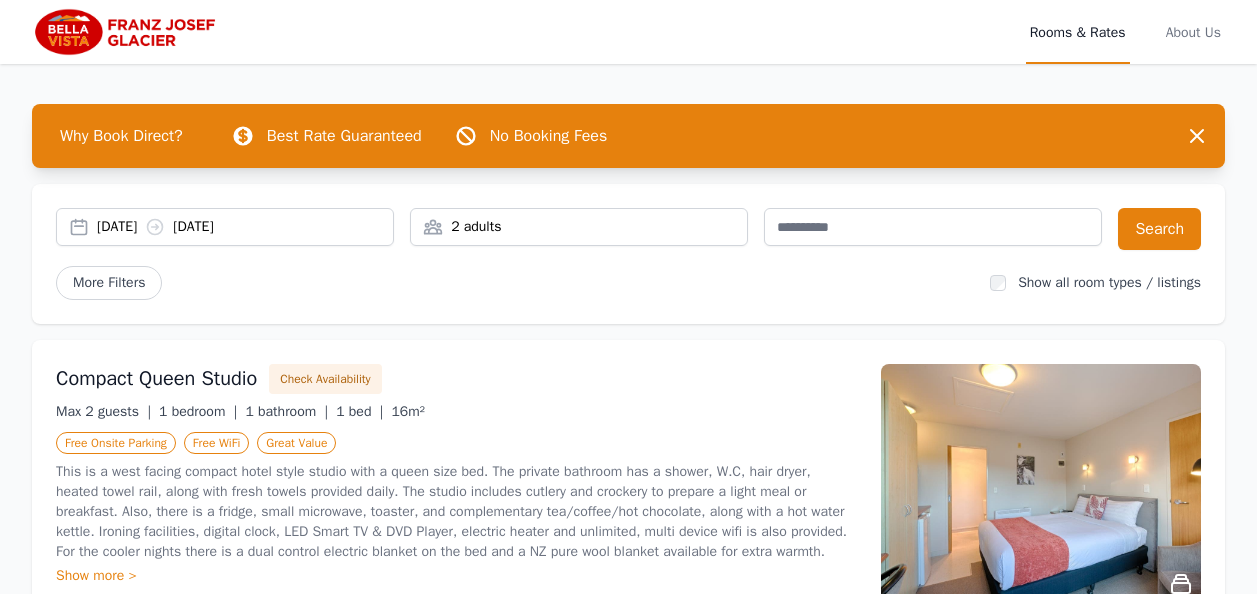 scroll, scrollTop: 600, scrollLeft: 0, axis: vertical 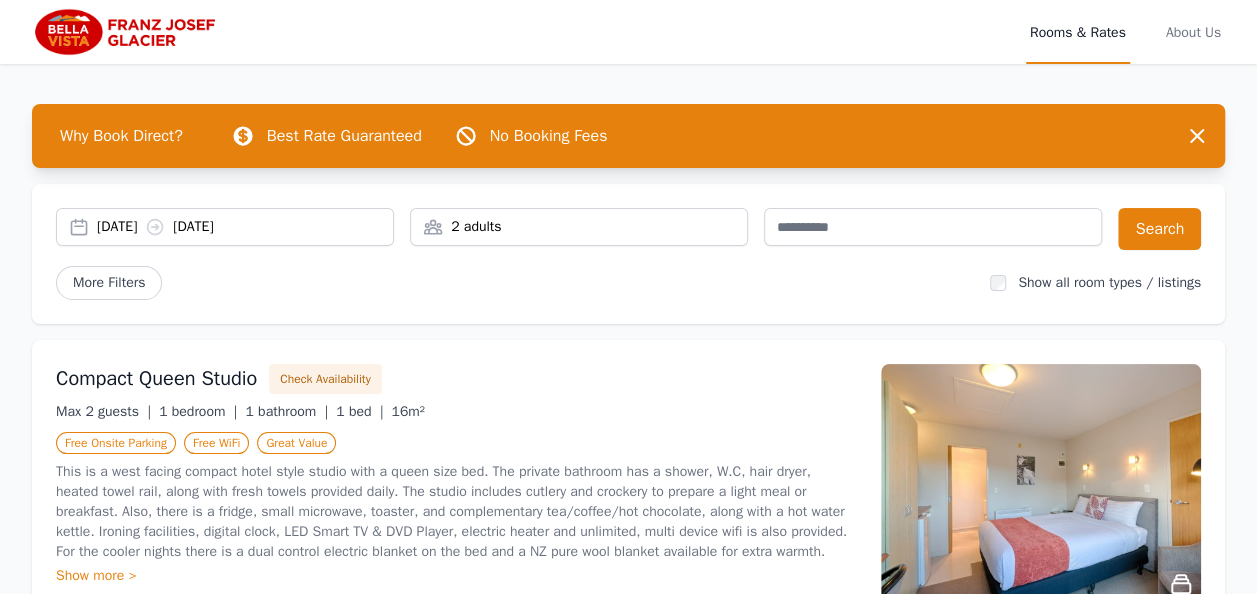 drag, startPoint x: 79, startPoint y: 33, endPoint x: 89, endPoint y: 35, distance: 10.198039 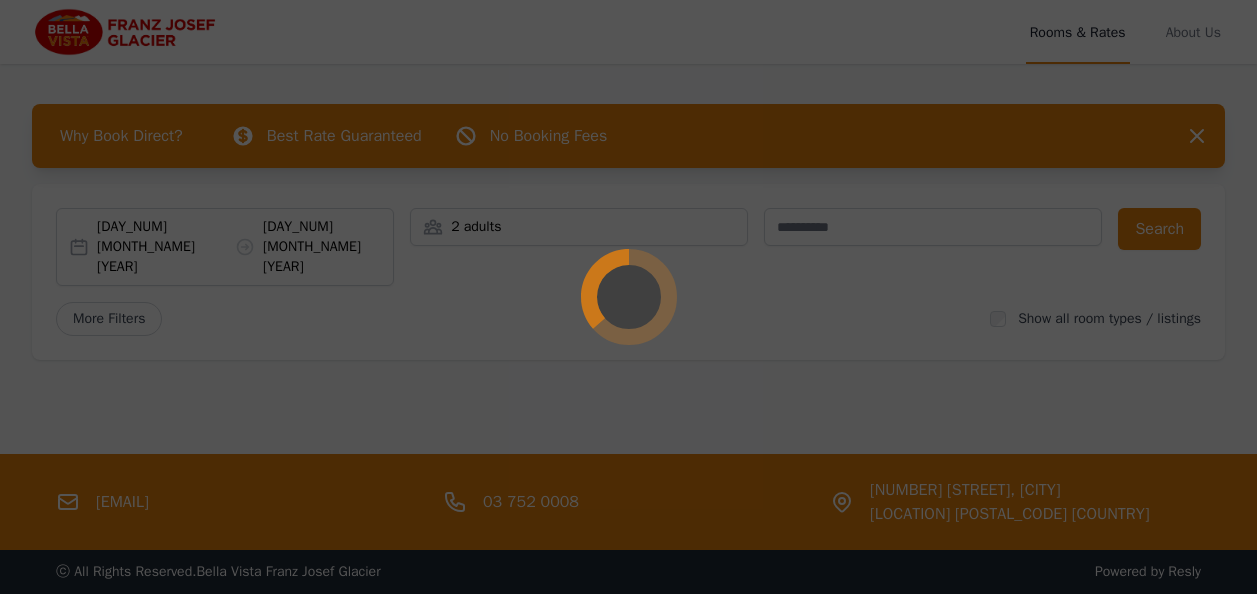 scroll, scrollTop: 0, scrollLeft: 0, axis: both 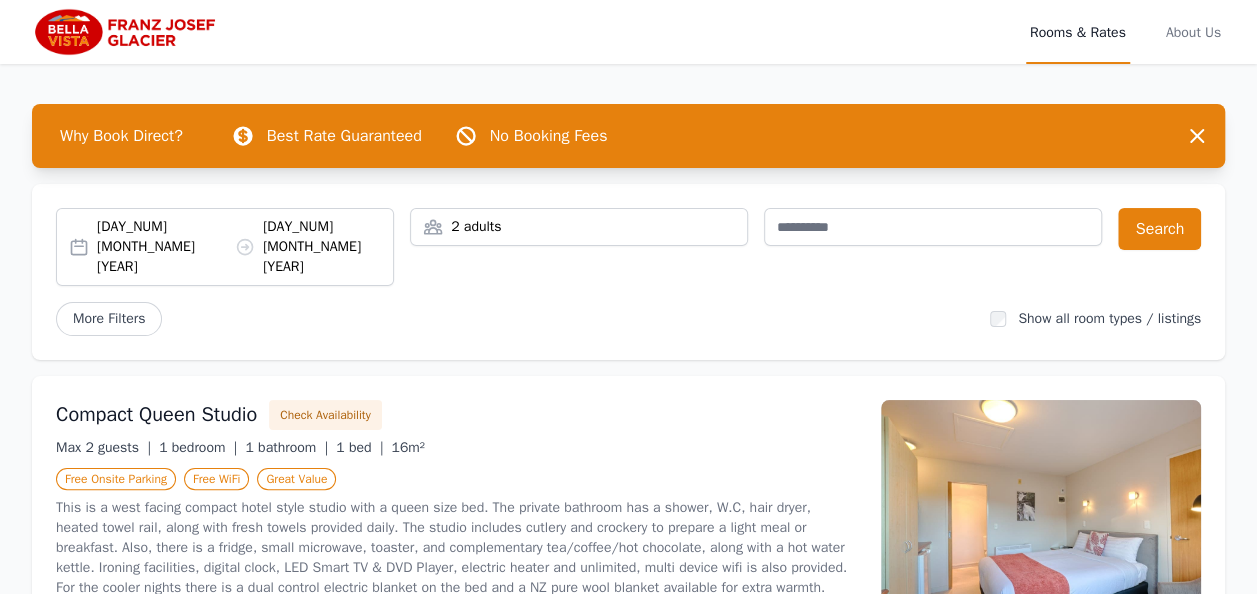 click on "[DATE] [DATE]" at bounding box center [245, 247] 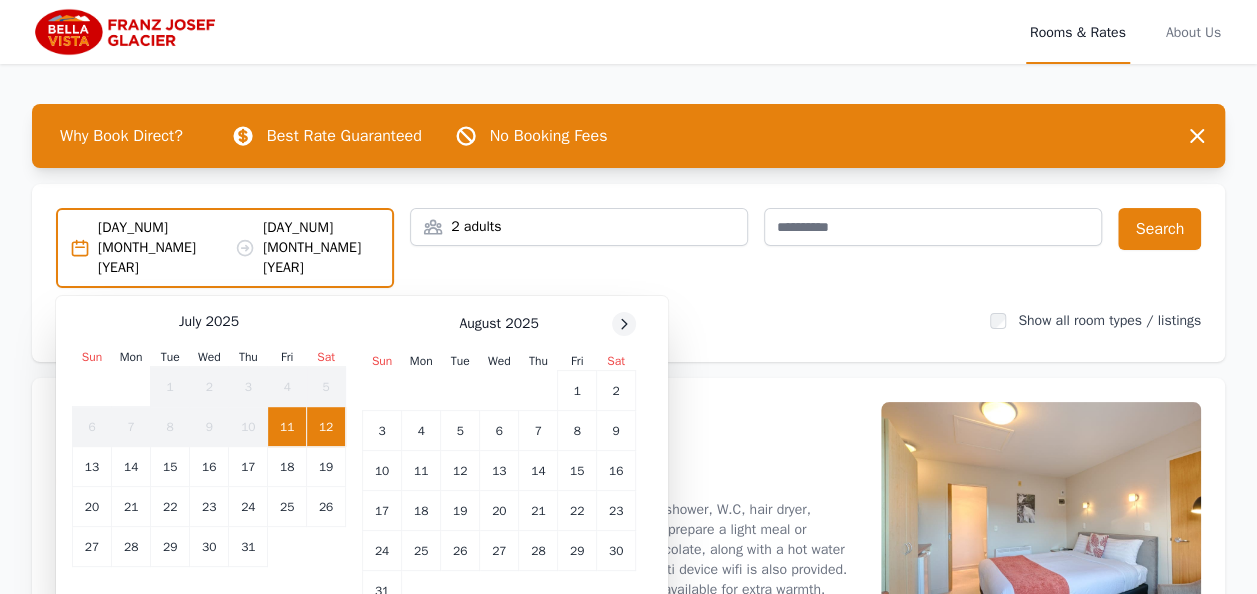 click at bounding box center (624, 324) 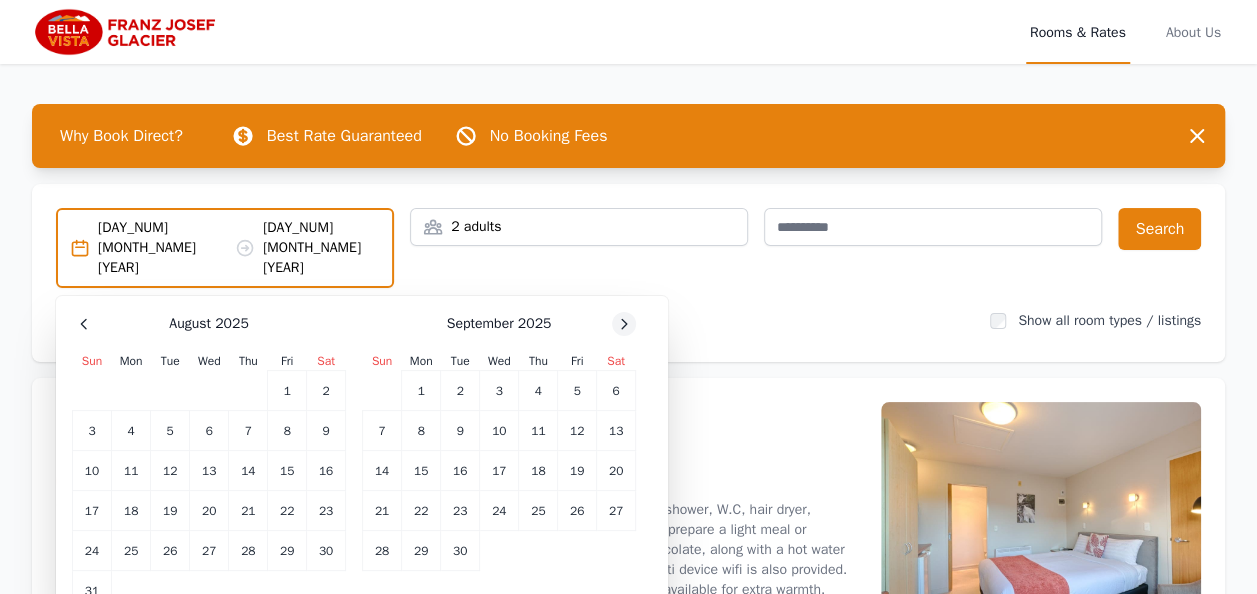 click 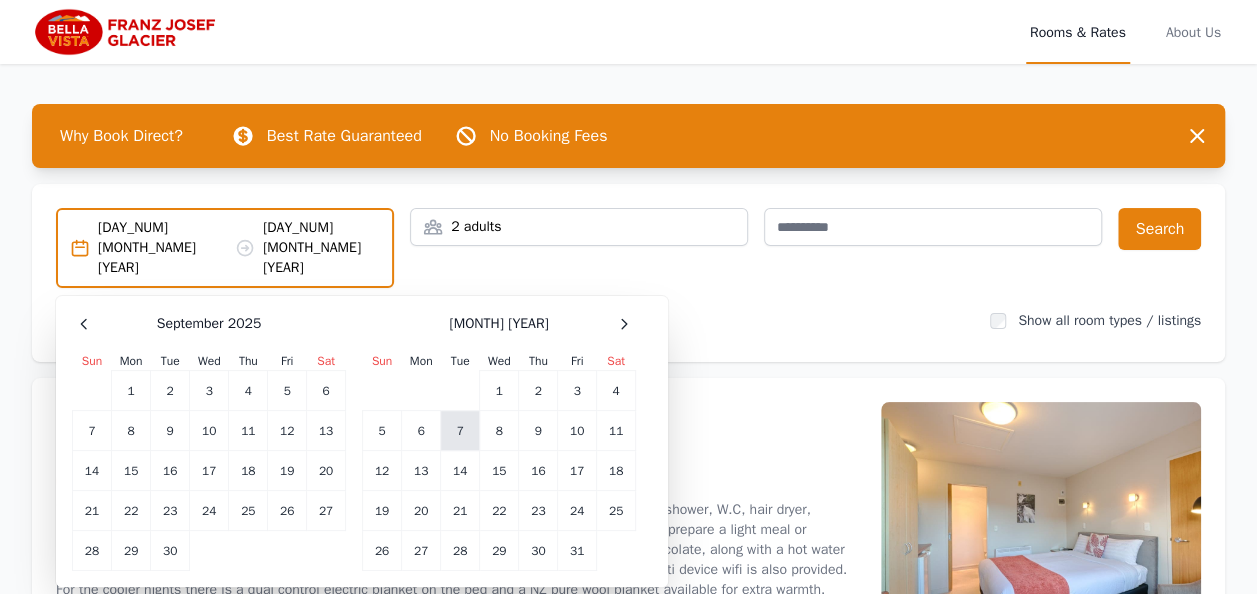 click on "7" at bounding box center (460, 431) 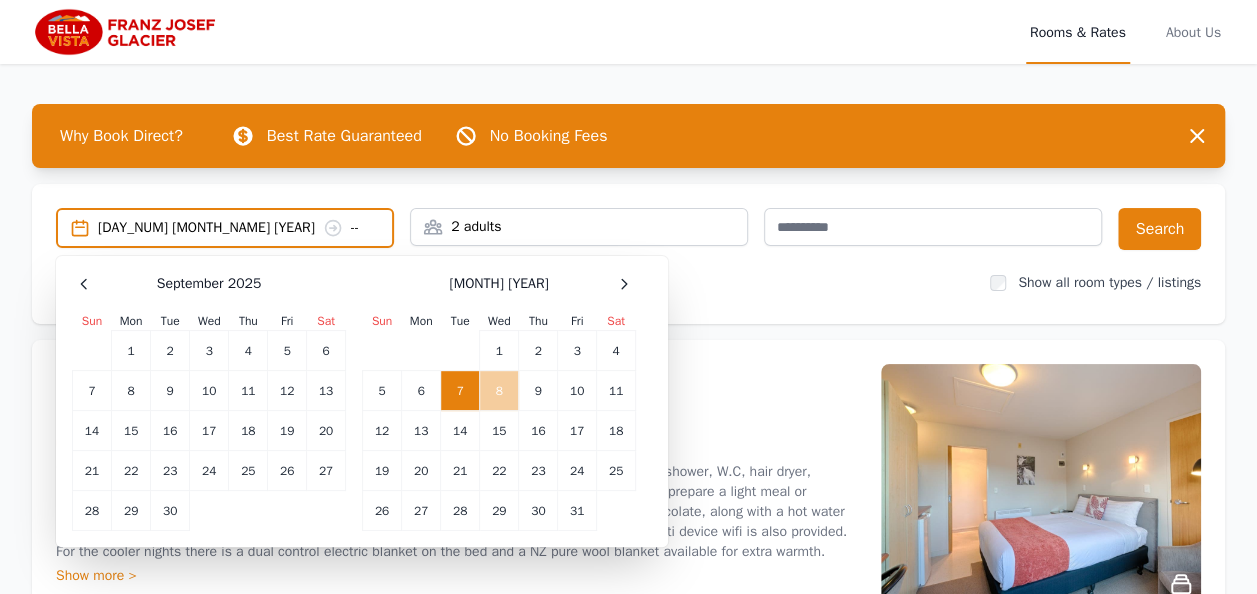 click on "8" at bounding box center (499, 391) 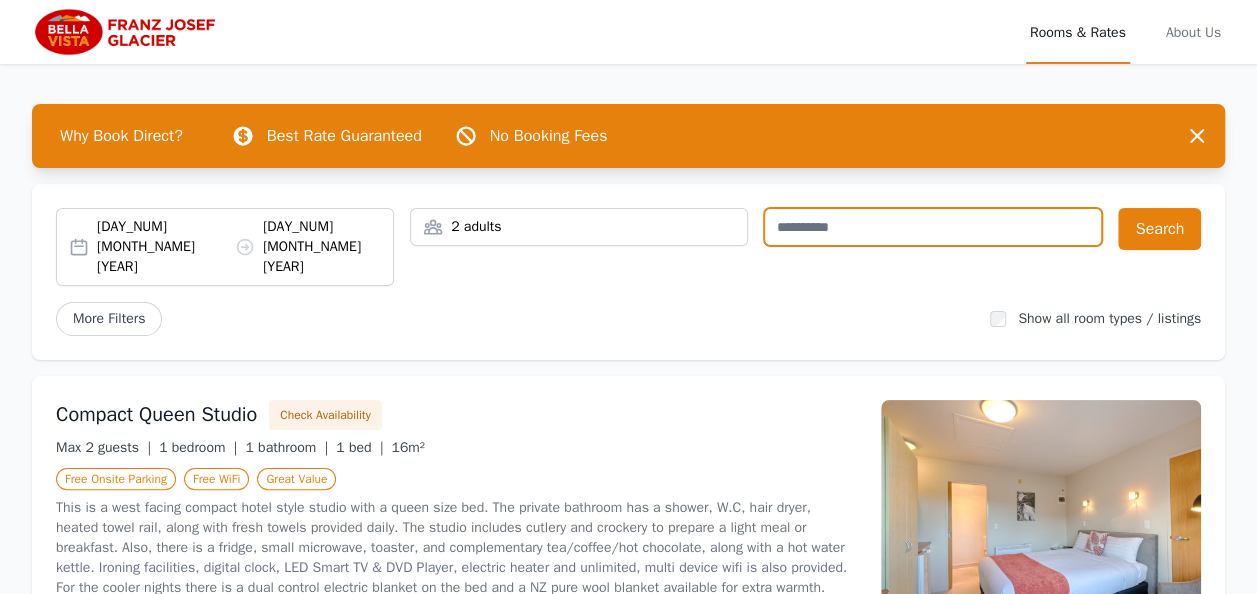 click at bounding box center [933, 227] 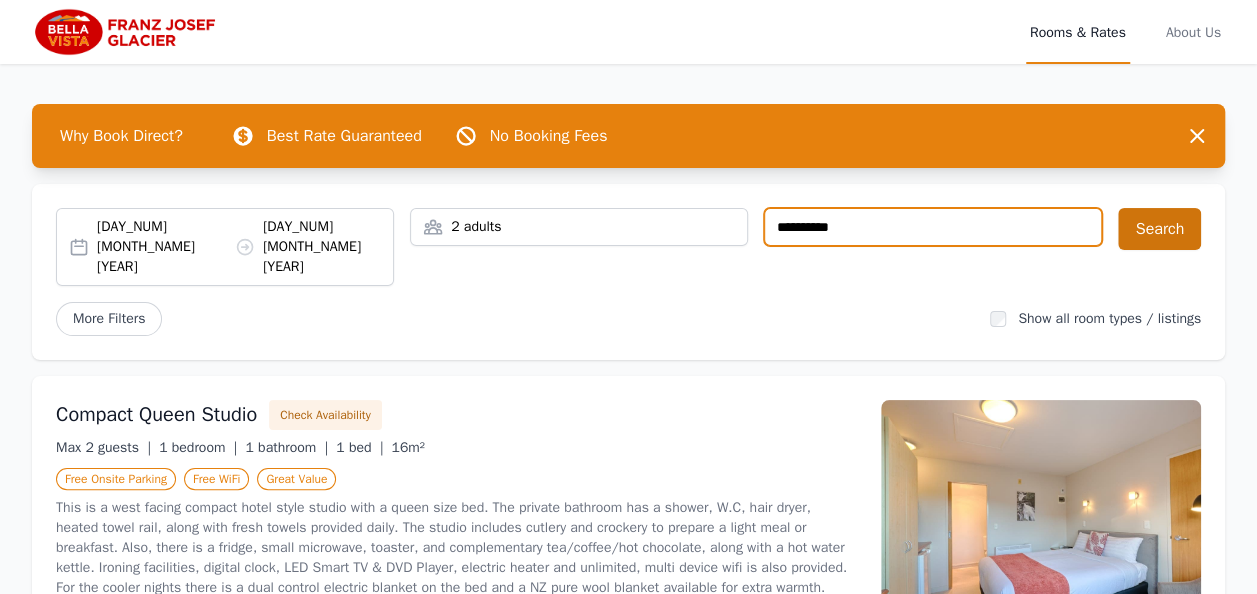 type on "**********" 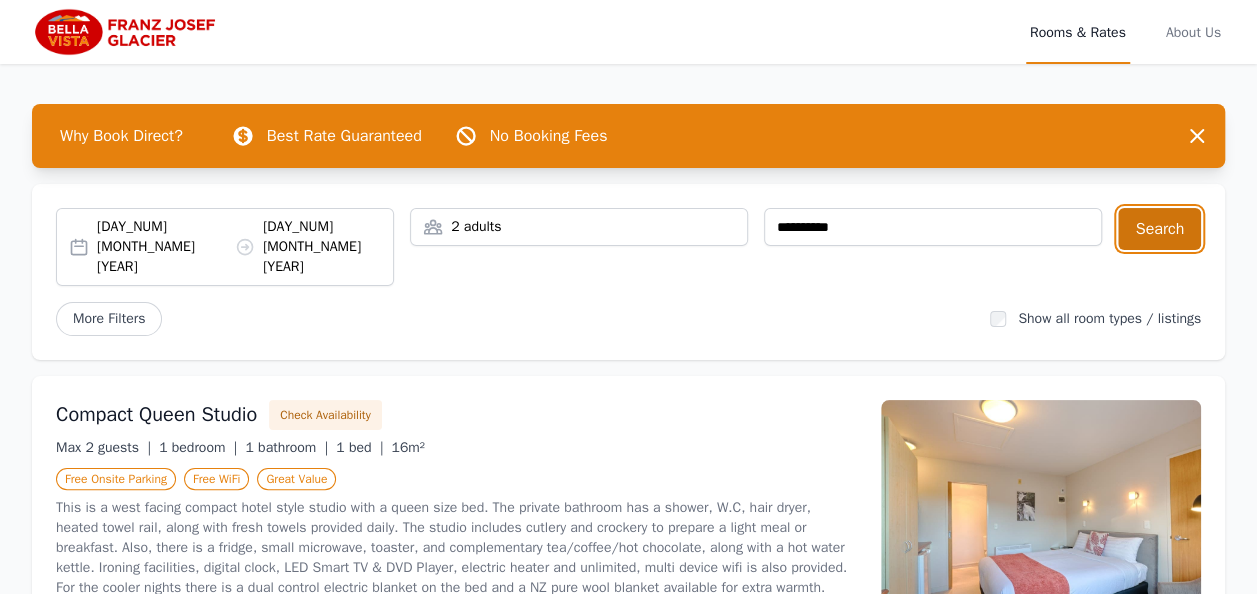 click on "Search" at bounding box center (1159, 229) 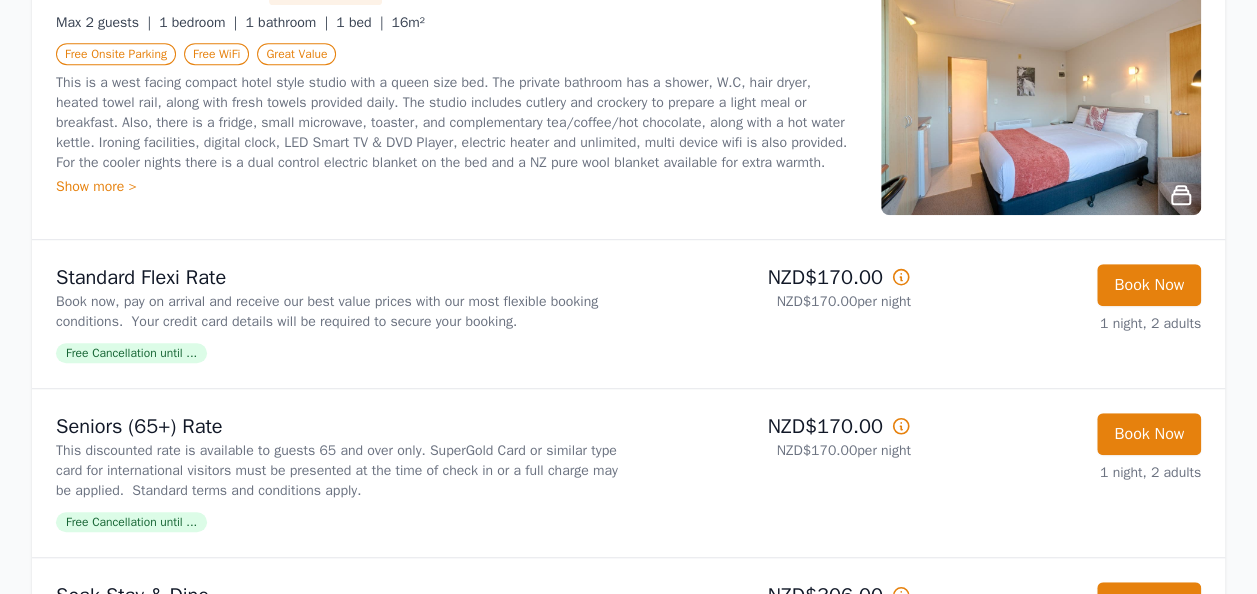 scroll, scrollTop: 500, scrollLeft: 0, axis: vertical 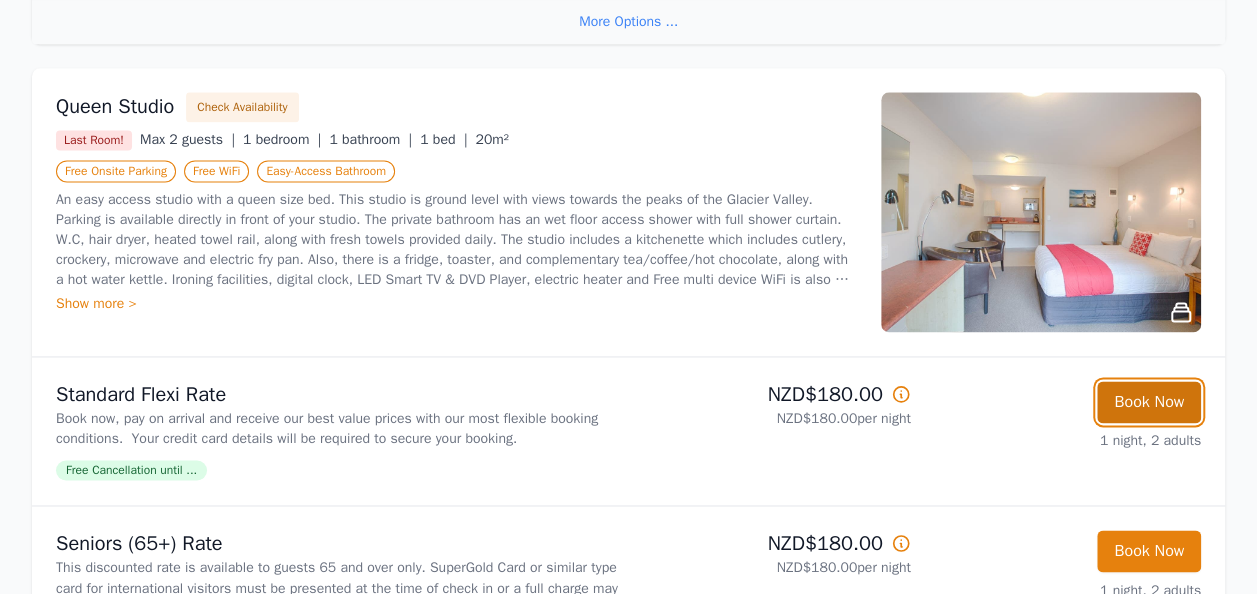 click on "Book Now" at bounding box center (1149, 402) 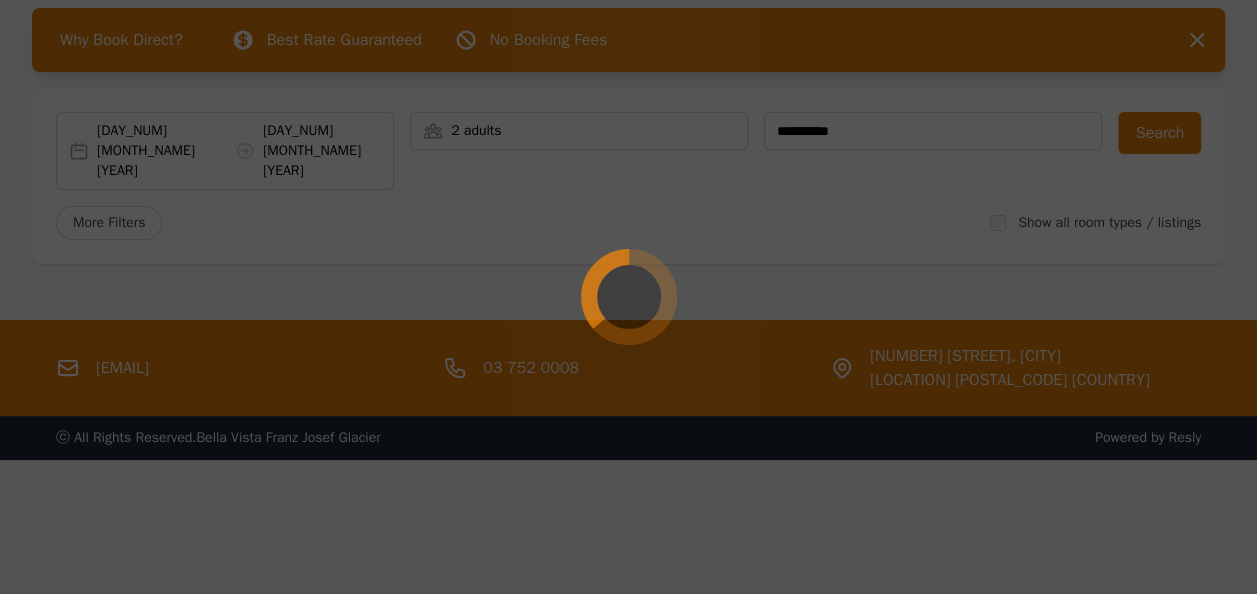 scroll, scrollTop: 96, scrollLeft: 0, axis: vertical 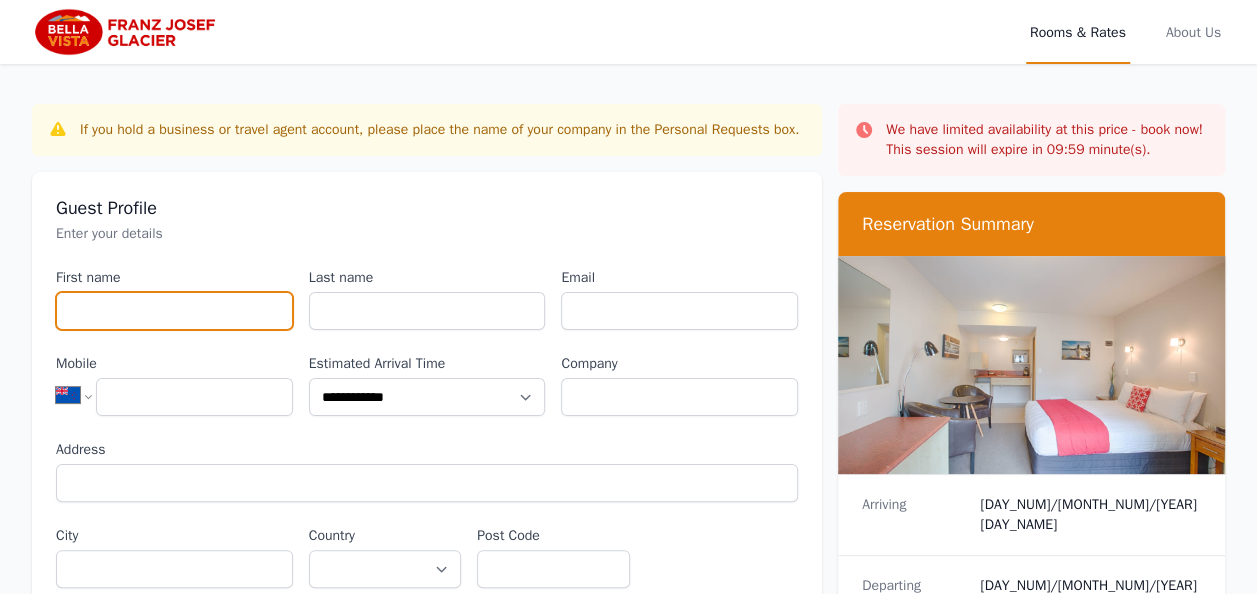 click on "First name" at bounding box center (174, 311) 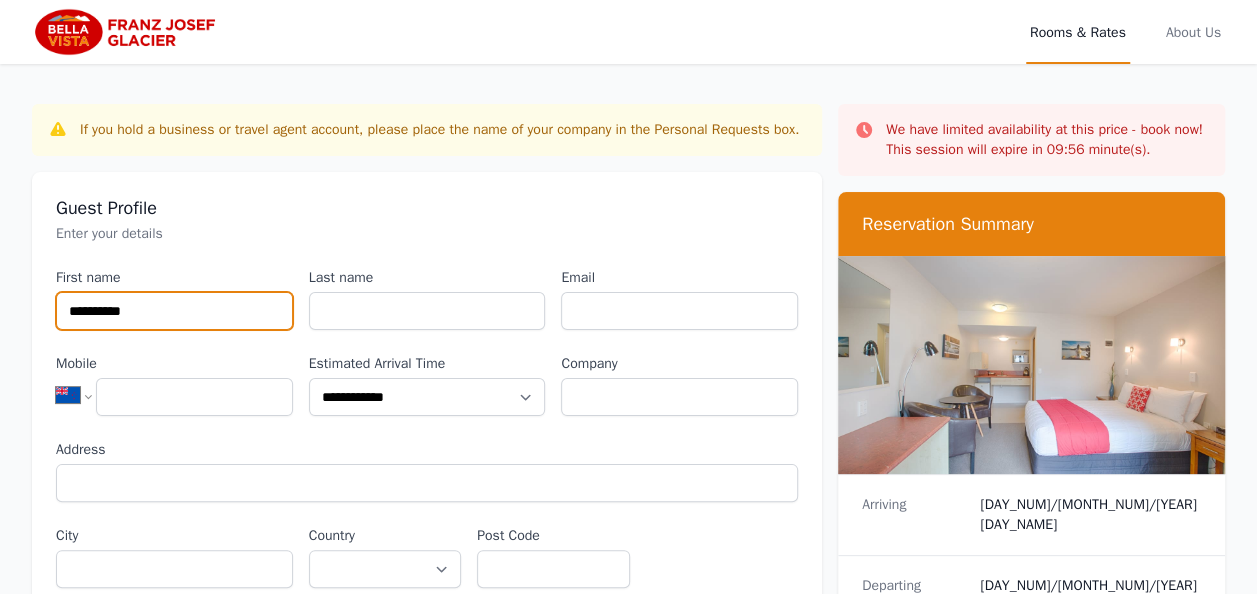 type on "**********" 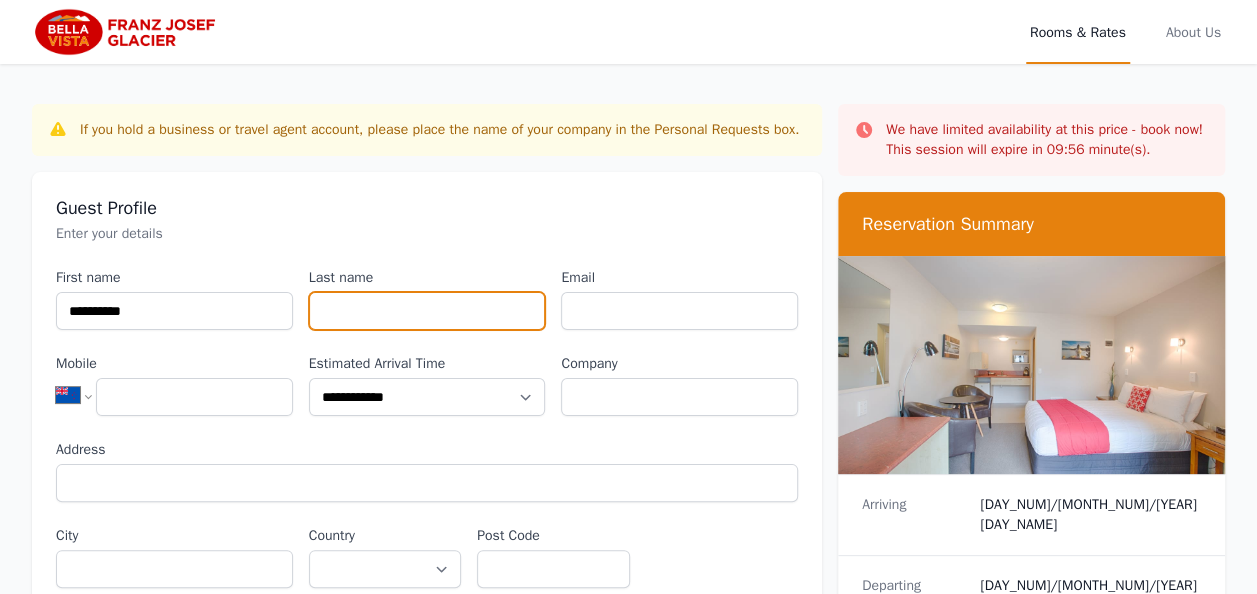 click on "Last name" at bounding box center [427, 311] 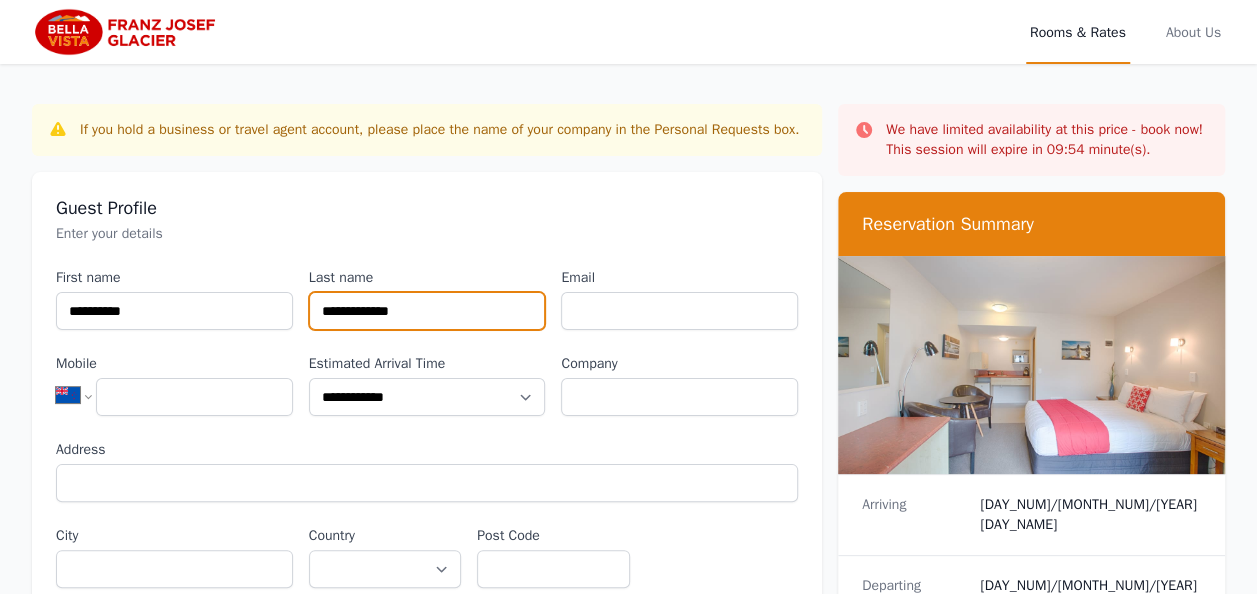 type on "**********" 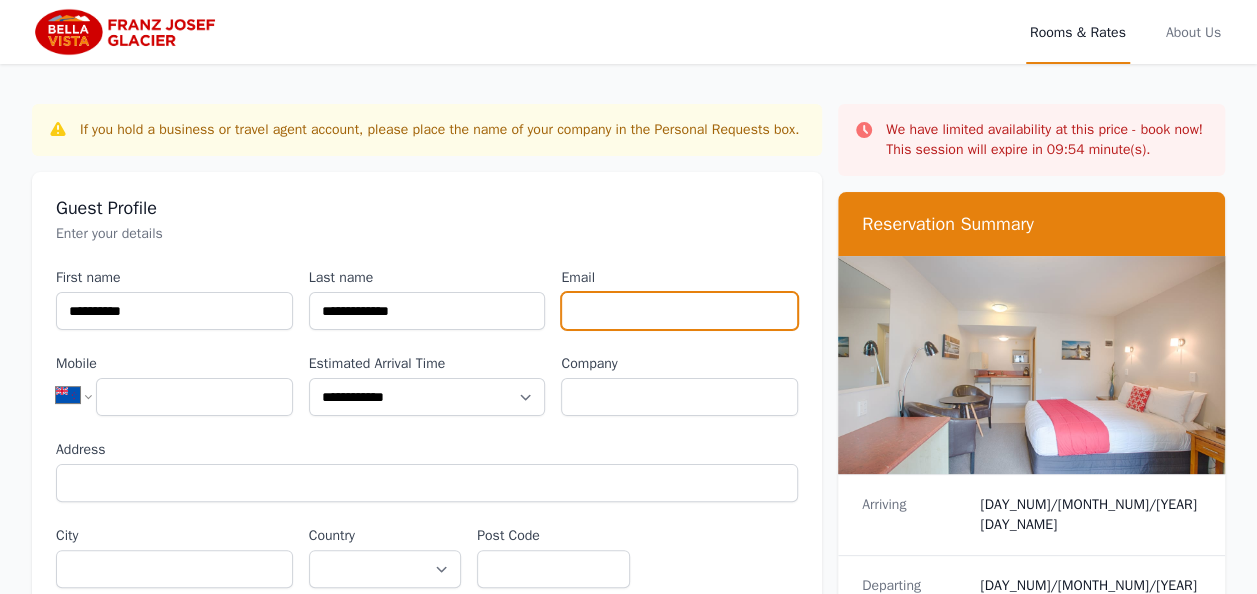 click on "Email" at bounding box center (679, 311) 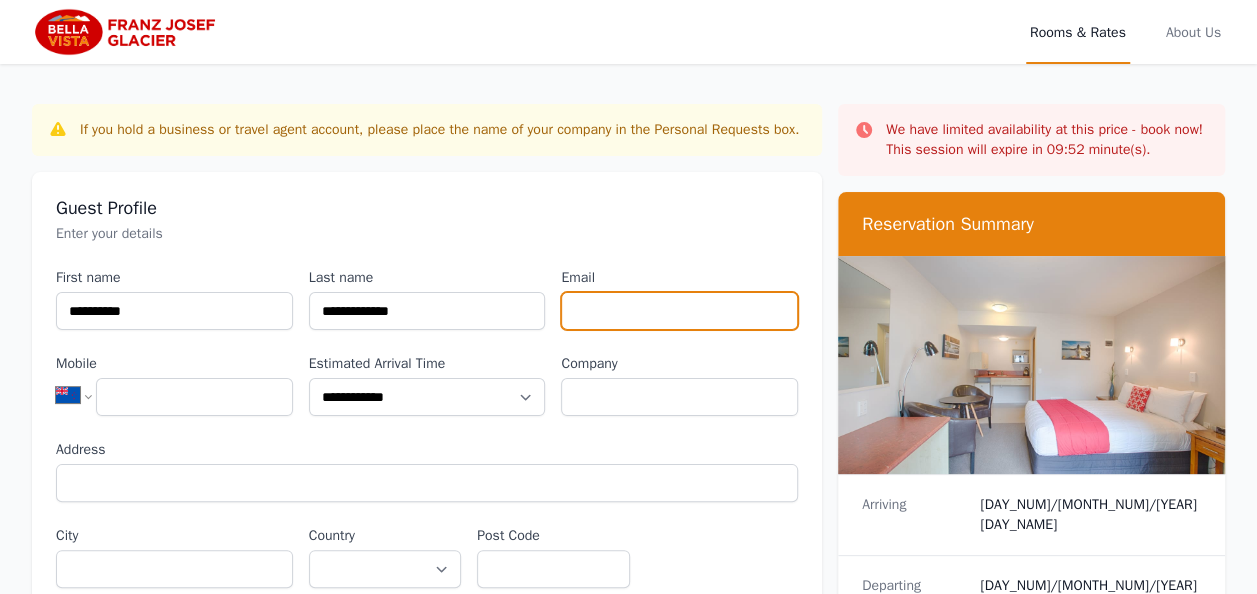 type on "**********" 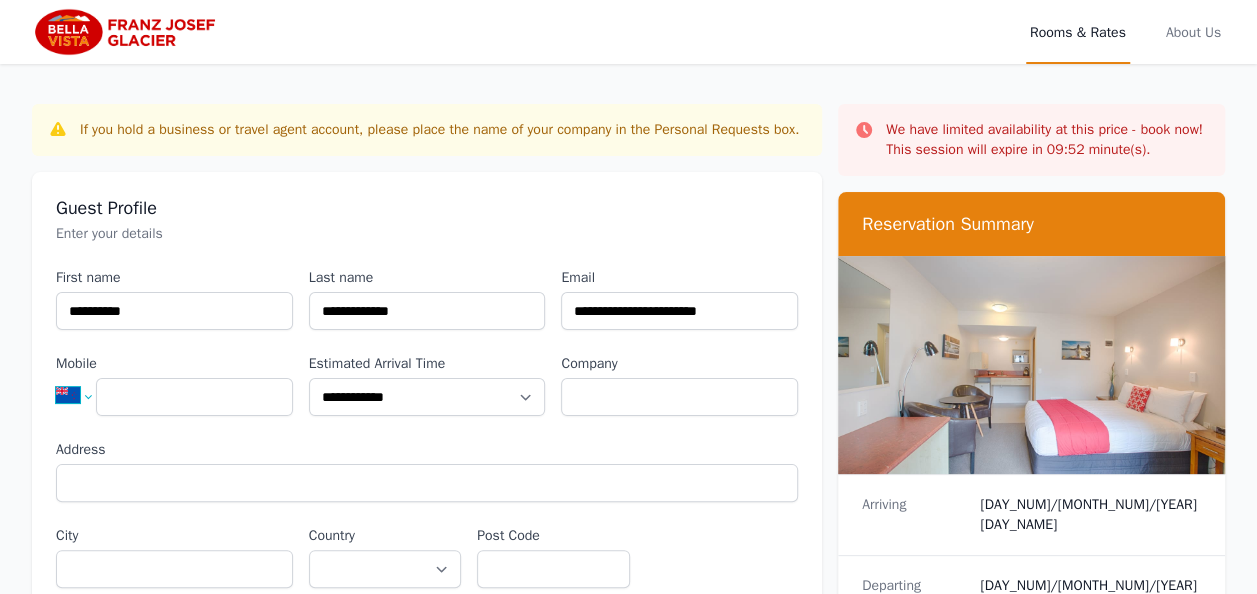 select on "**" 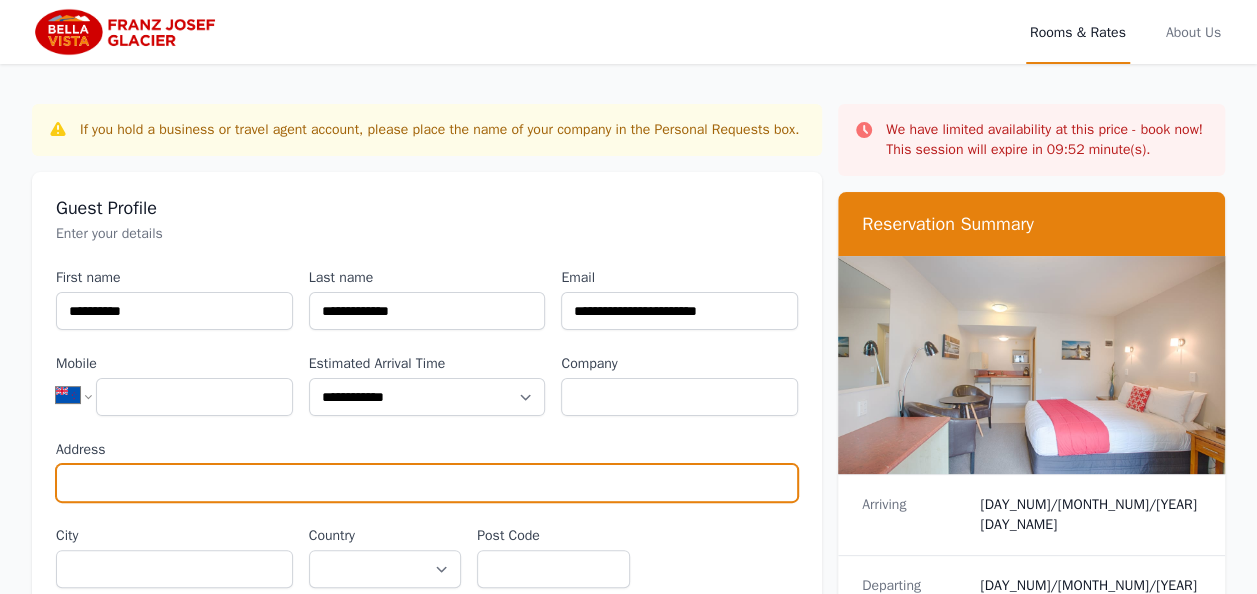 type on "**********" 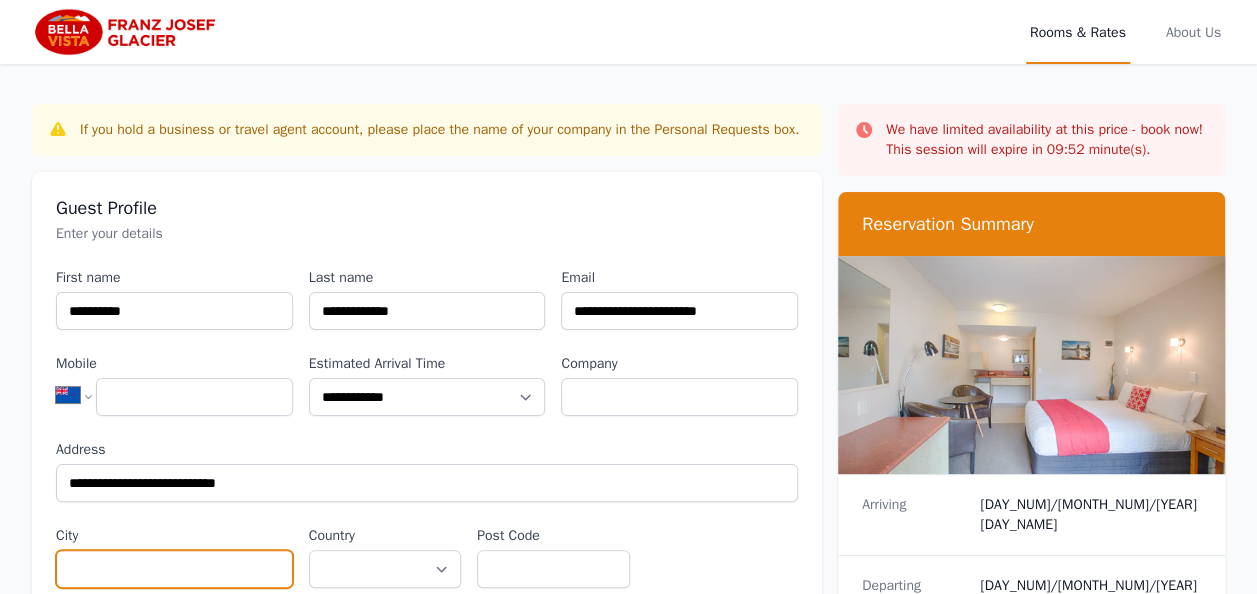 type on "*********" 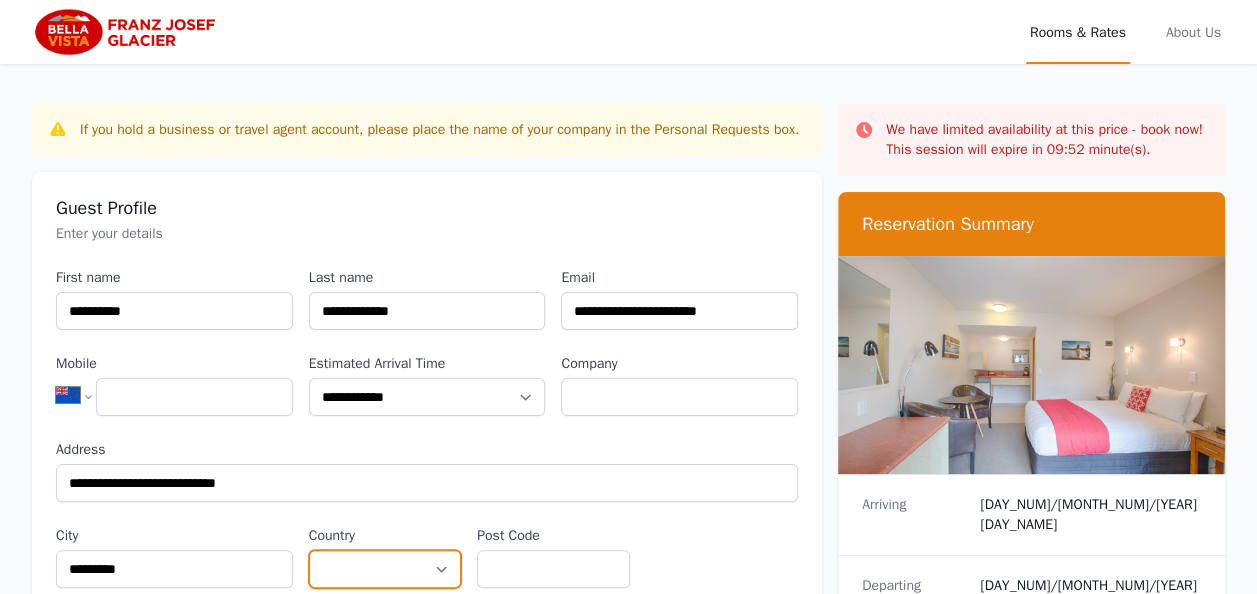 select on "********" 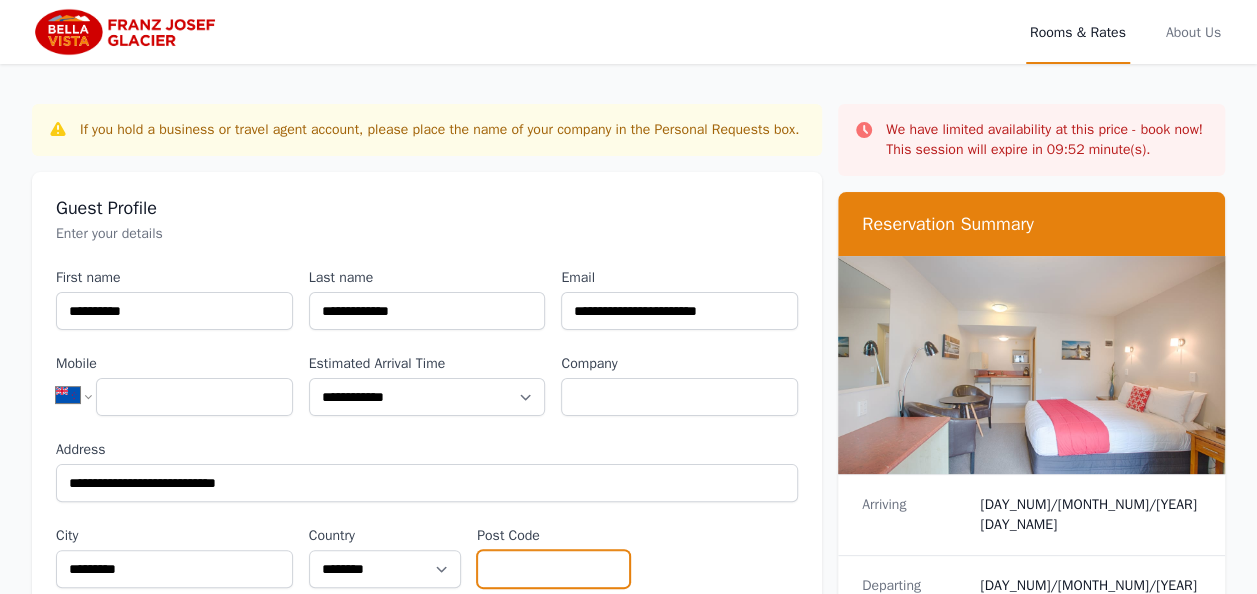 type on "****" 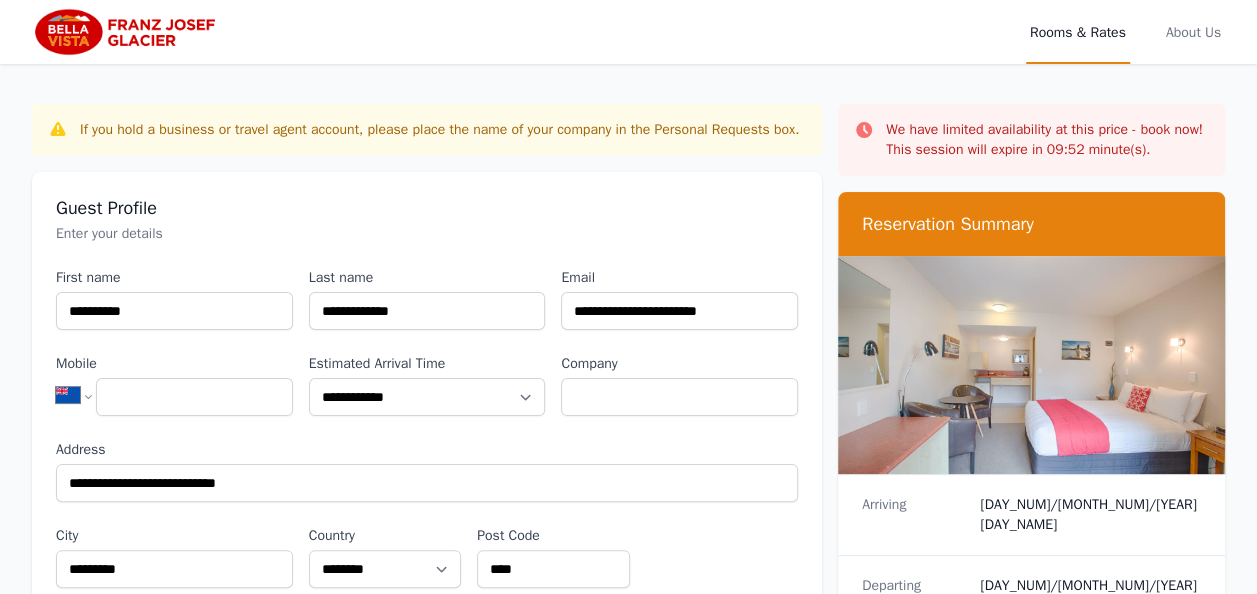 type on "**********" 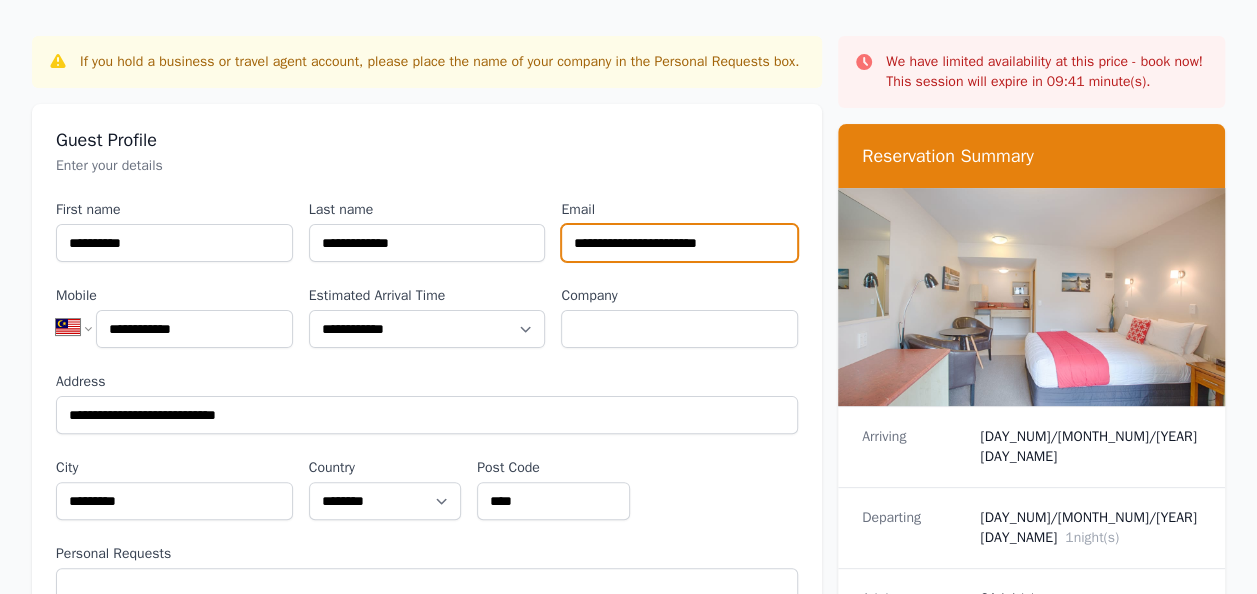 scroll, scrollTop: 100, scrollLeft: 0, axis: vertical 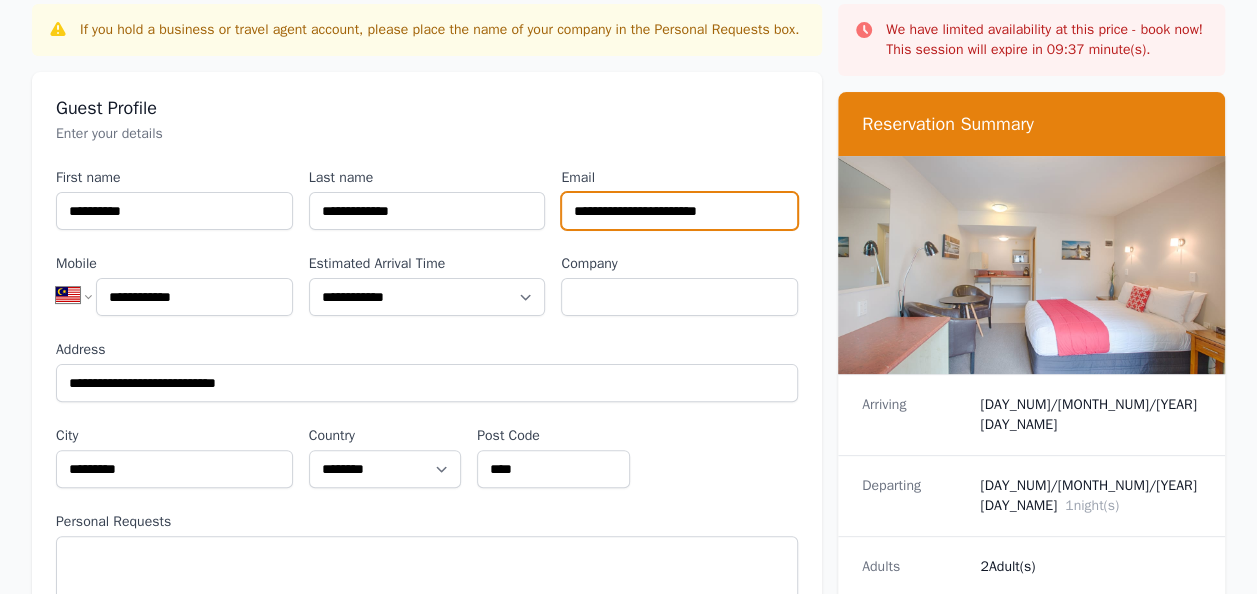 type on "**********" 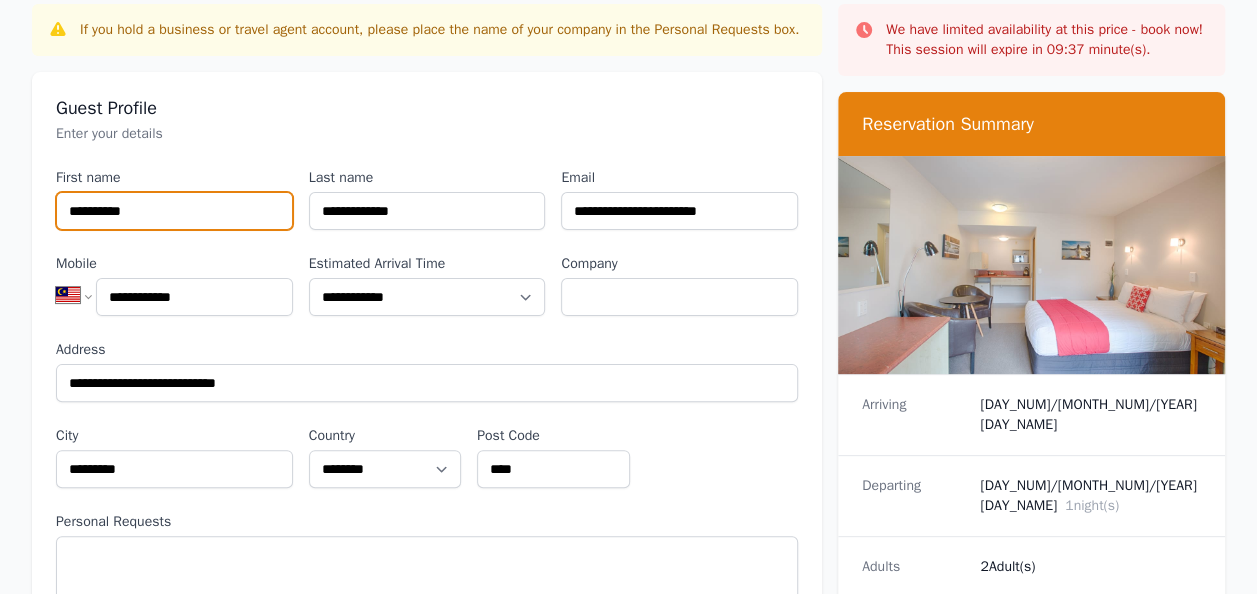 drag, startPoint x: 226, startPoint y: 212, endPoint x: -4, endPoint y: 174, distance: 233.118 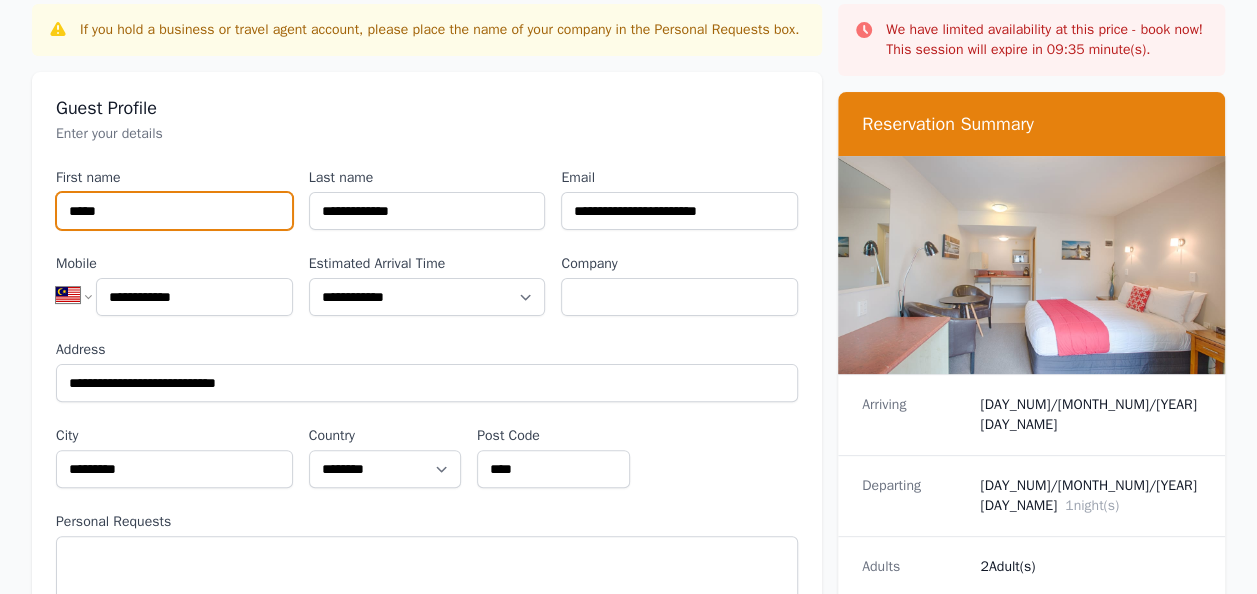type on "****" 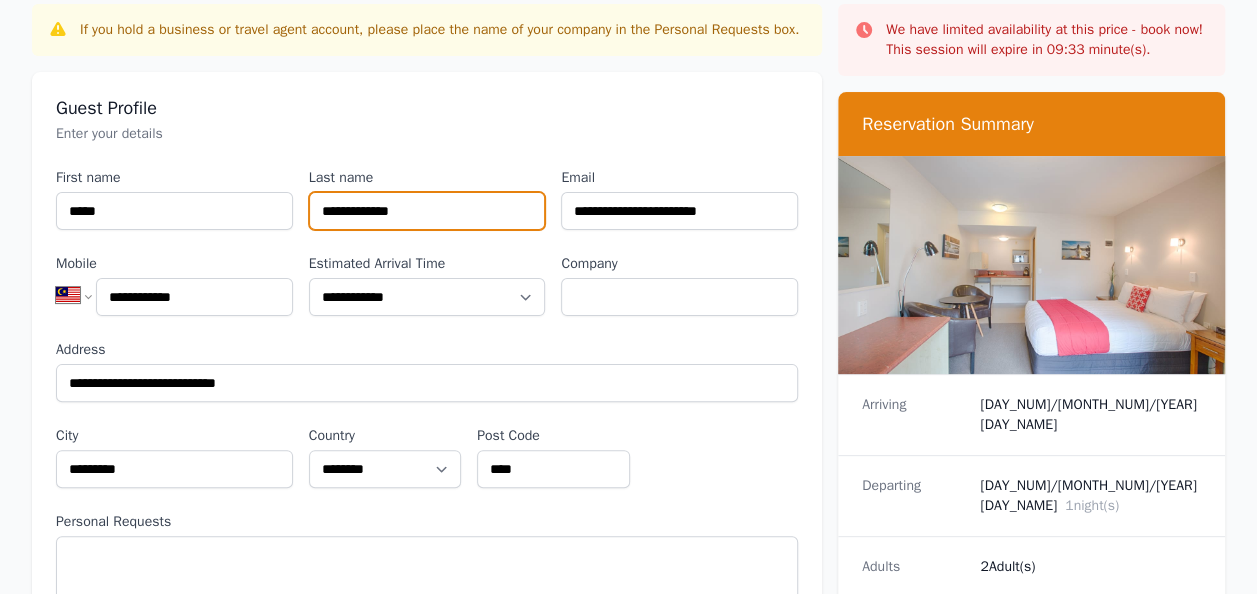 drag, startPoint x: 436, startPoint y: 212, endPoint x: 244, endPoint y: 200, distance: 192.37463 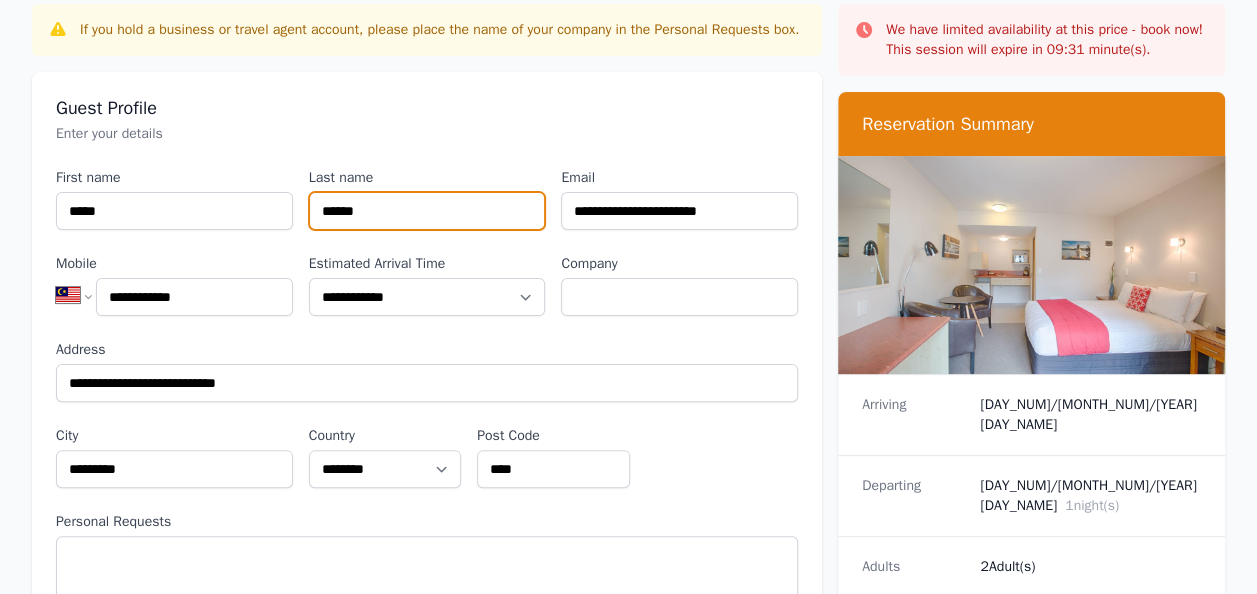 type on "******" 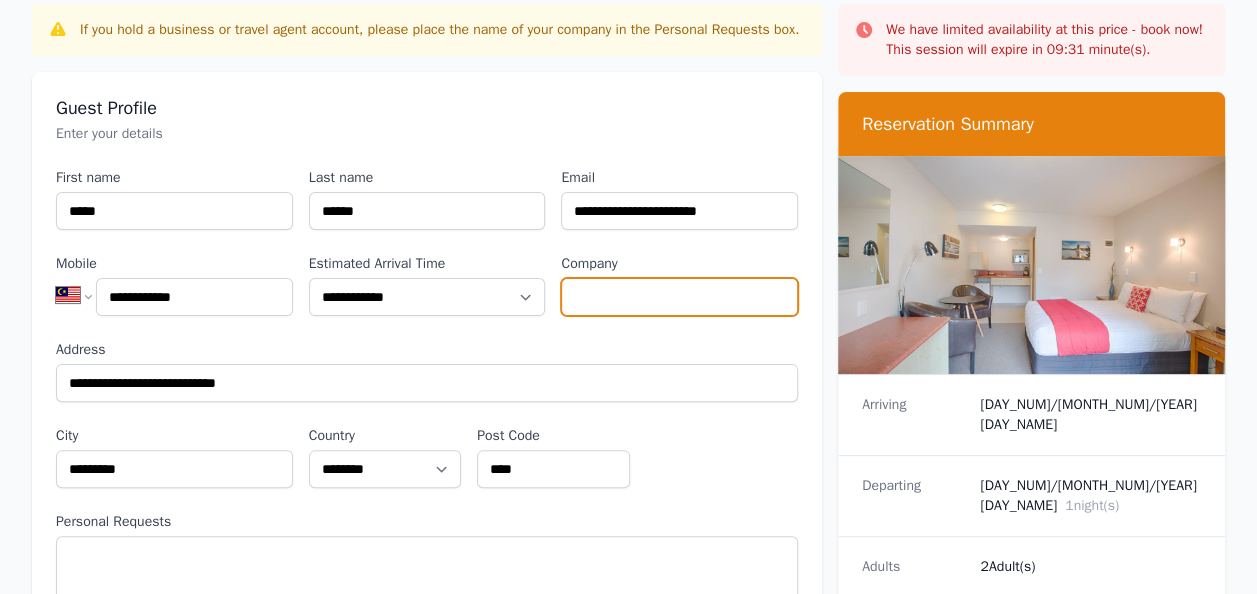click on "Company" at bounding box center (679, 297) 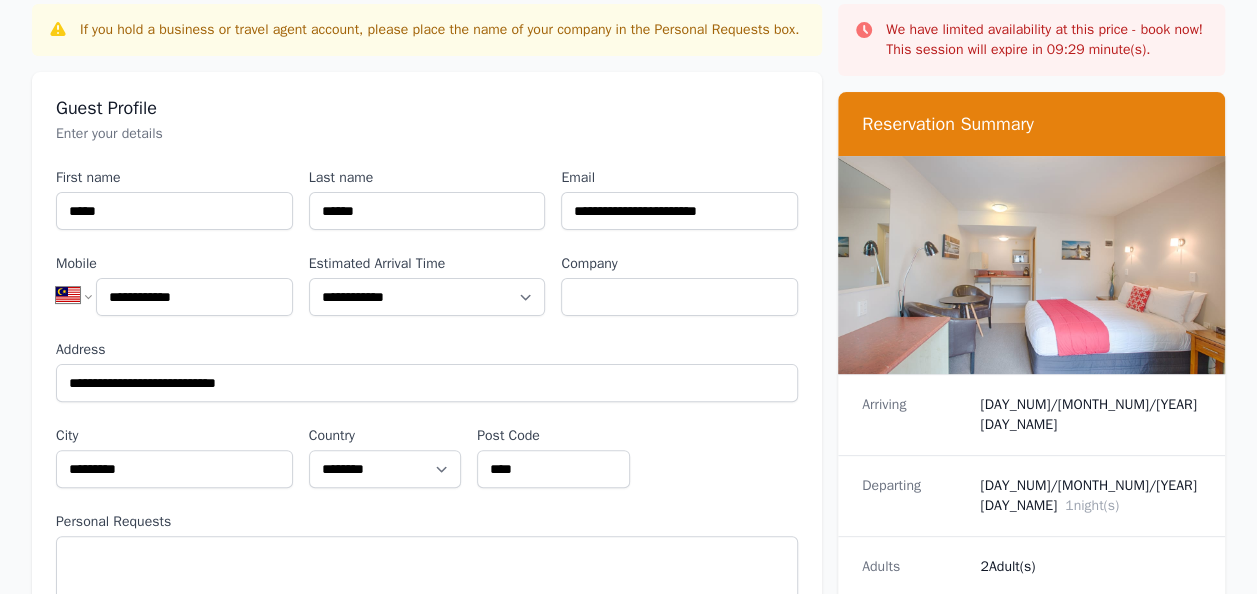 click on "Address" at bounding box center (427, 350) 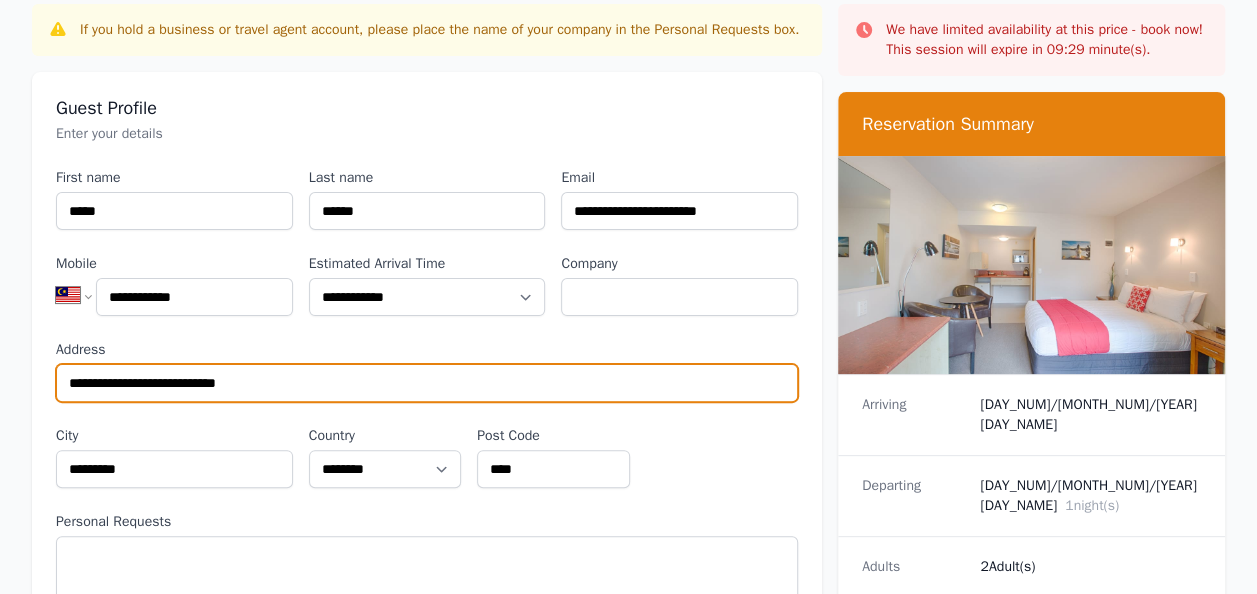 click on "**********" at bounding box center (427, 383) 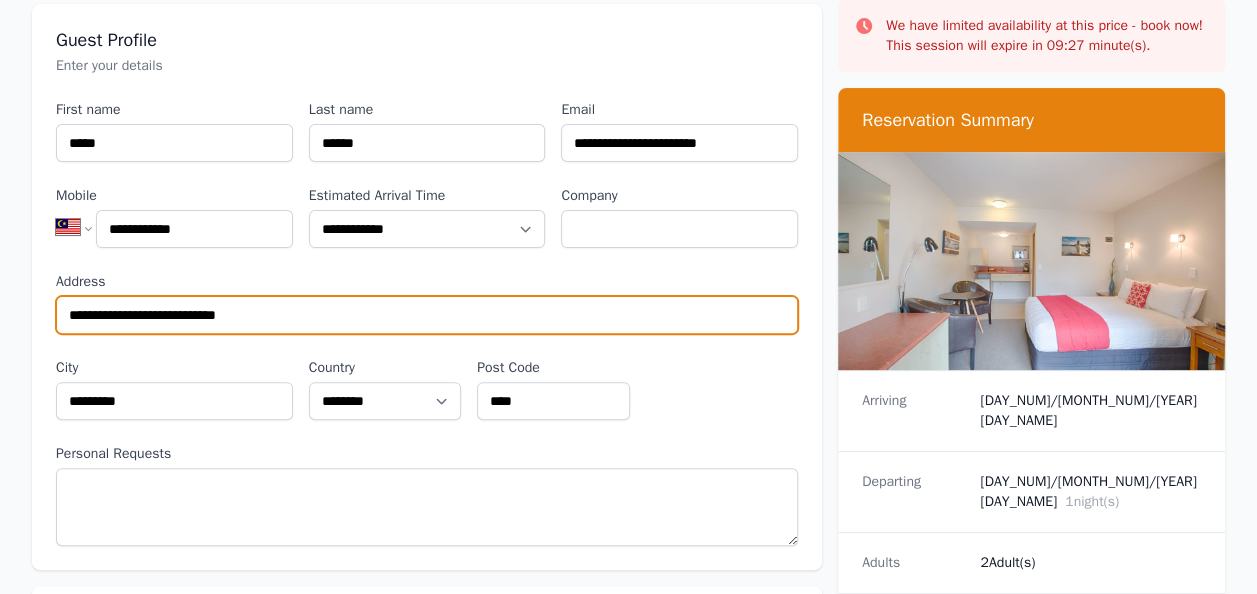 scroll, scrollTop: 200, scrollLeft: 0, axis: vertical 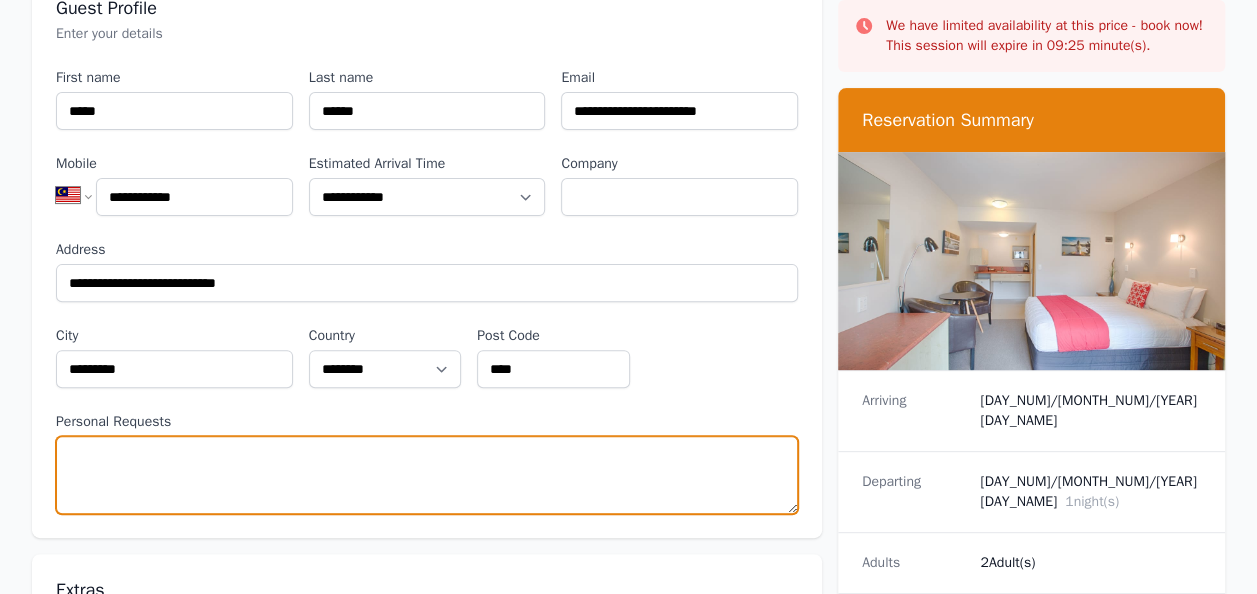 click on "Personal Requests" at bounding box center (427, 475) 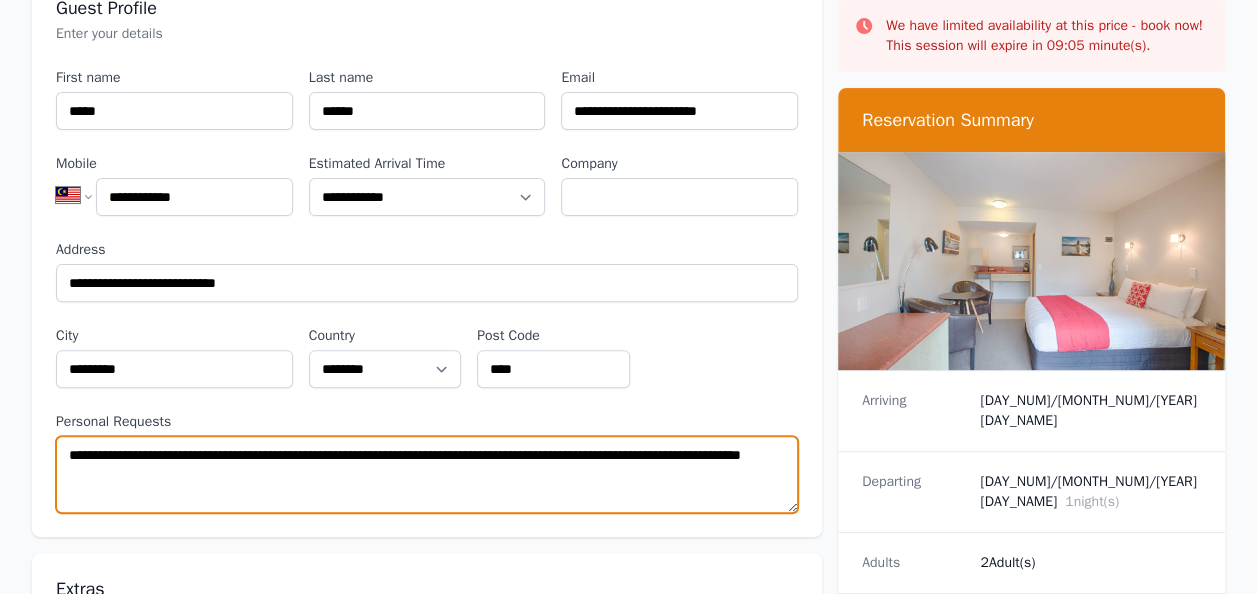 type on "**********" 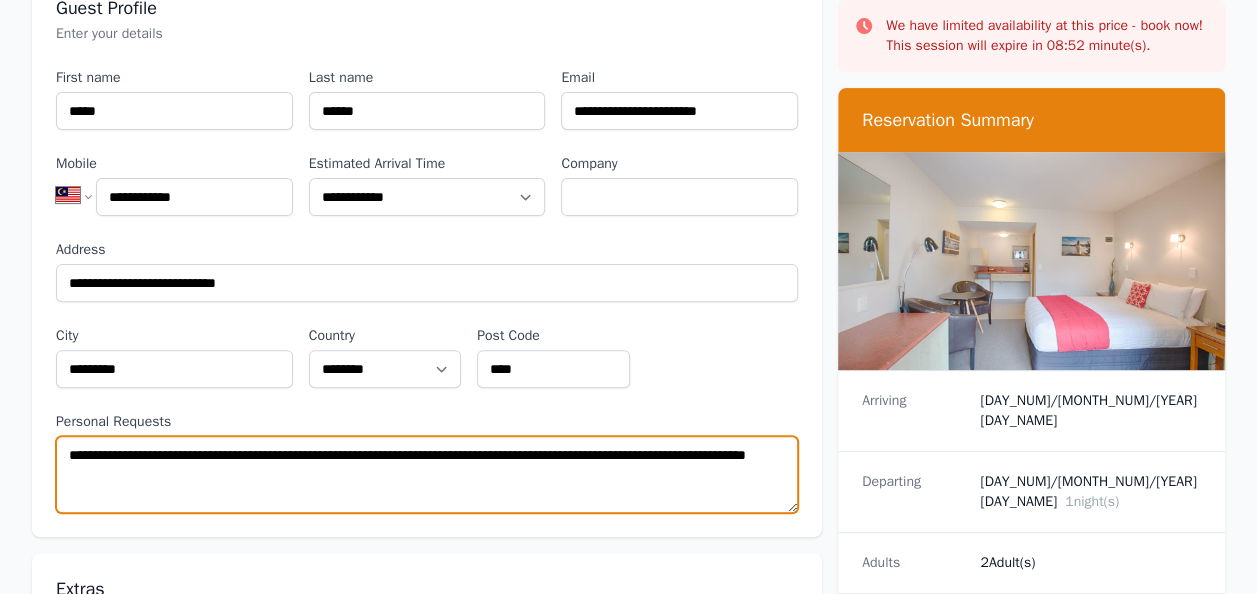 drag, startPoint x: 66, startPoint y: 454, endPoint x: 188, endPoint y: 466, distance: 122.588745 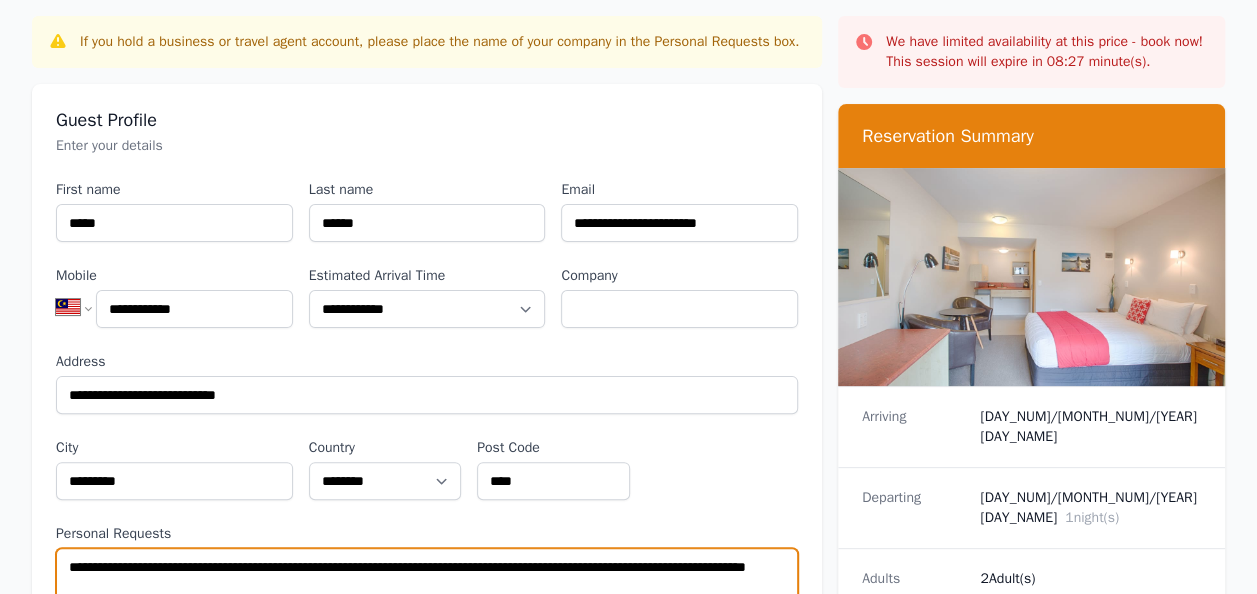 scroll, scrollTop: 0, scrollLeft: 0, axis: both 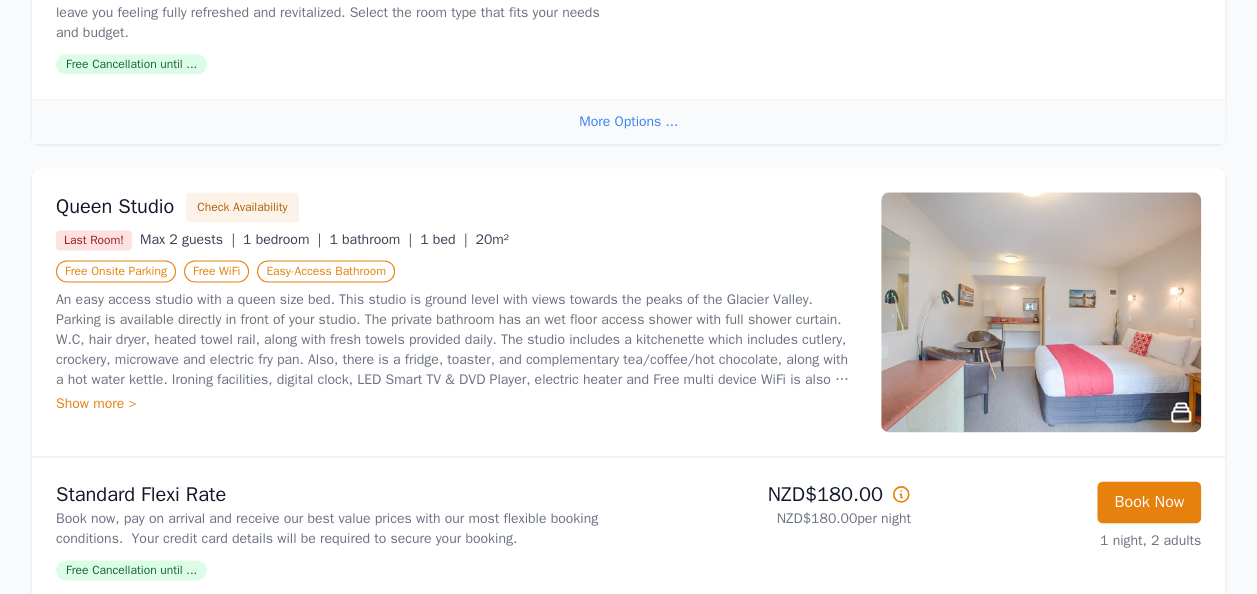 click on "Free Cancellation until ..." at bounding box center [131, 570] 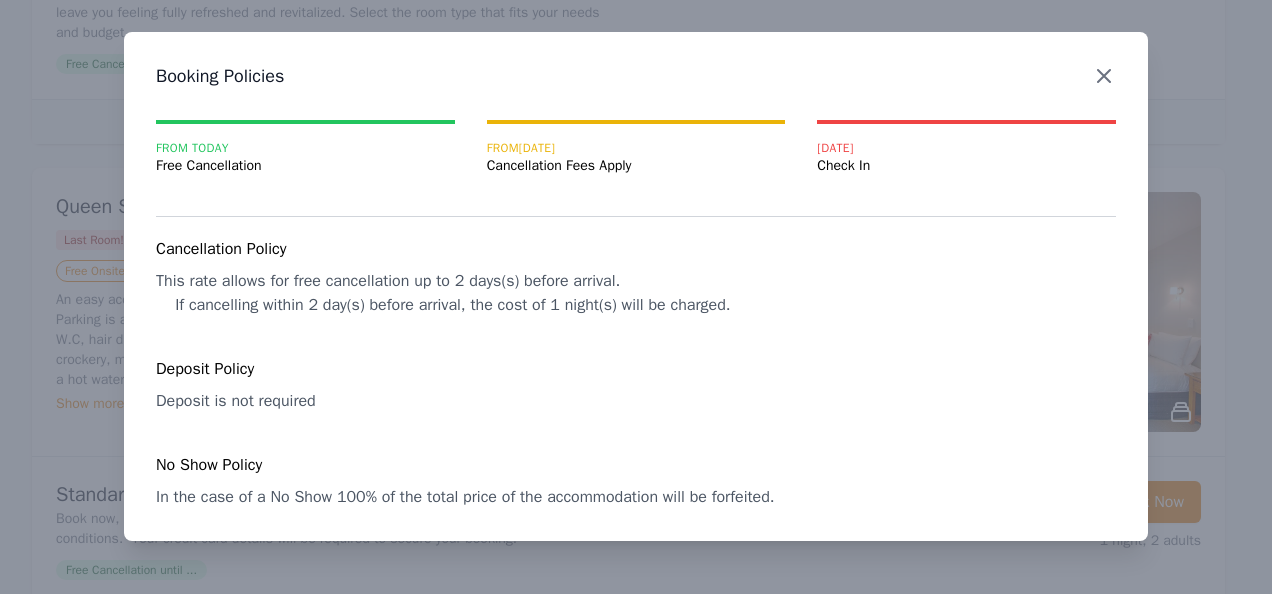 click 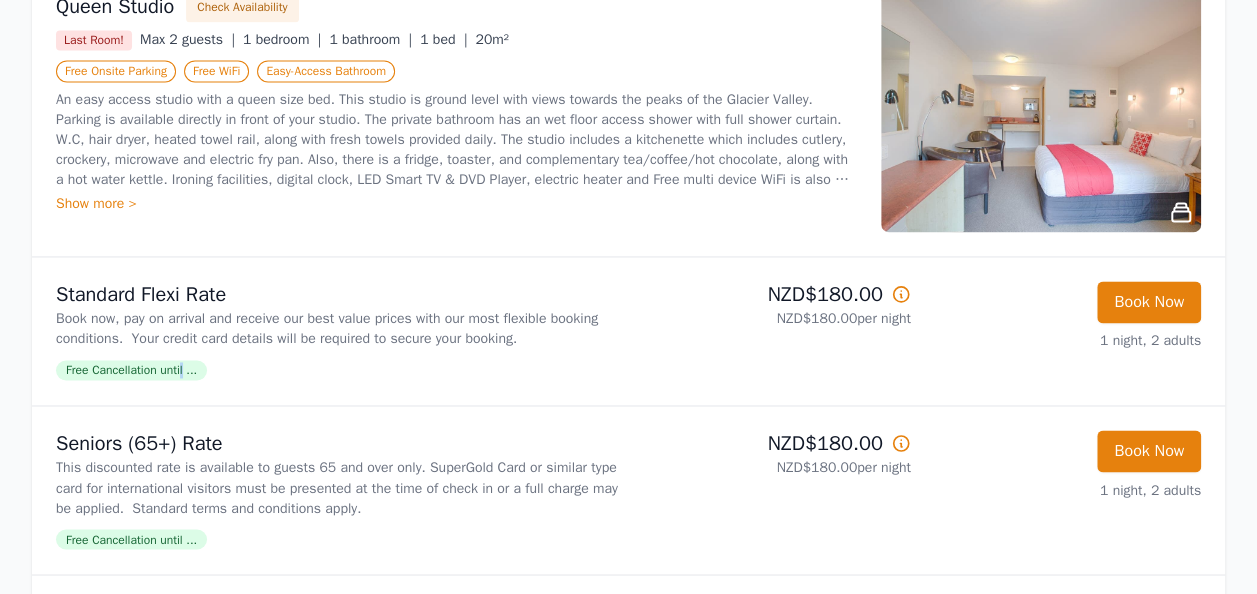 scroll, scrollTop: 1600, scrollLeft: 0, axis: vertical 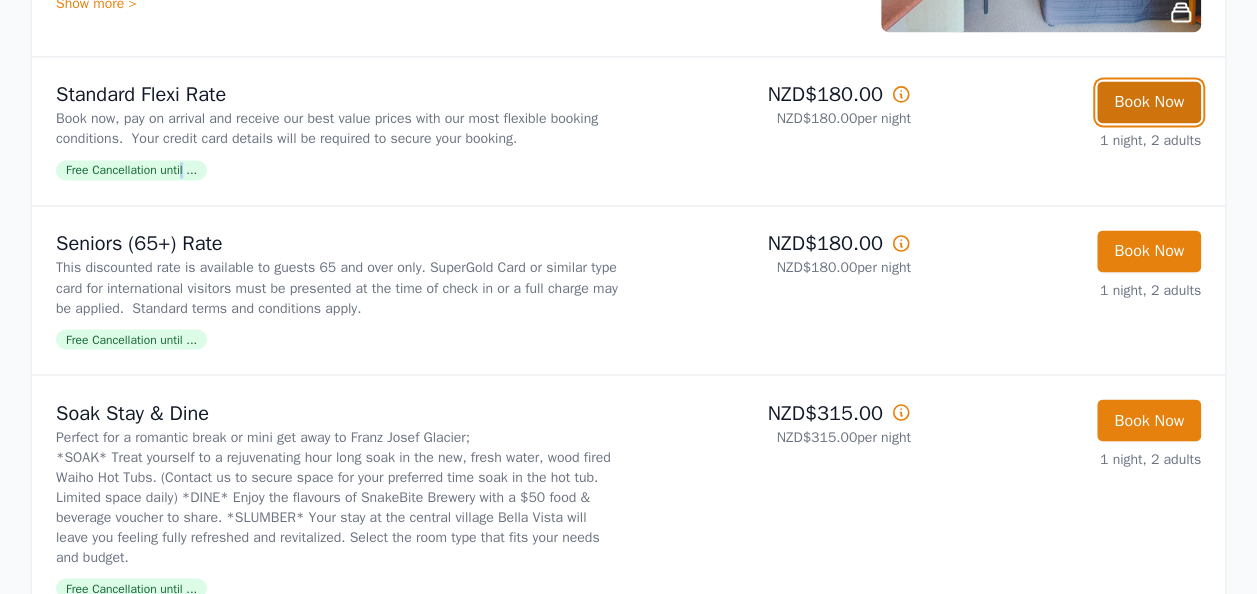 click on "Book Now" at bounding box center [1149, 102] 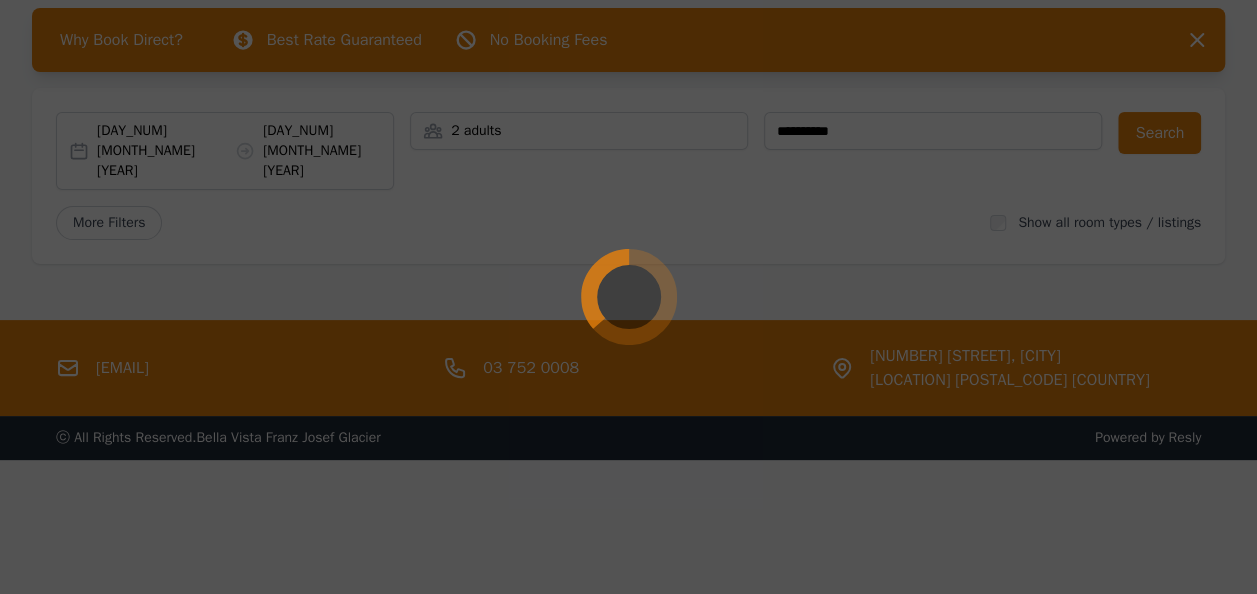 scroll, scrollTop: 96, scrollLeft: 0, axis: vertical 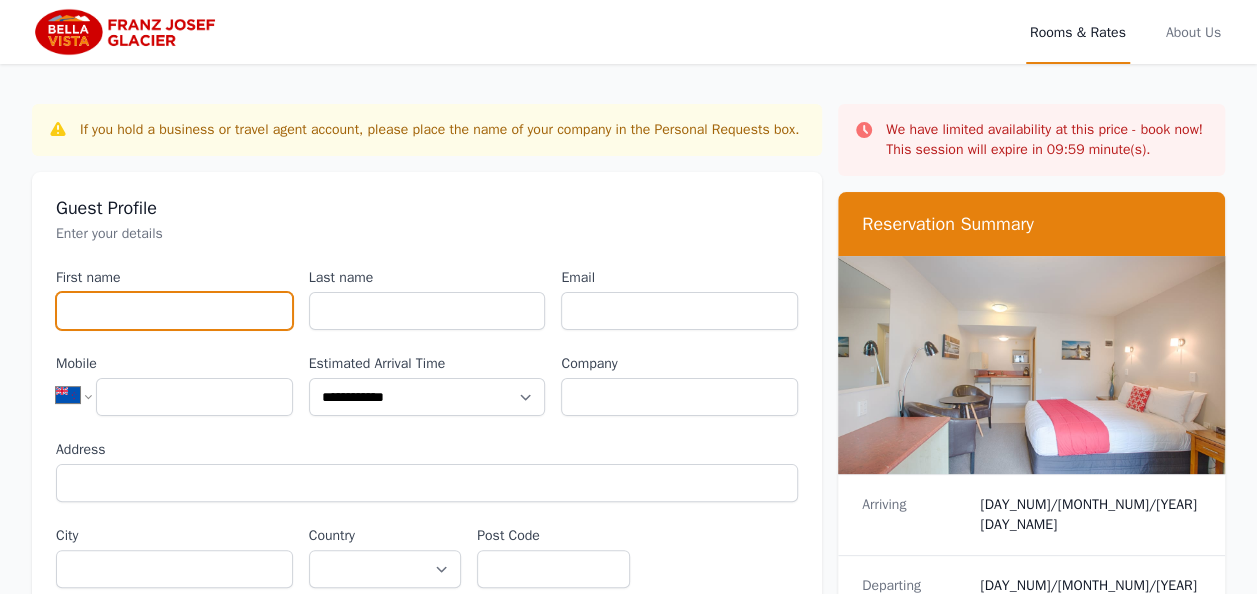 click on "First name" at bounding box center (174, 311) 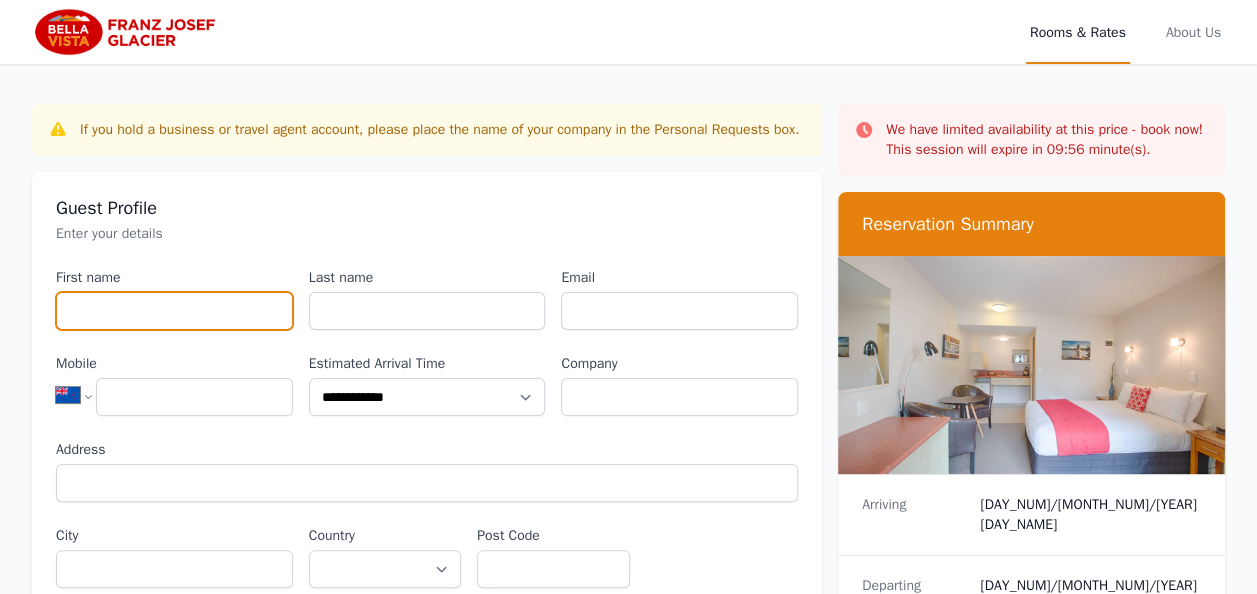 type on "****" 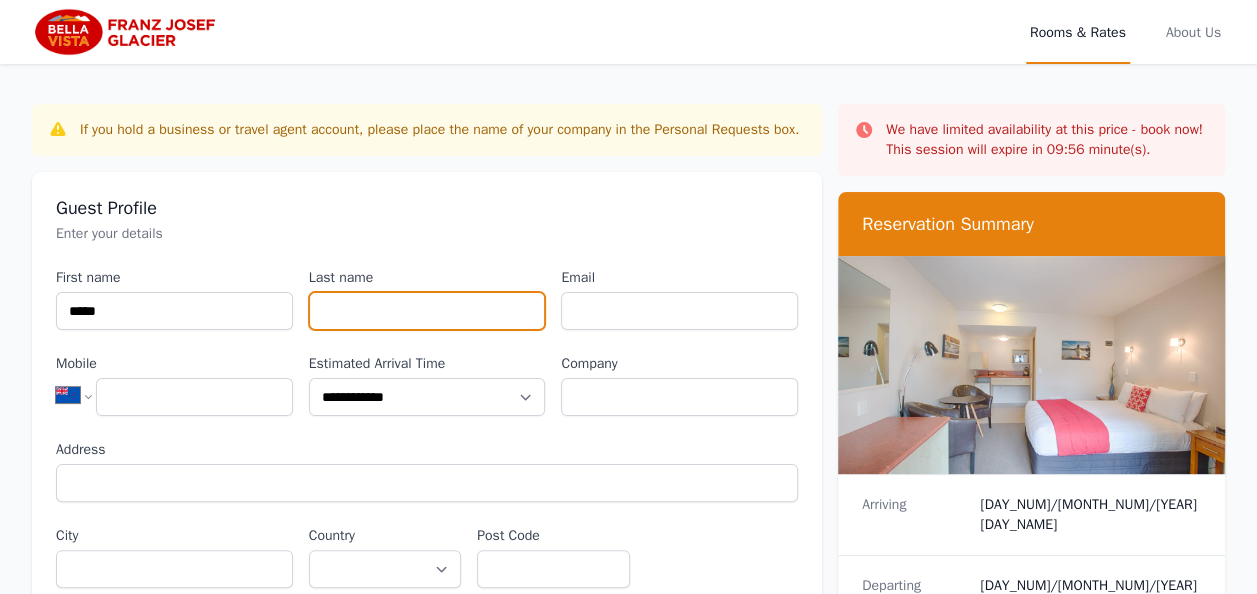 type on "******" 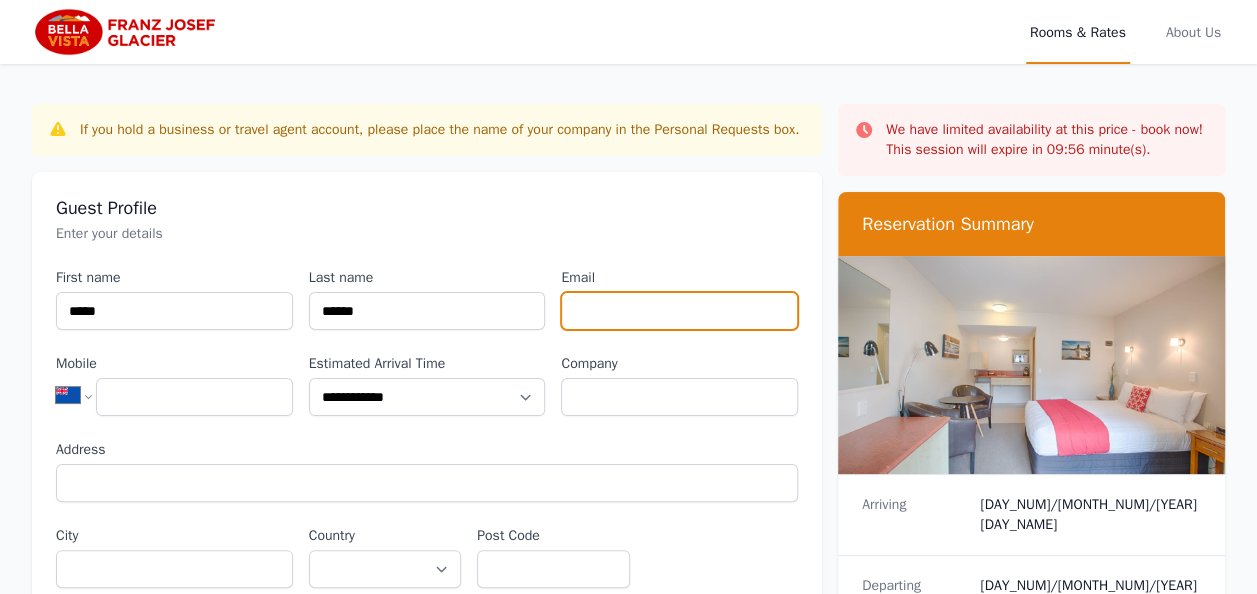 type on "**********" 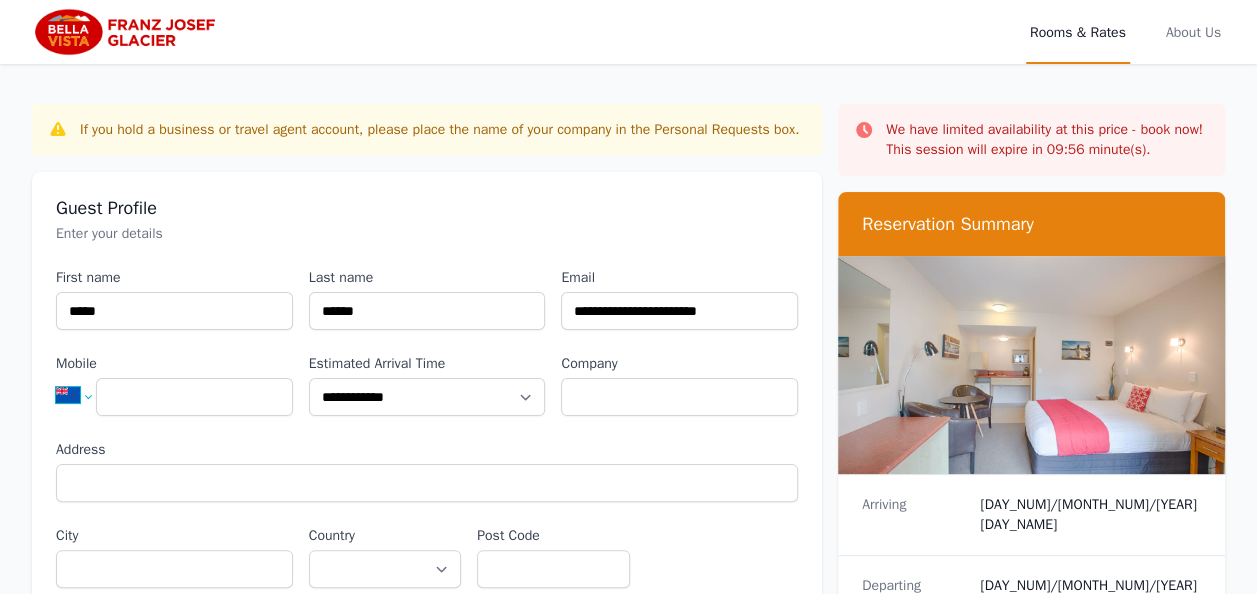 select on "**" 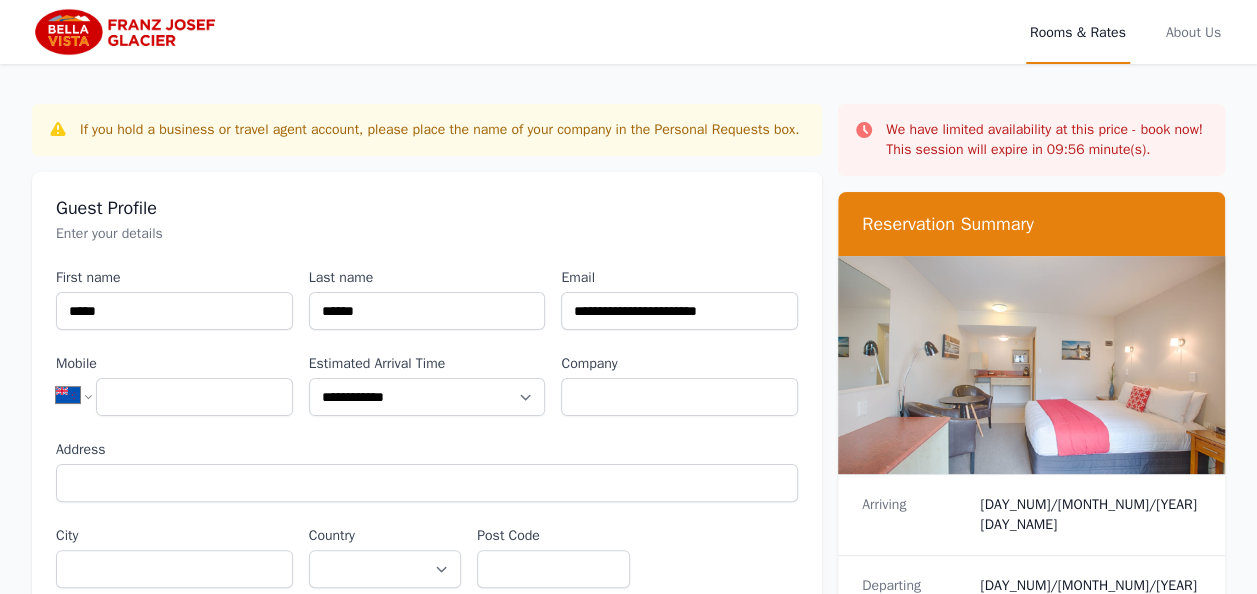 type on "**********" 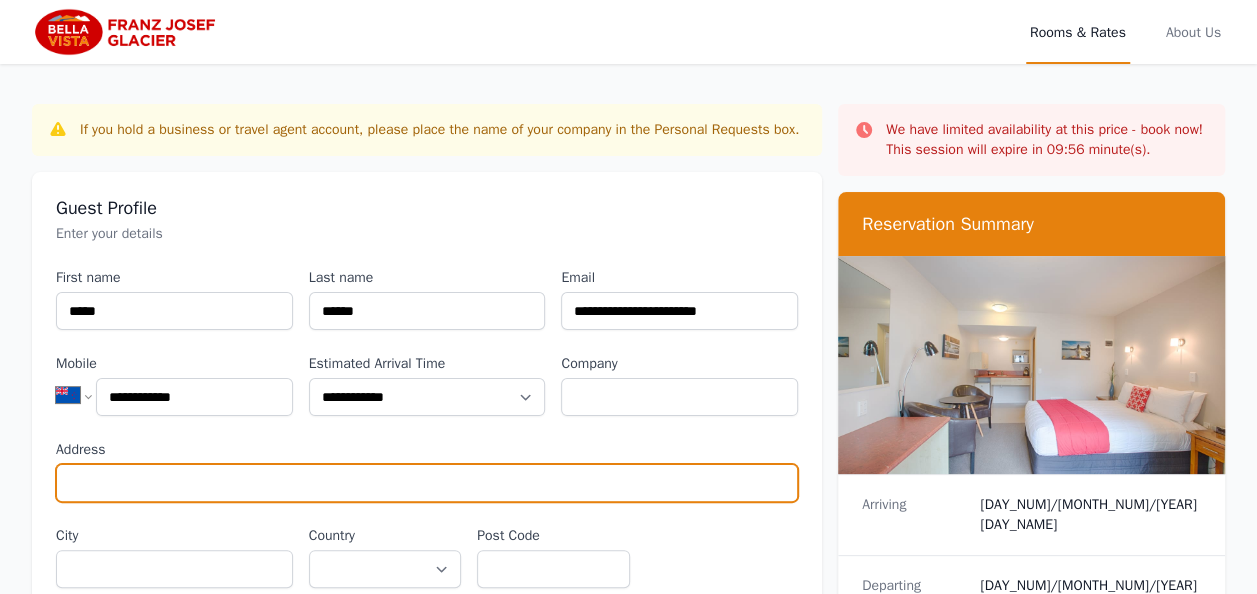 type on "**********" 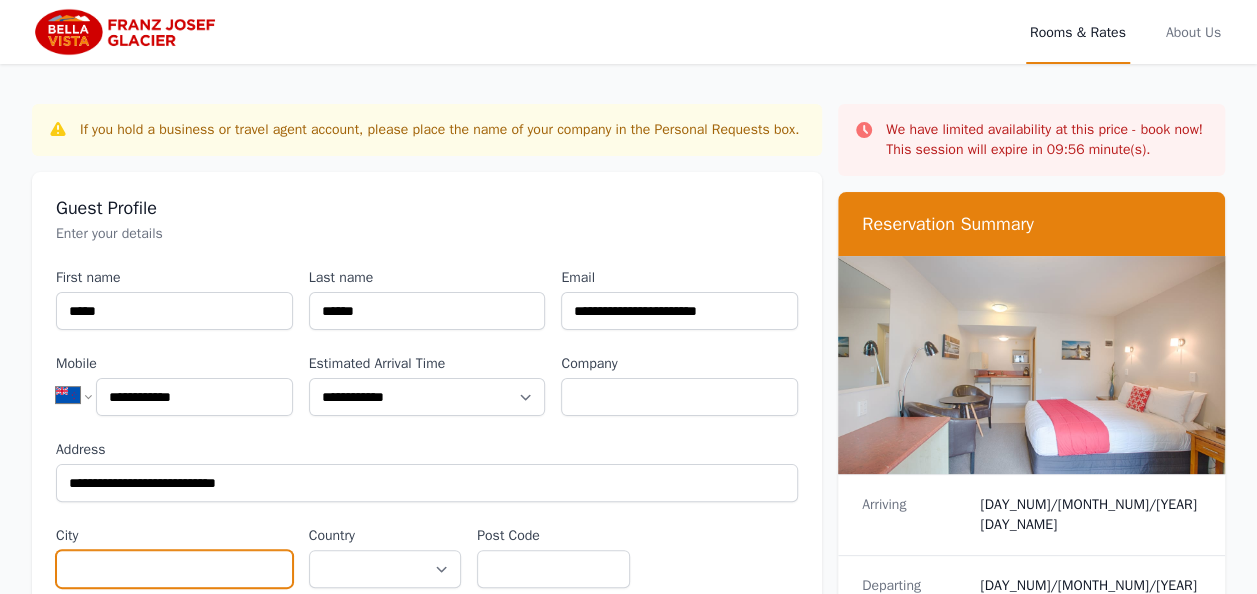 type on "*********" 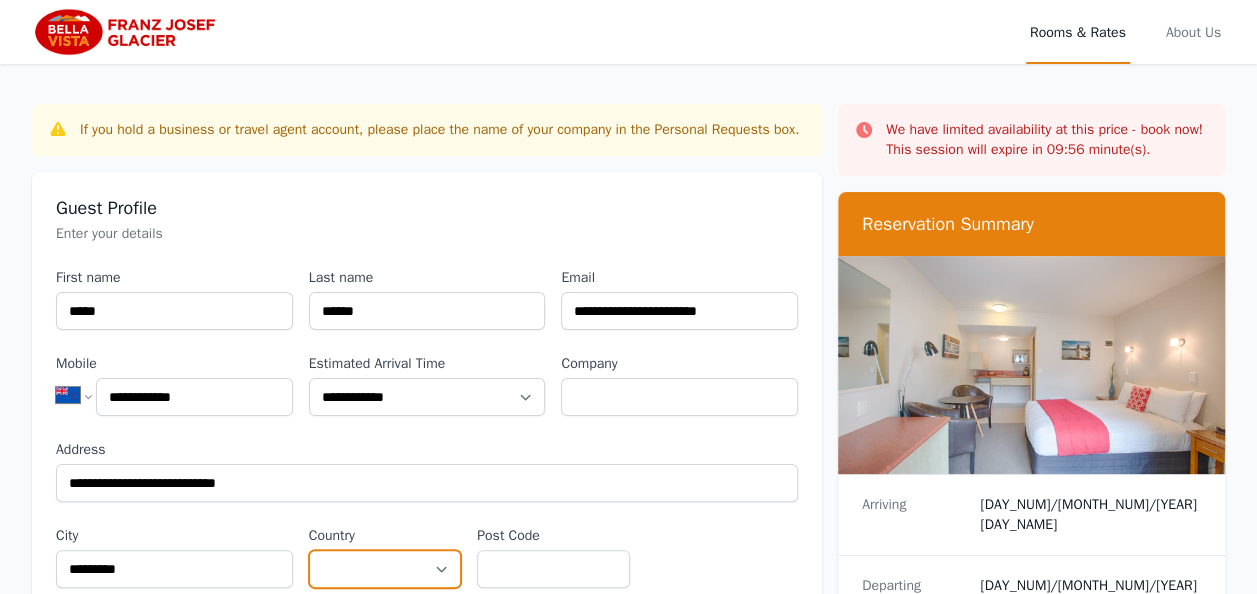 select on "********" 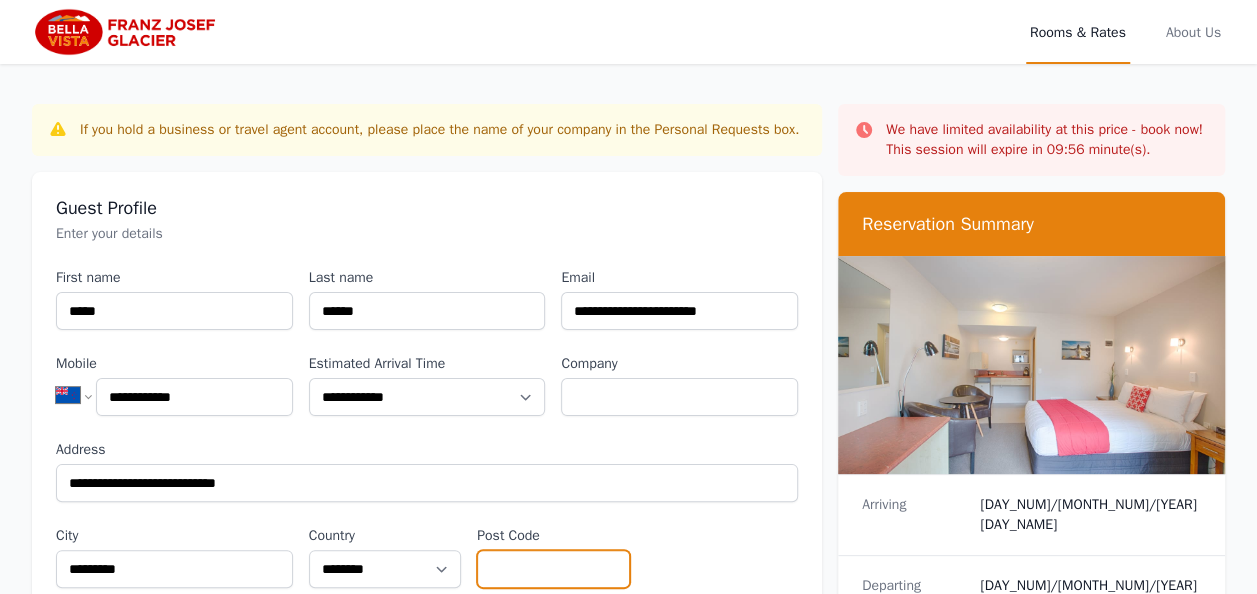 type on "****" 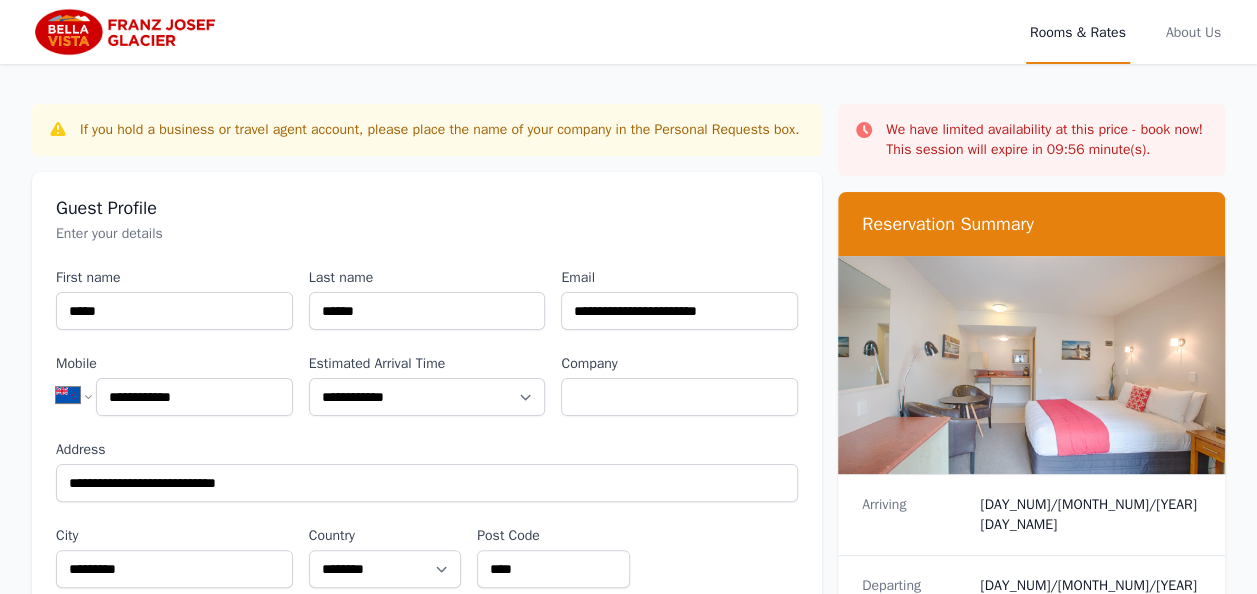 type on "**********" 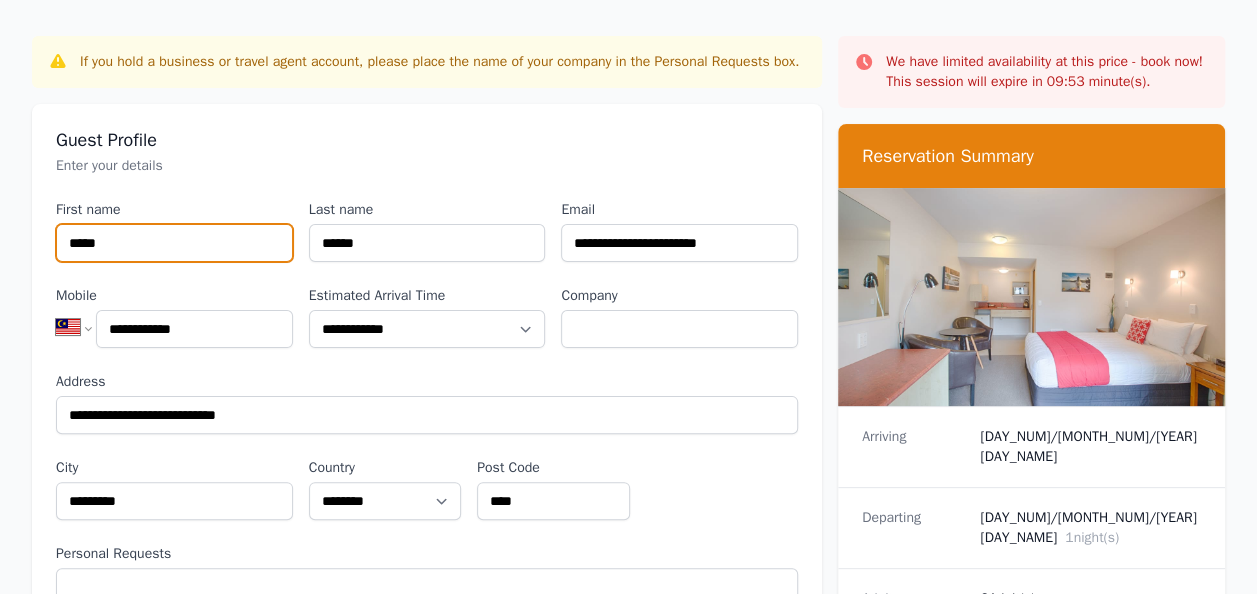 scroll, scrollTop: 100, scrollLeft: 0, axis: vertical 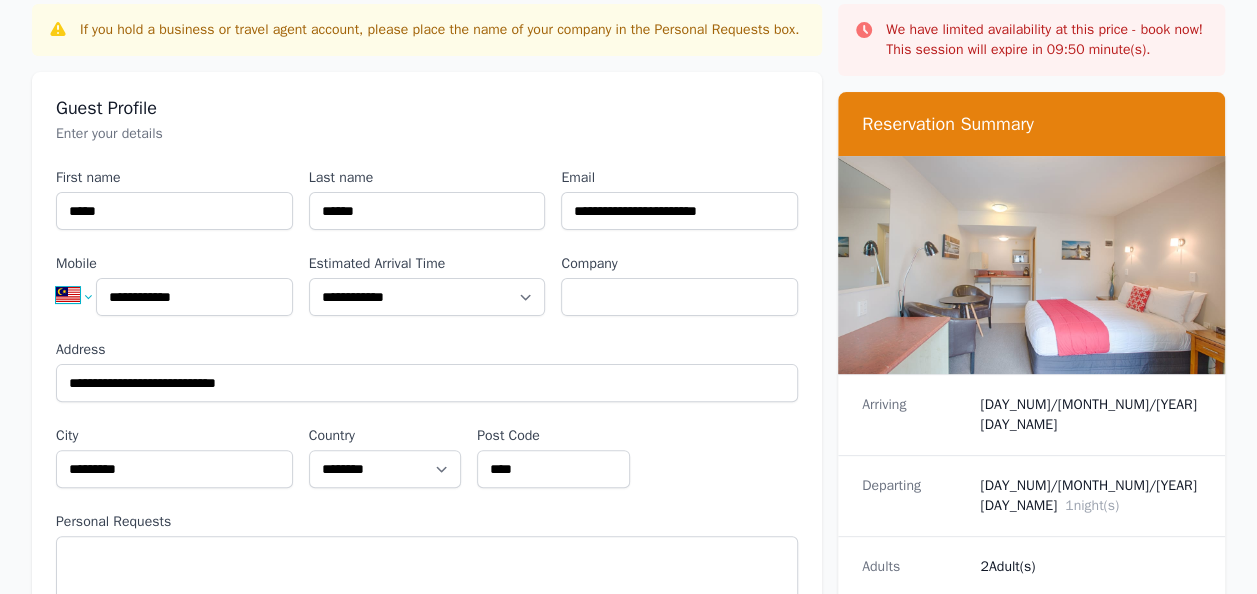 click on "**********" at bounding box center (82, 295) 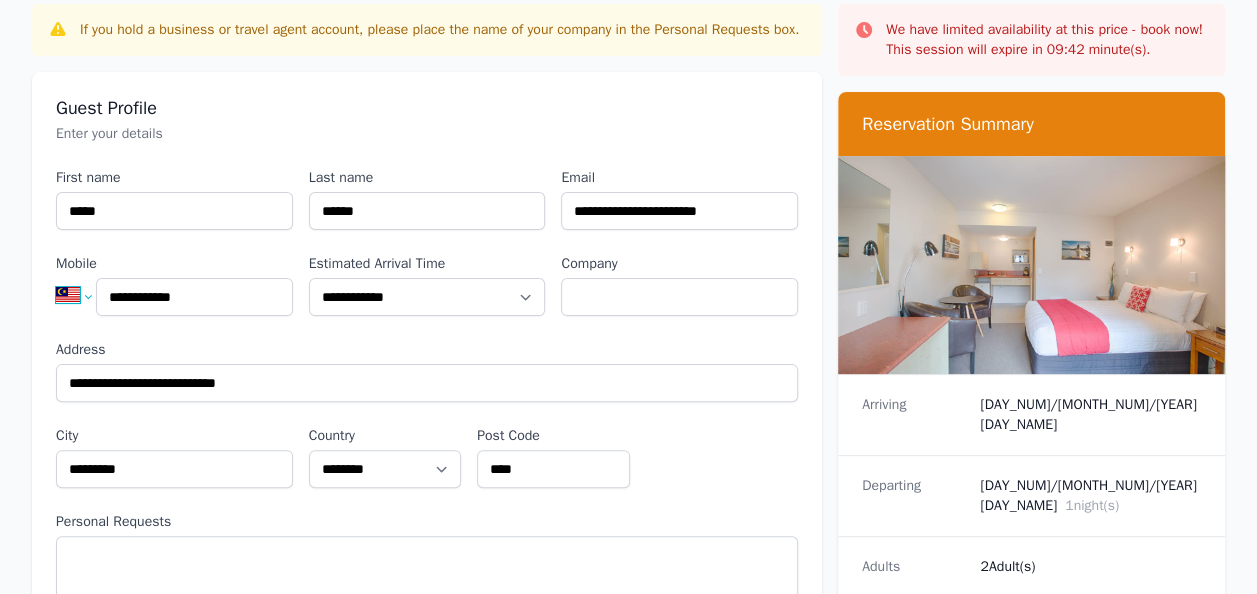 select on "**" 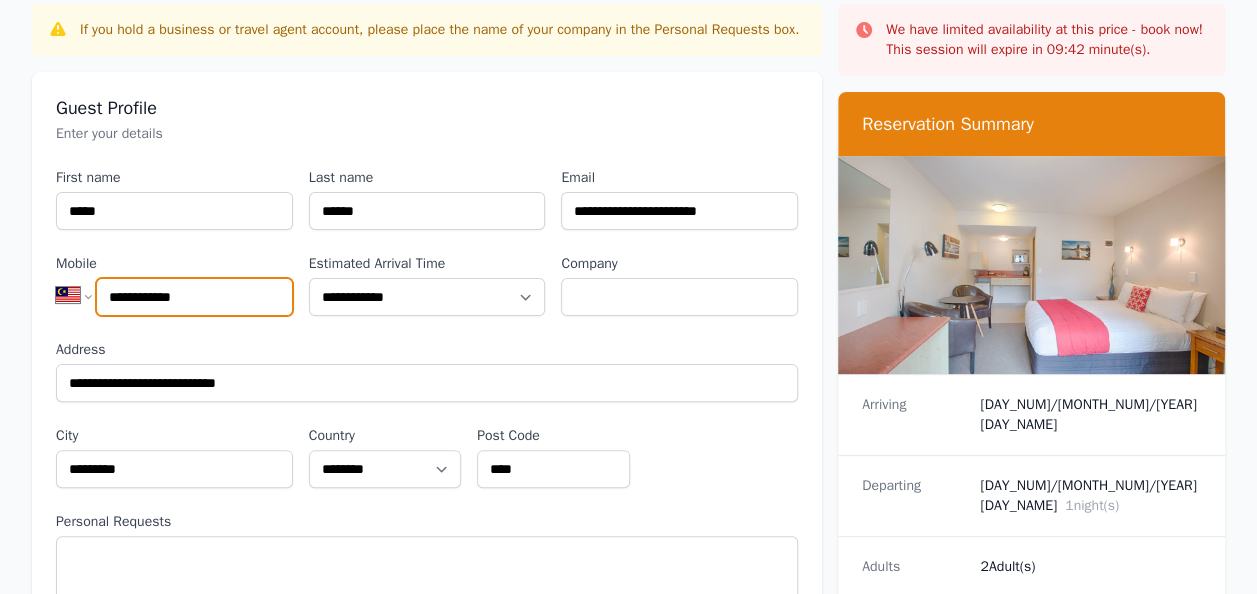 click on "**********" at bounding box center (82, 295) 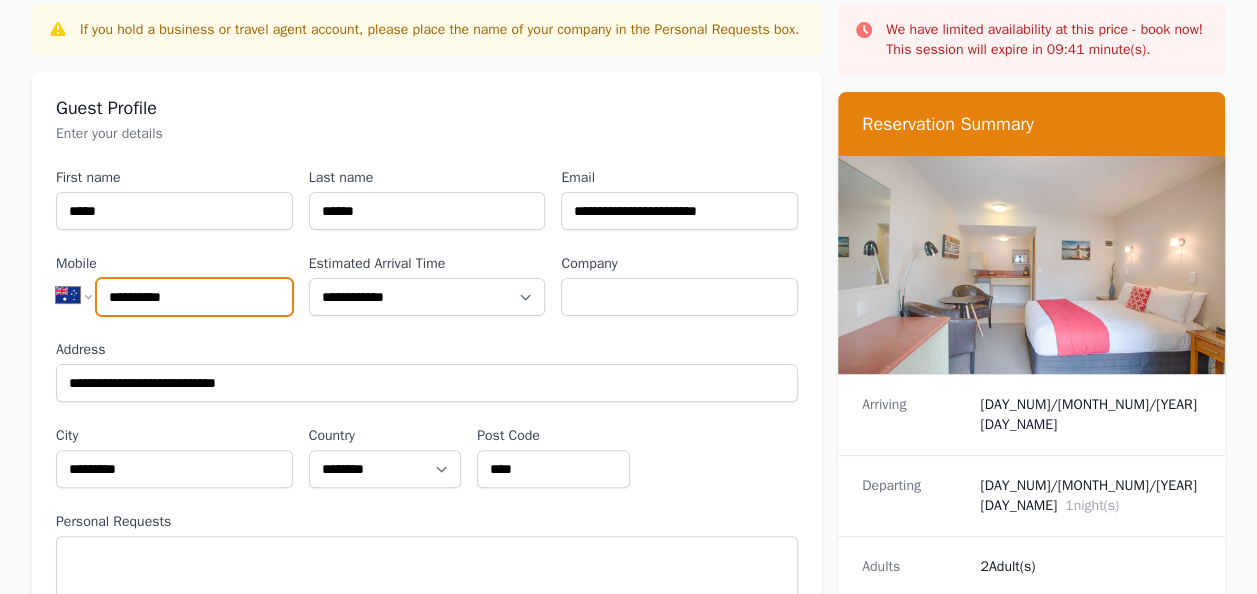 drag, startPoint x: 248, startPoint y: 299, endPoint x: 92, endPoint y: 269, distance: 158.85843 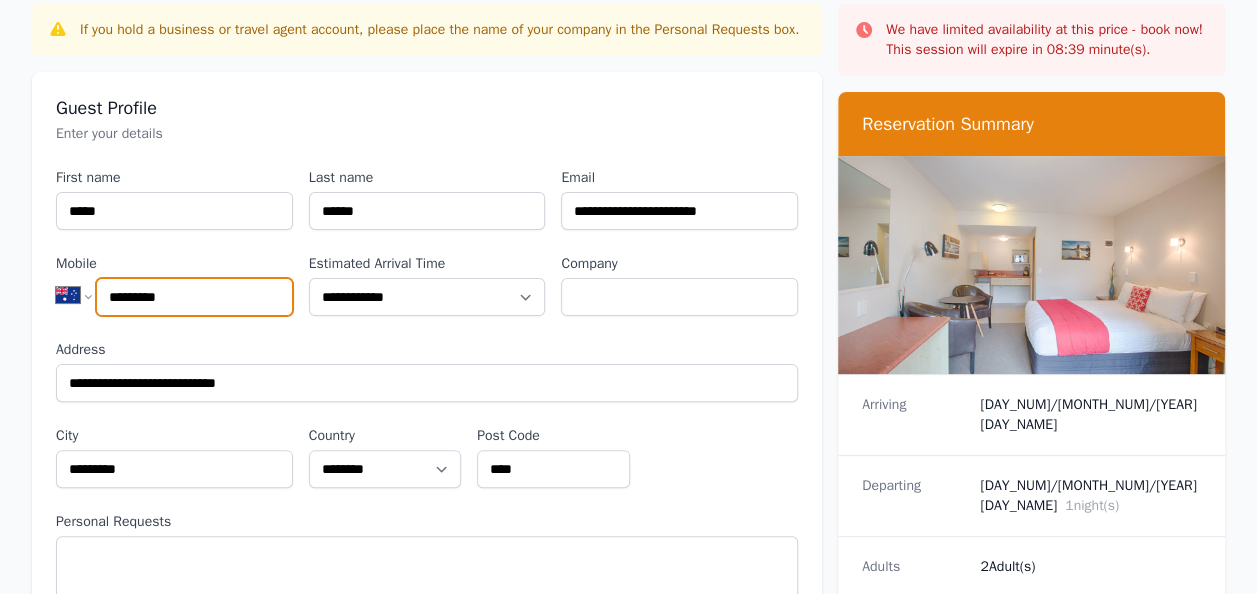 scroll, scrollTop: 200, scrollLeft: 0, axis: vertical 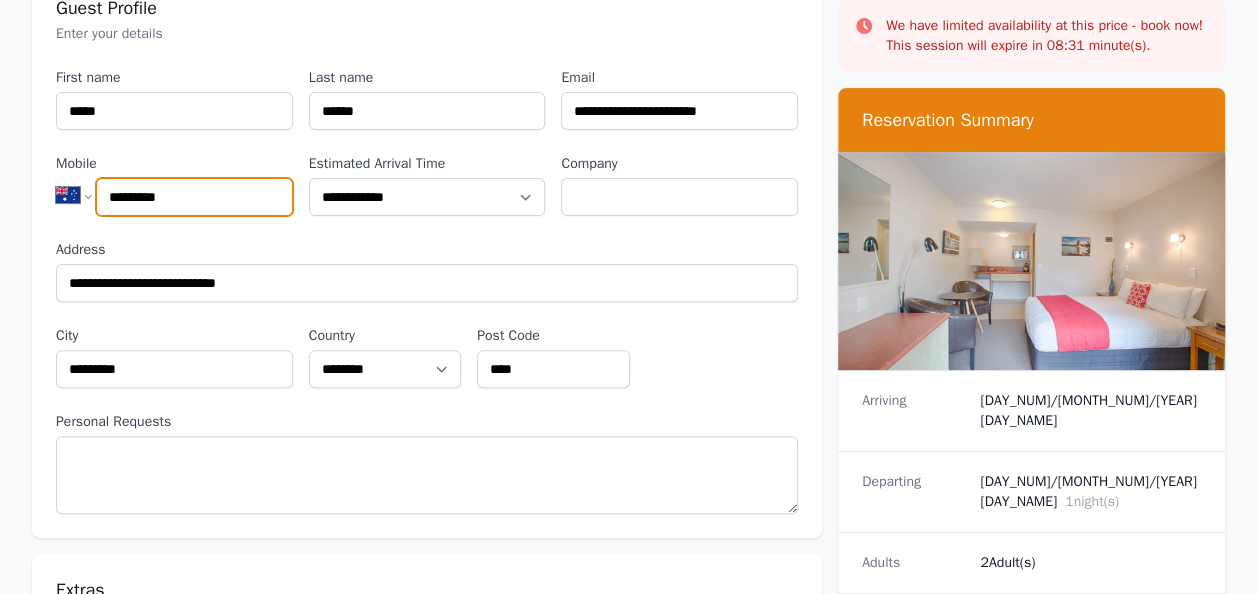 type on "*********" 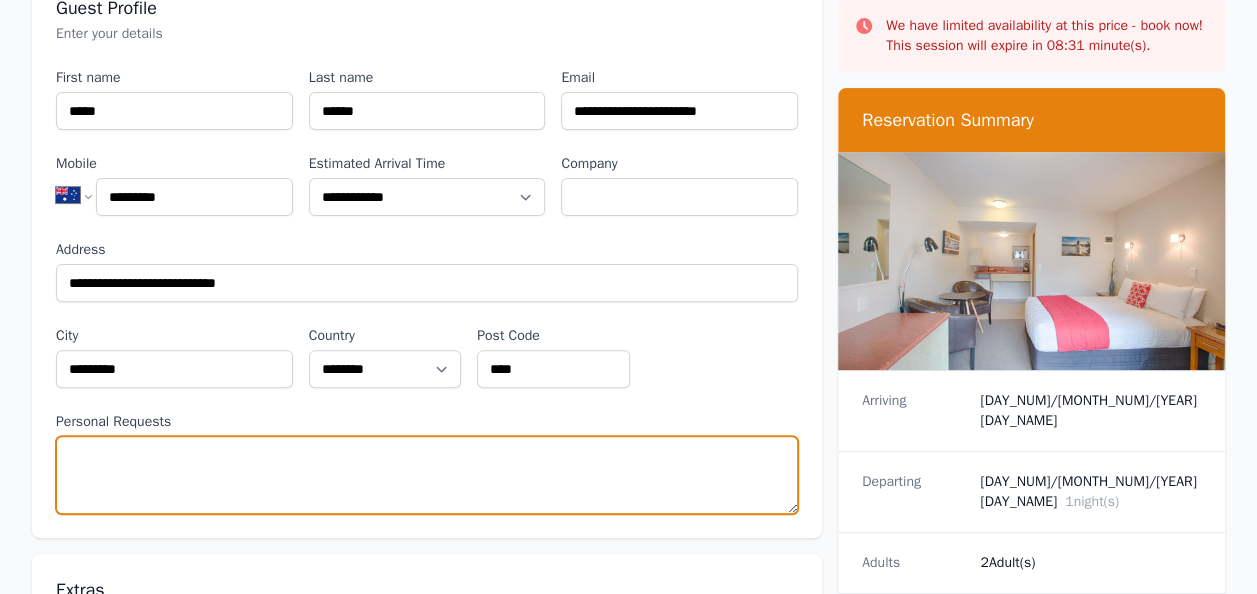 click on "Personal Requests" at bounding box center (427, 475) 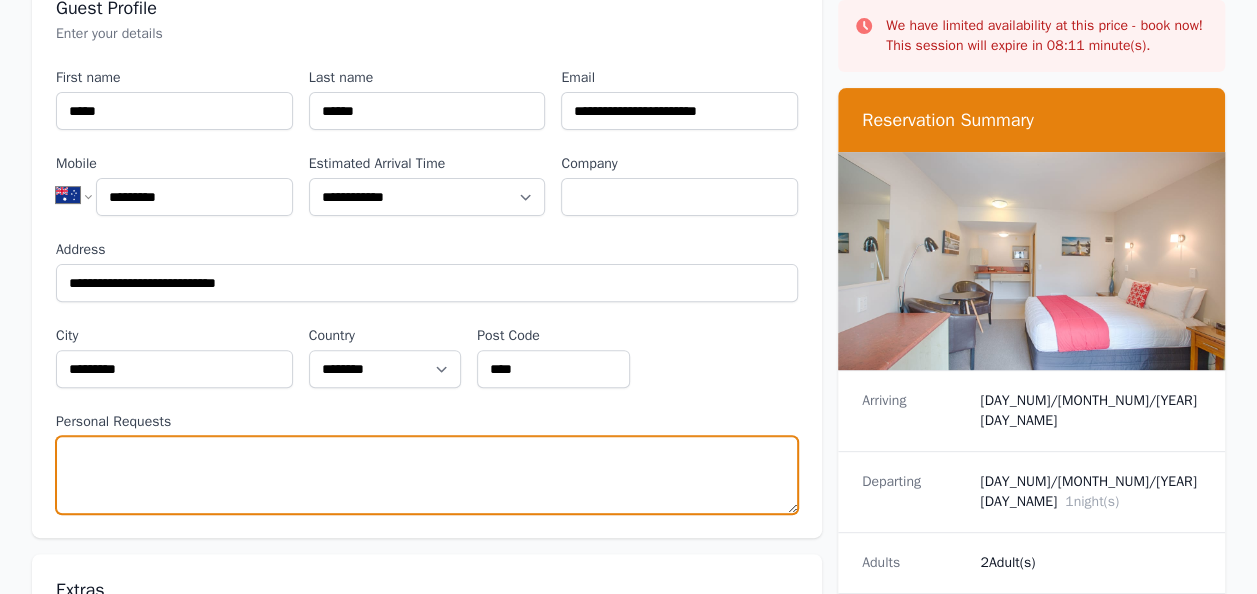 type on "*" 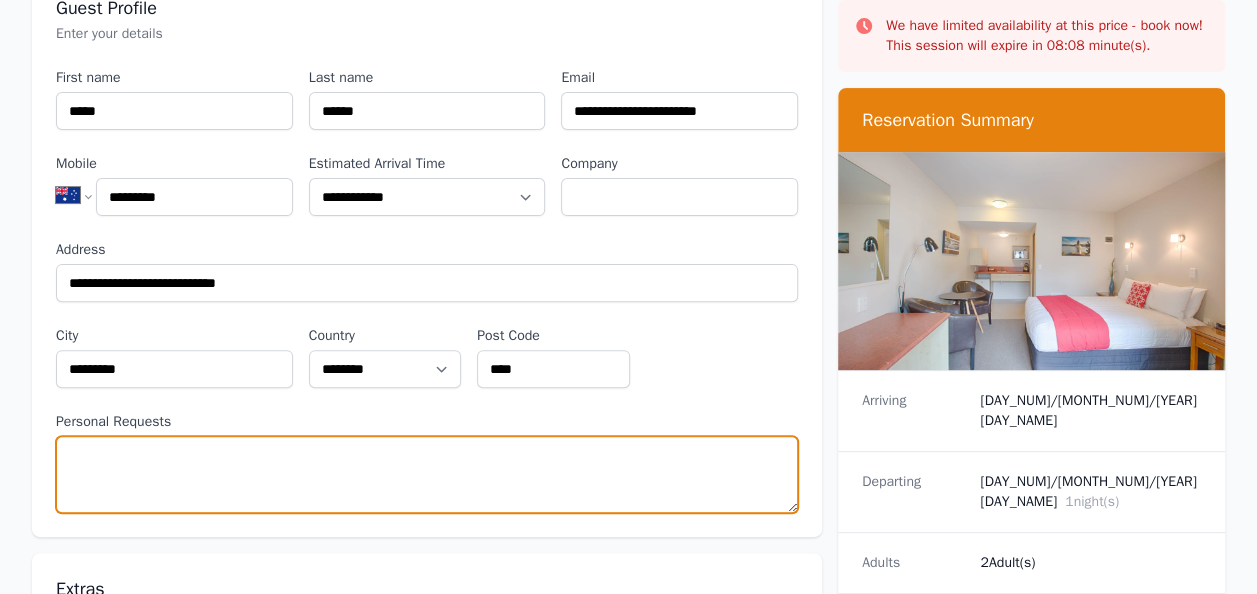 paste on "**********" 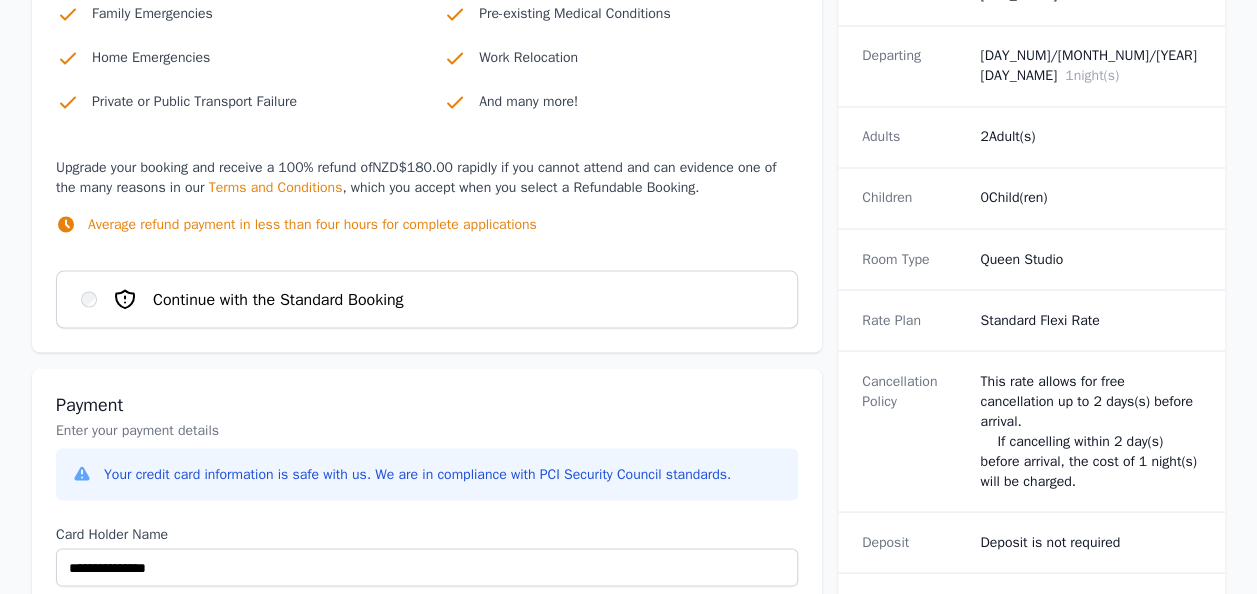 scroll, scrollTop: 1700, scrollLeft: 0, axis: vertical 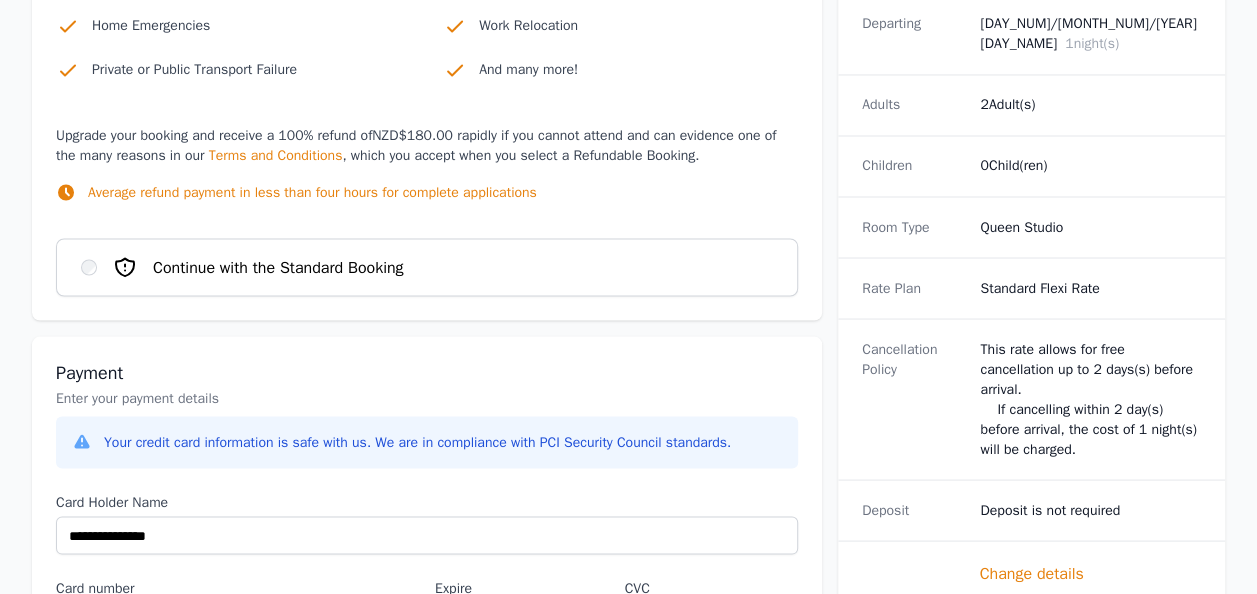 type on "**********" 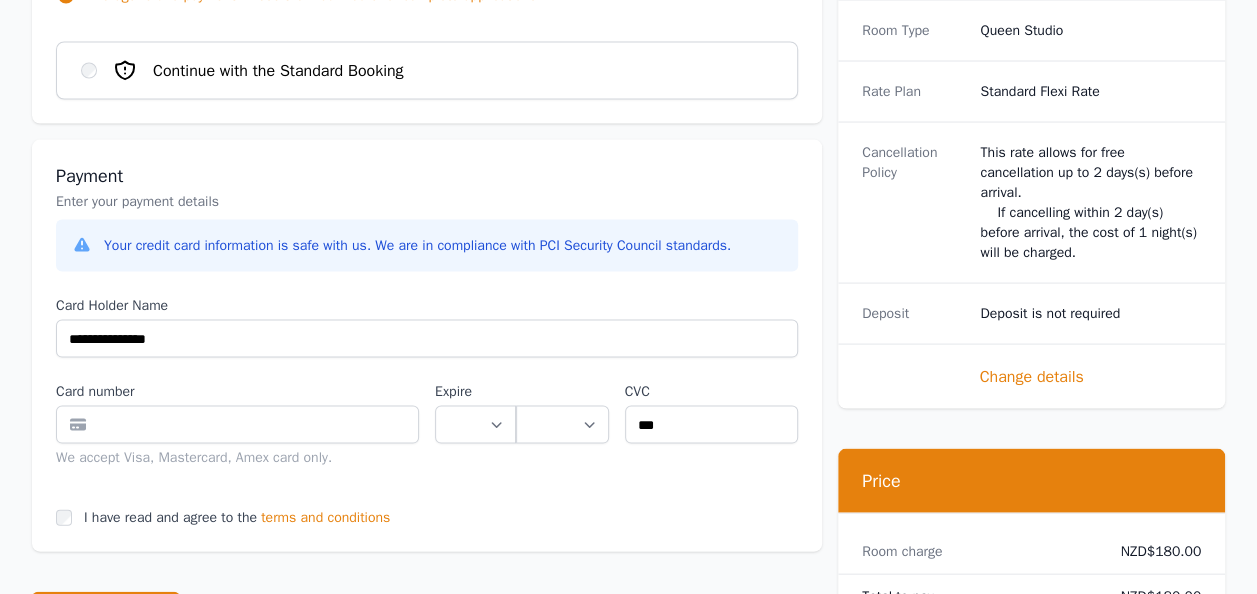 scroll, scrollTop: 1900, scrollLeft: 0, axis: vertical 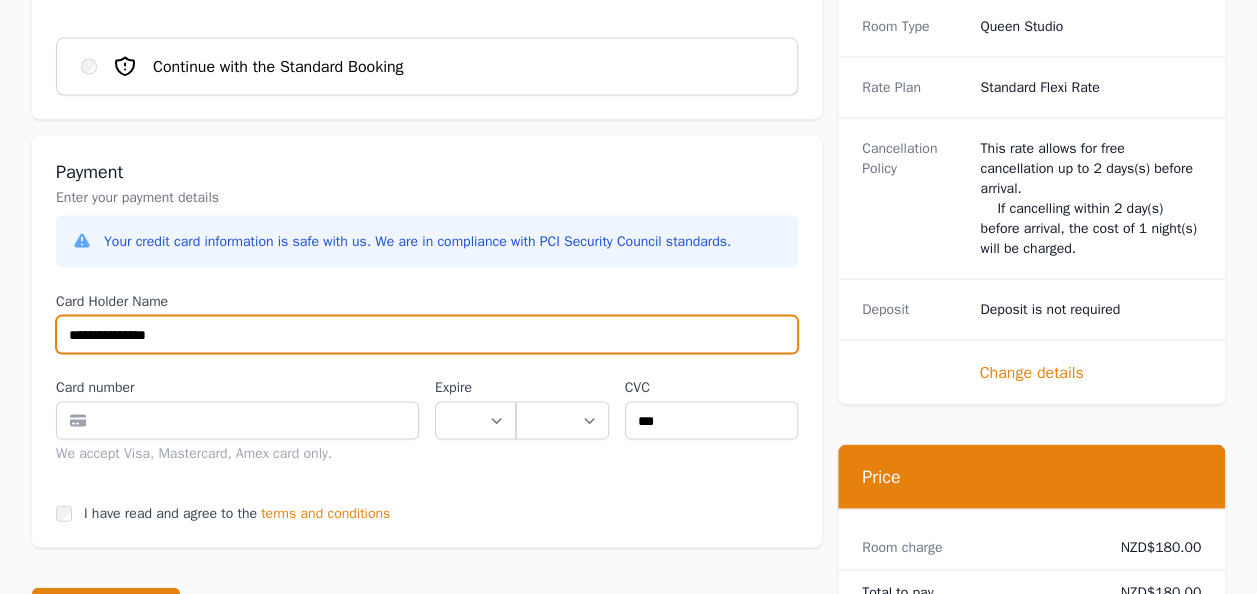 drag, startPoint x: 185, startPoint y: 338, endPoint x: 0, endPoint y: 312, distance: 186.8181 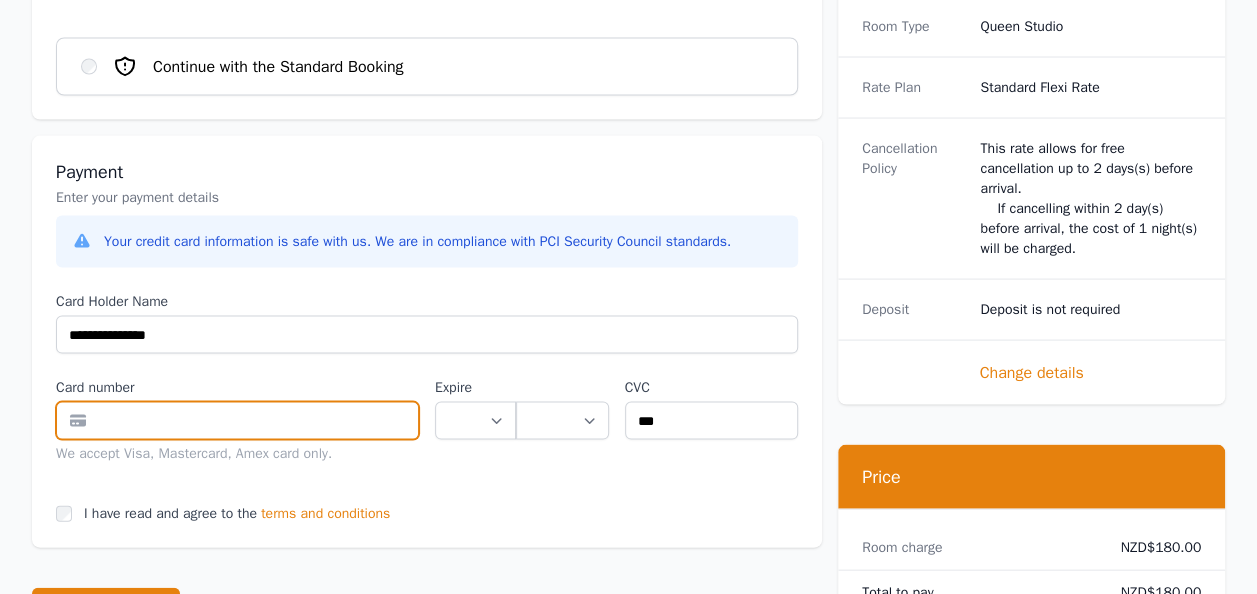 click at bounding box center (237, 421) 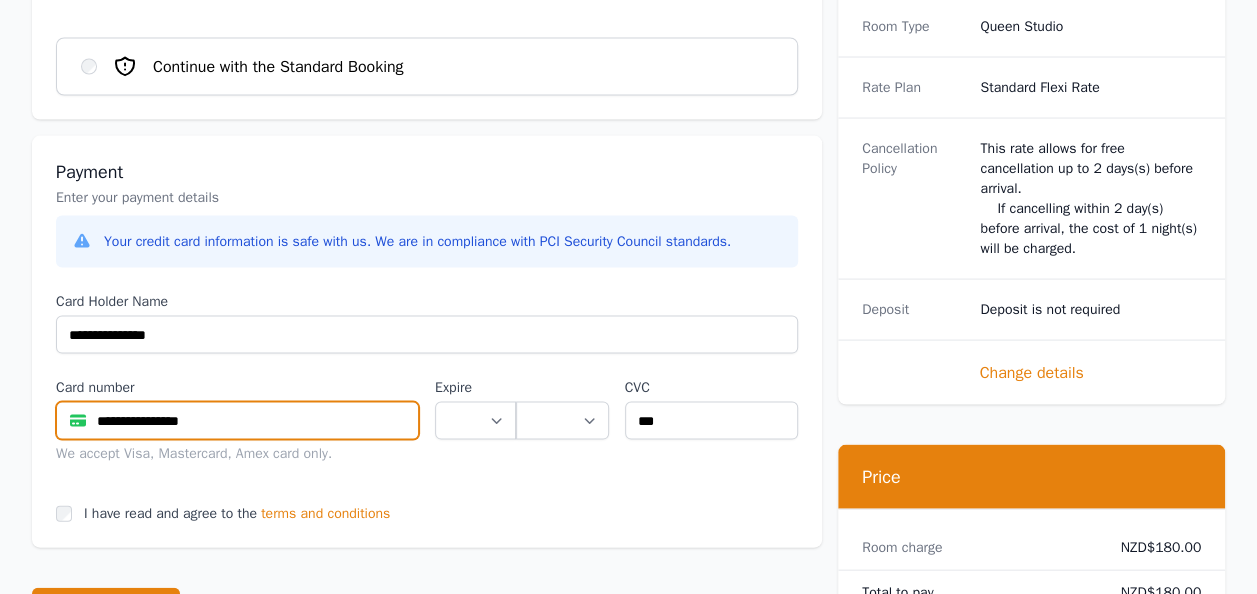 type on "**********" 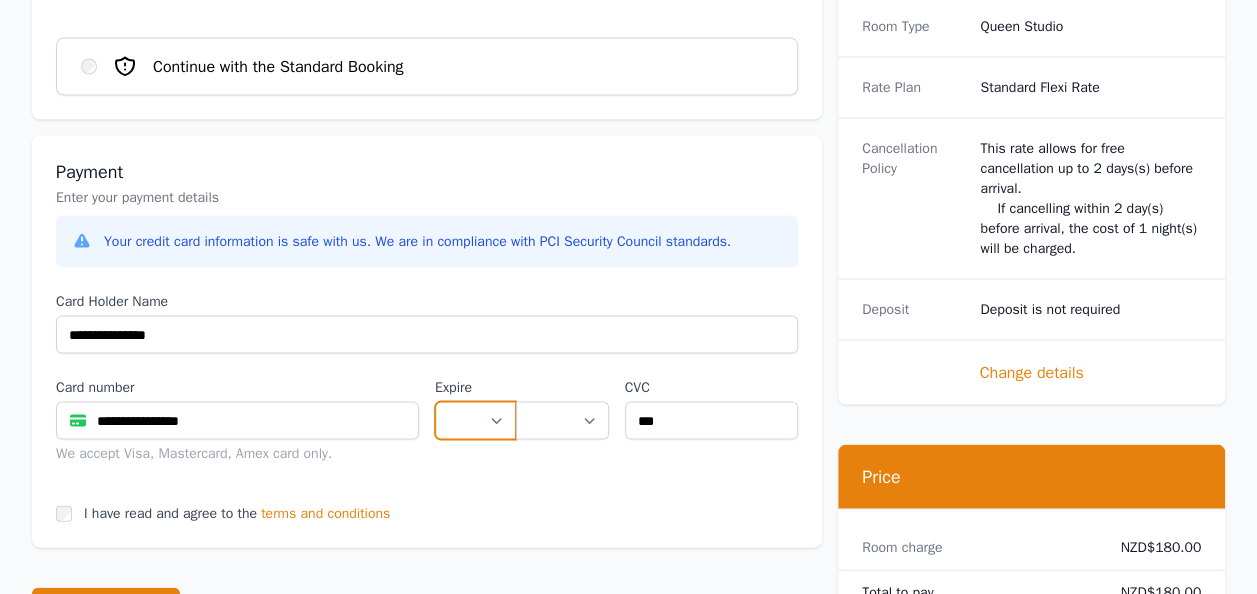 click on "** ** ** ** ** ** ** ** ** ** ** **" at bounding box center [475, 421] 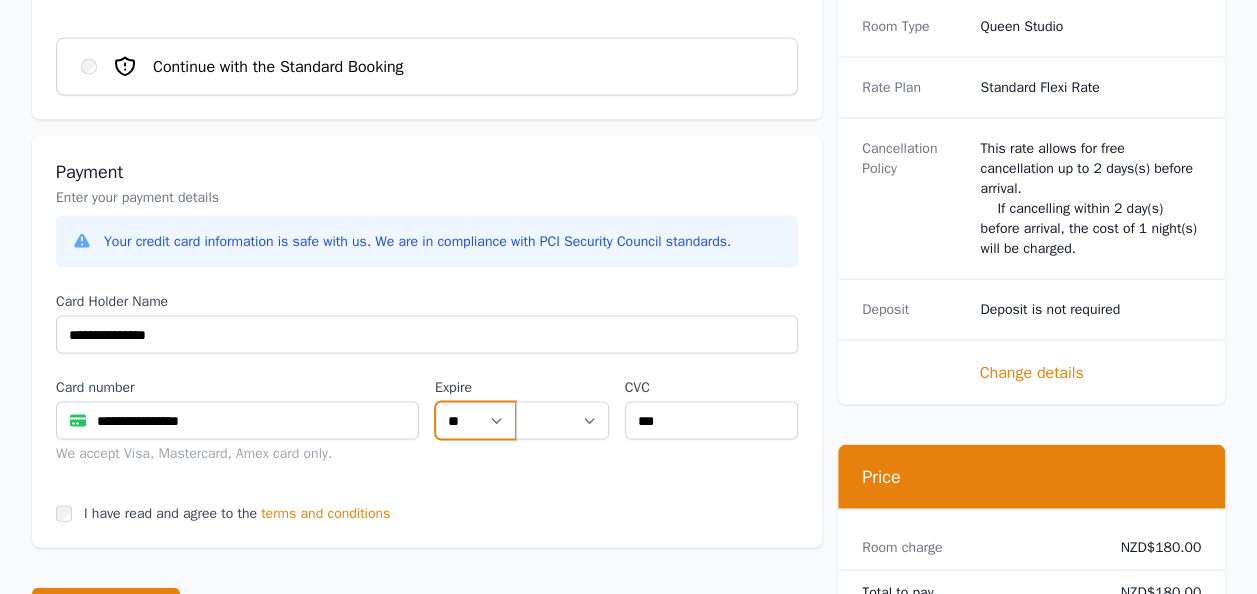 click on "** ** ** ** ** ** ** ** ** ** ** **" at bounding box center [475, 421] 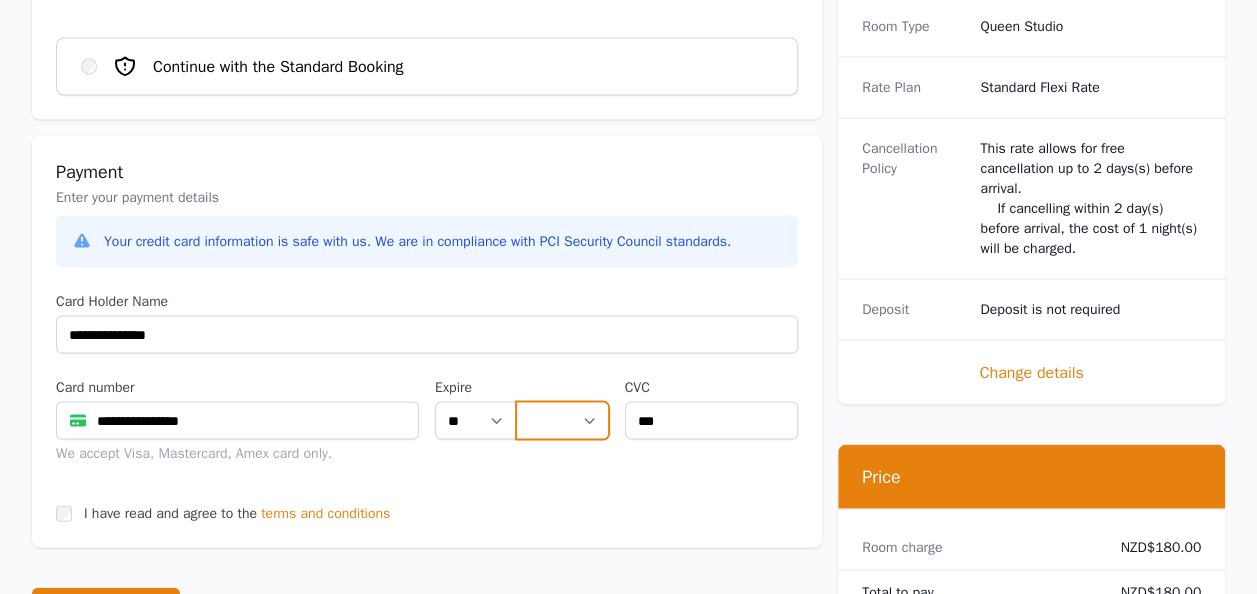 click on "**** **** **** **** **** **** **** **** ****" at bounding box center [562, 421] 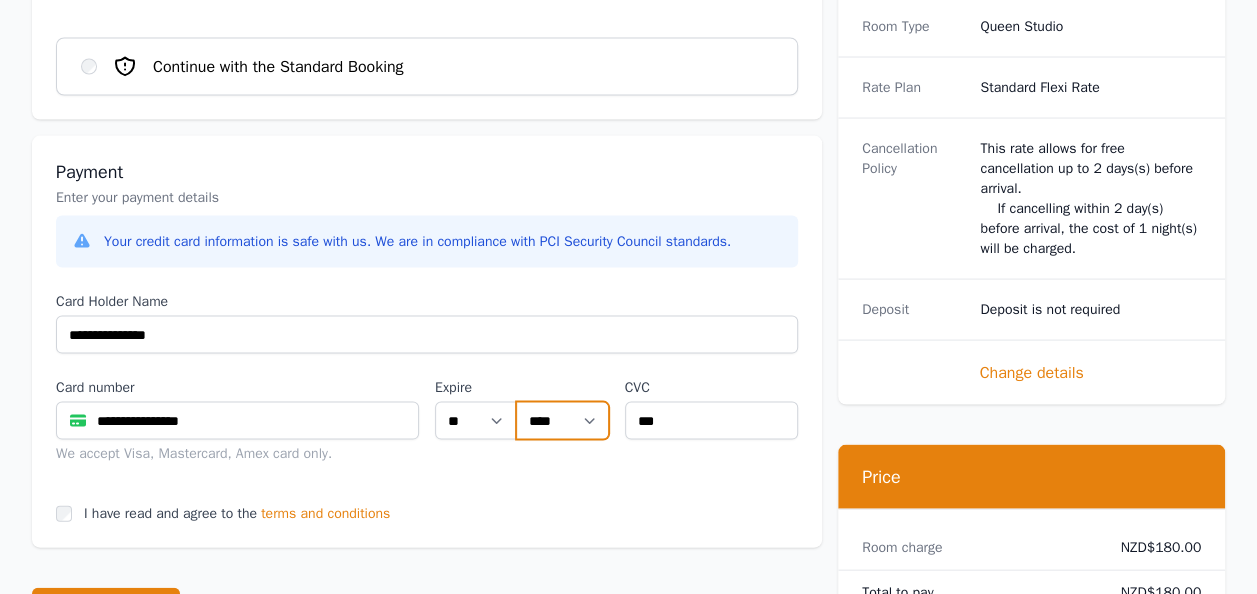 click on "**** **** **** **** **** **** **** **** ****" at bounding box center [562, 421] 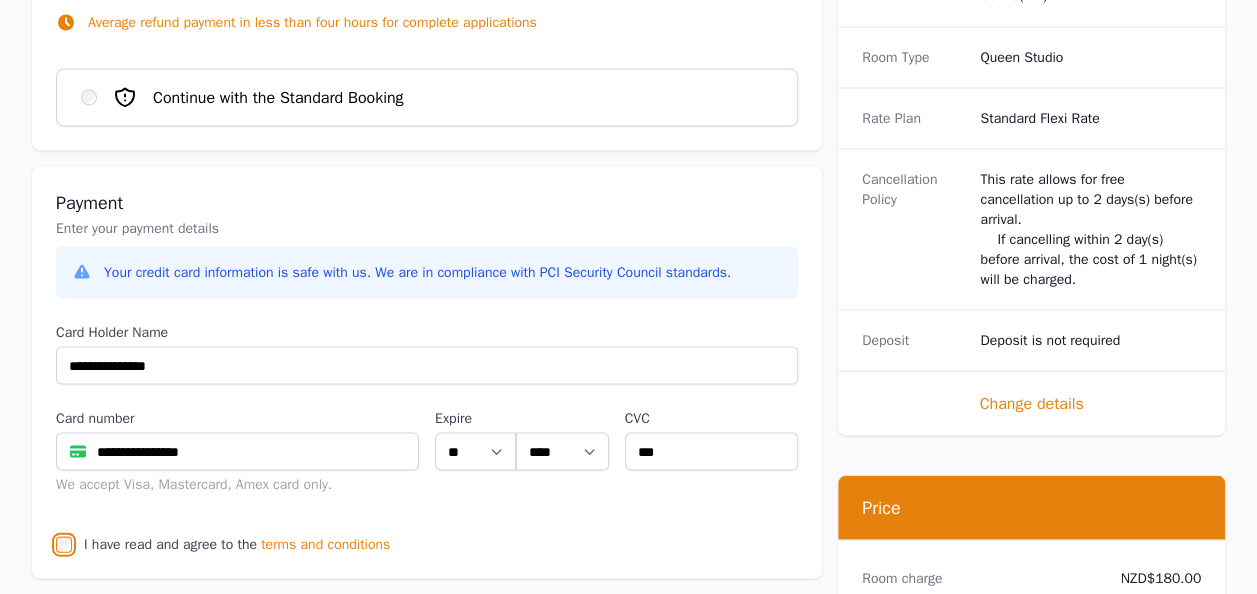 scroll, scrollTop: 1900, scrollLeft: 0, axis: vertical 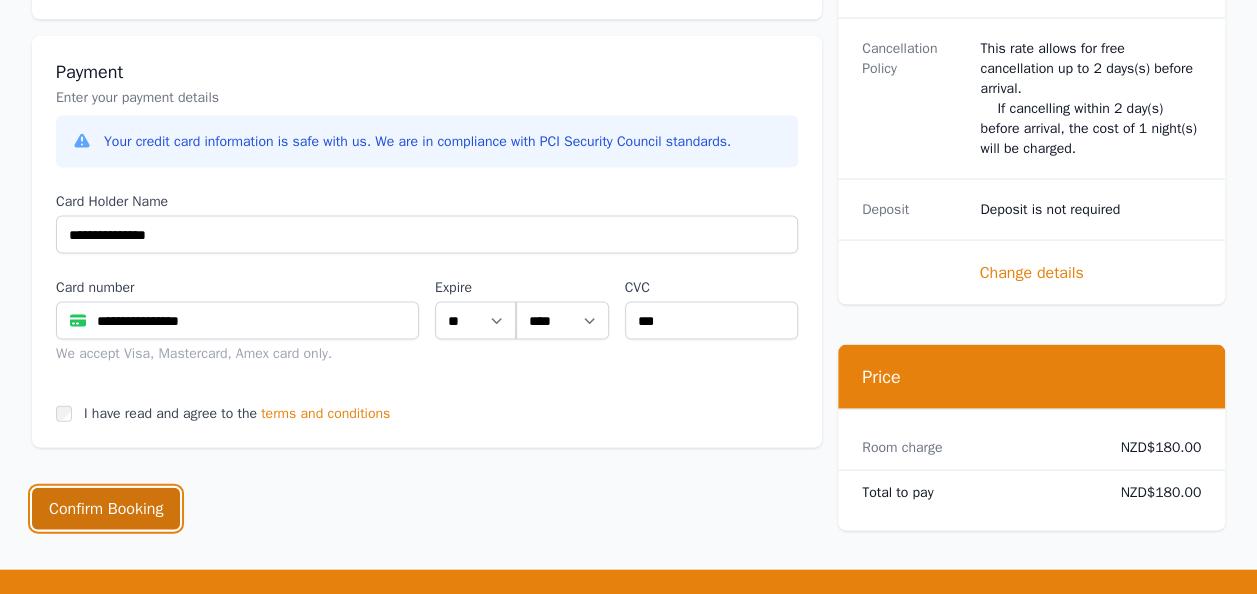click on "Confirm Booking" at bounding box center [106, 509] 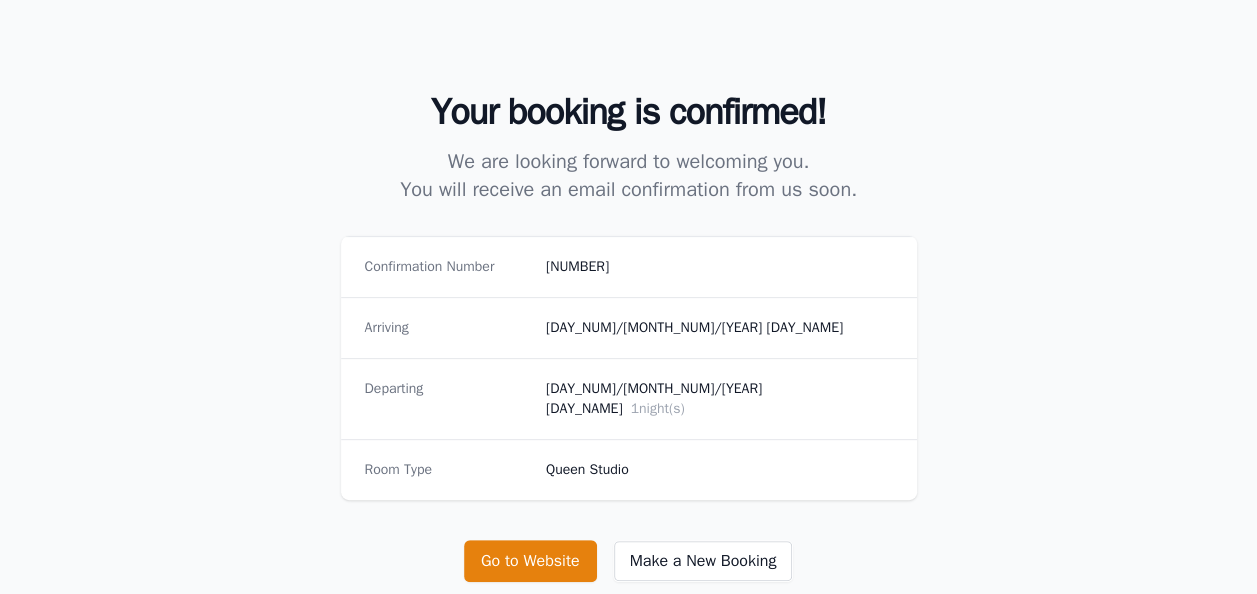 scroll, scrollTop: 400, scrollLeft: 0, axis: vertical 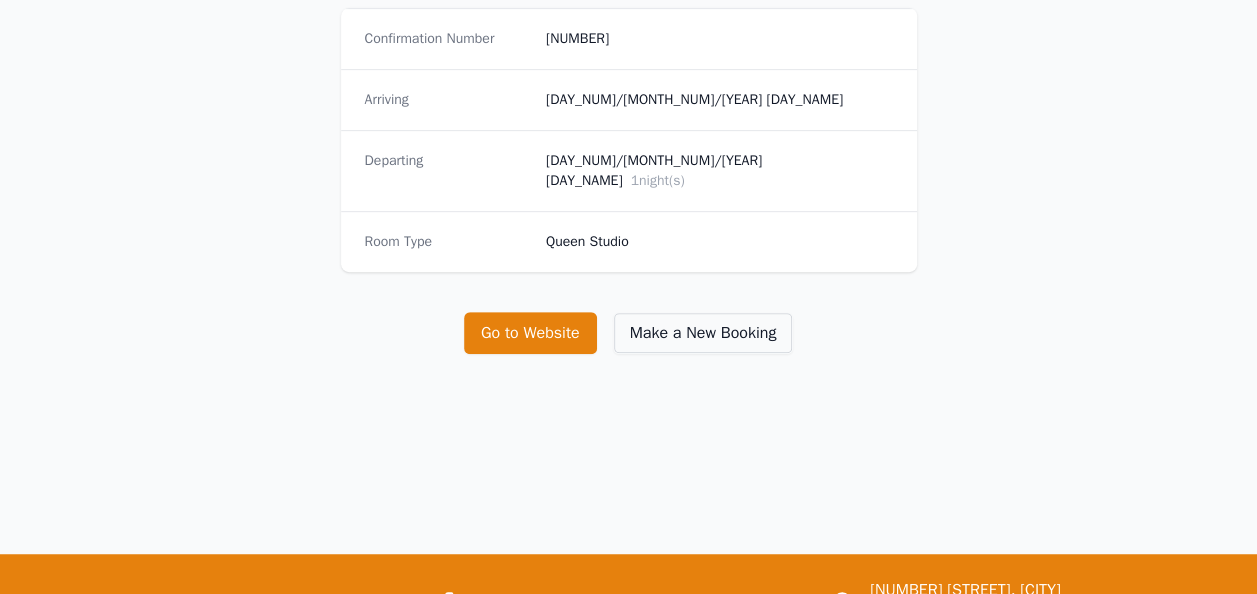 click on "Make a New Booking" at bounding box center [703, 333] 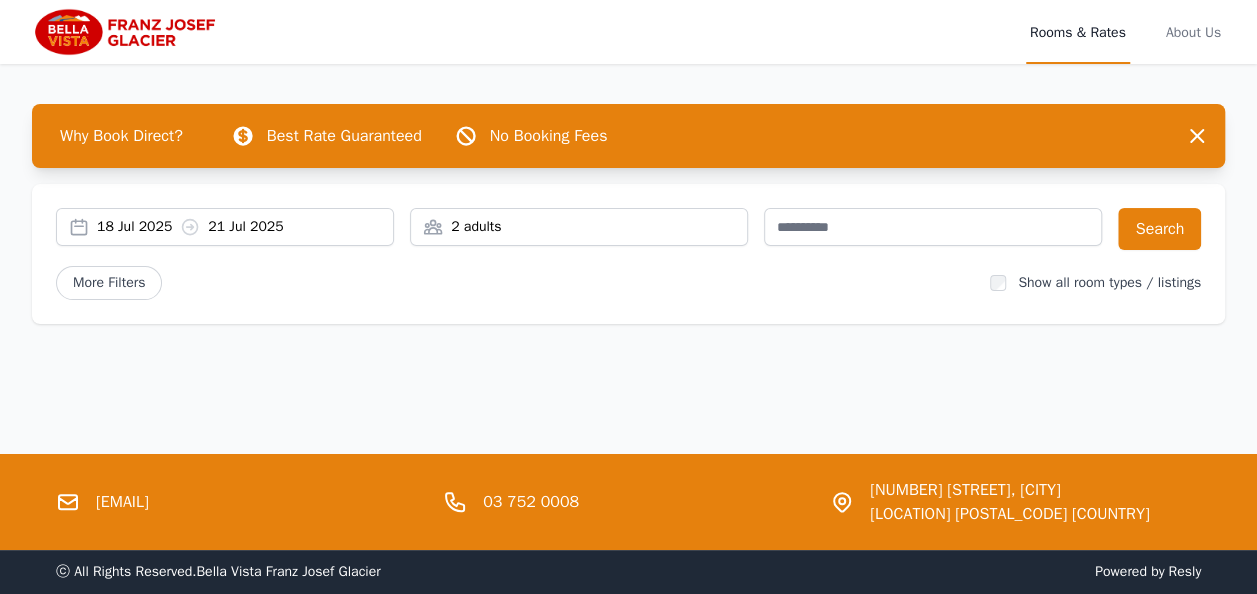 click on "18 Jul 2025 21 Jul 2025" at bounding box center (245, 227) 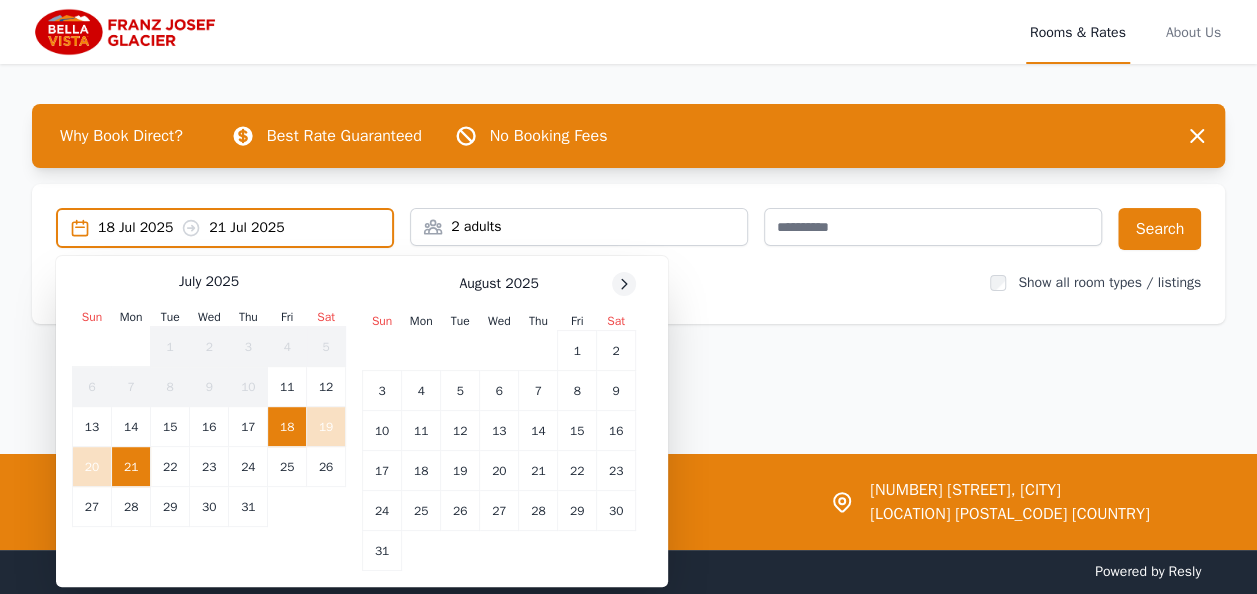 click 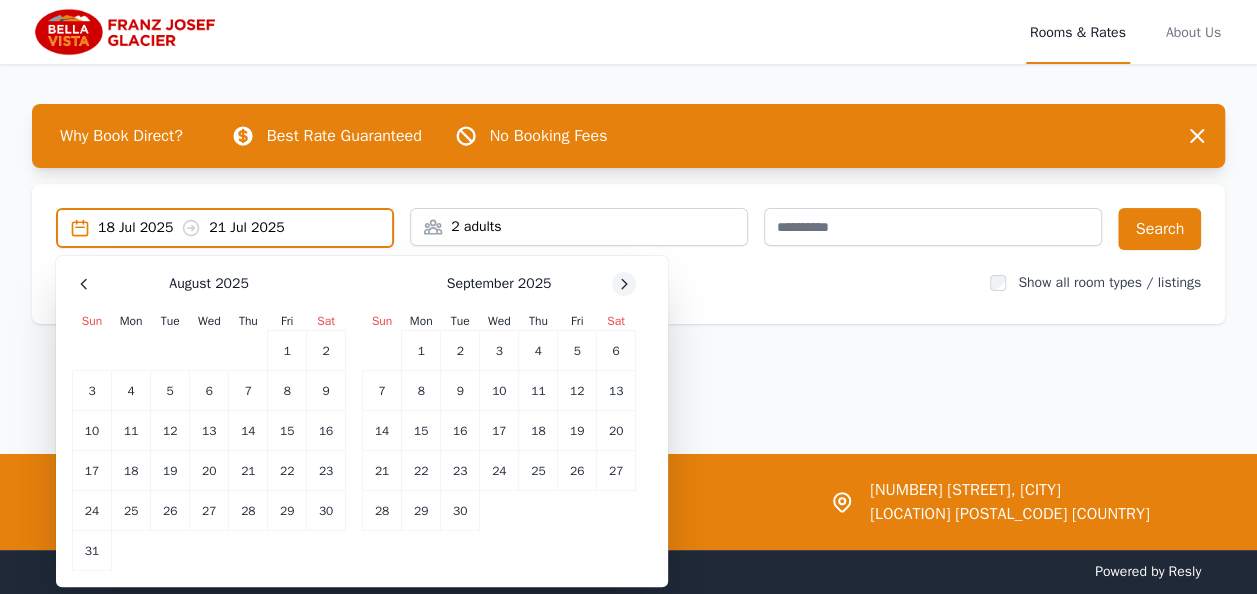 click 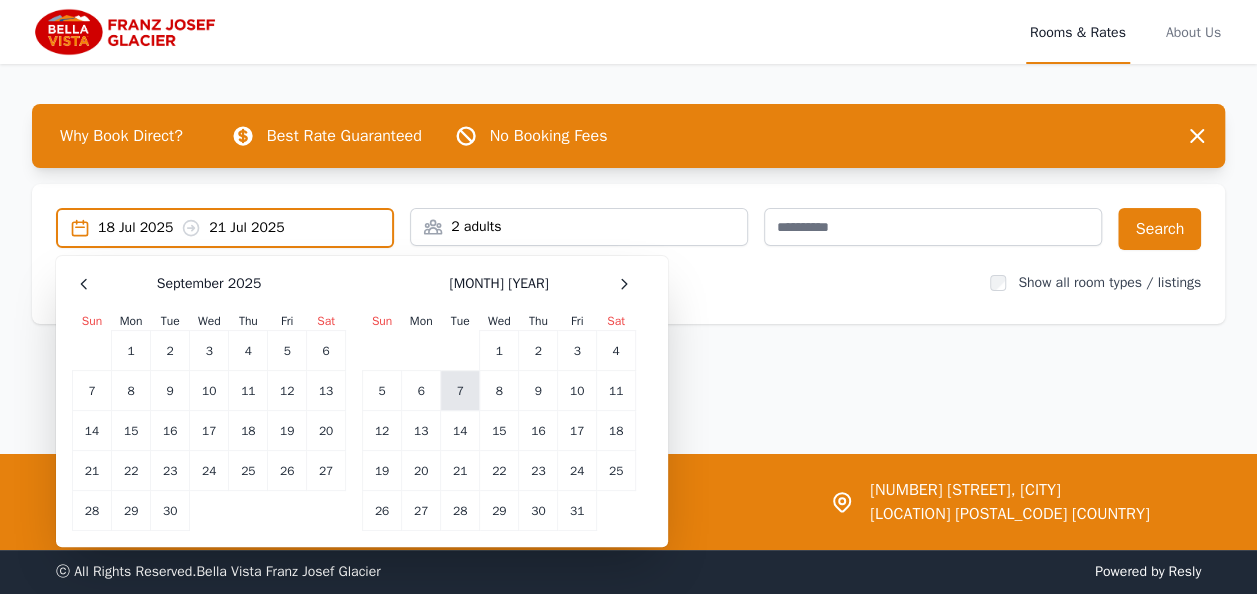 click on "7" at bounding box center (460, 391) 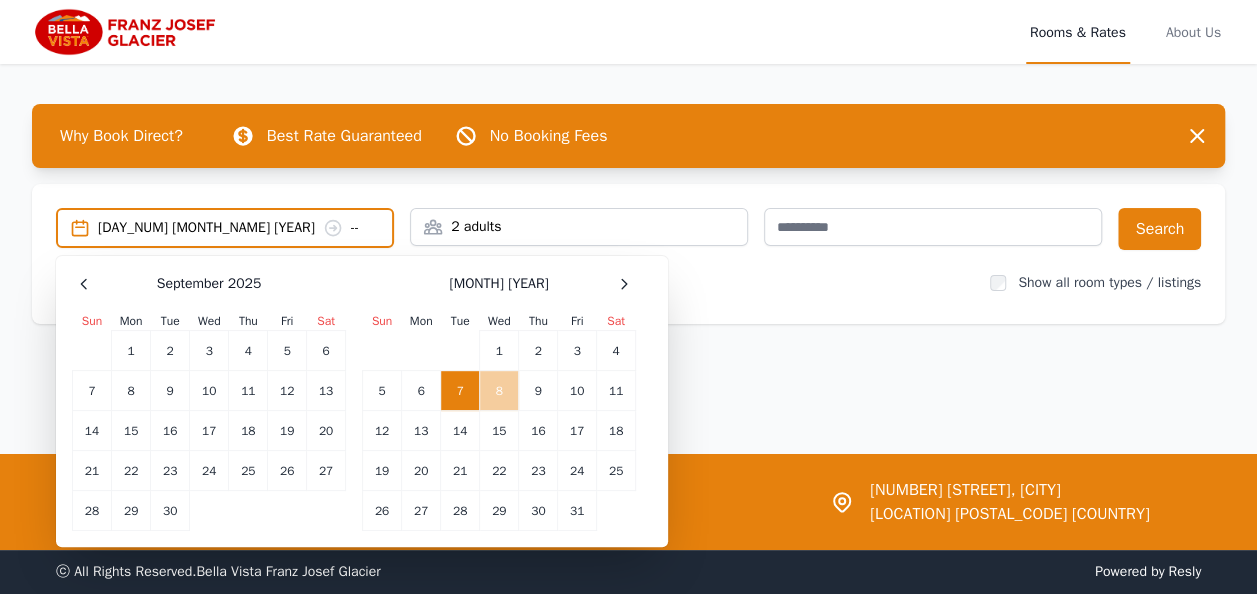 click on "8" at bounding box center [499, 391] 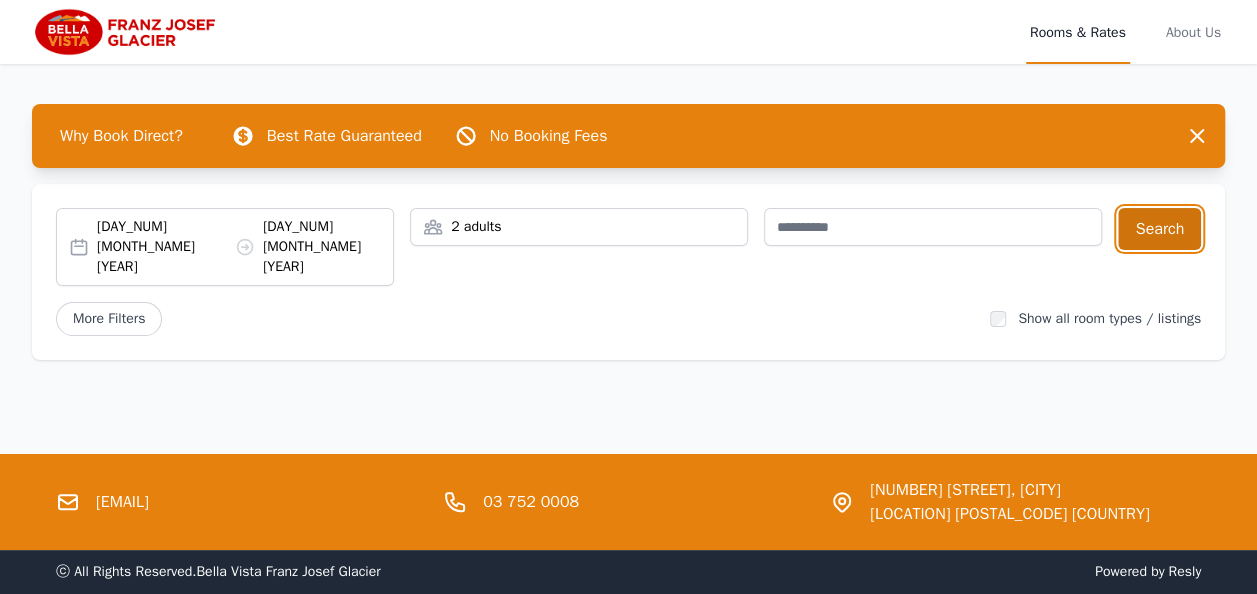 click on "Search" at bounding box center [1159, 229] 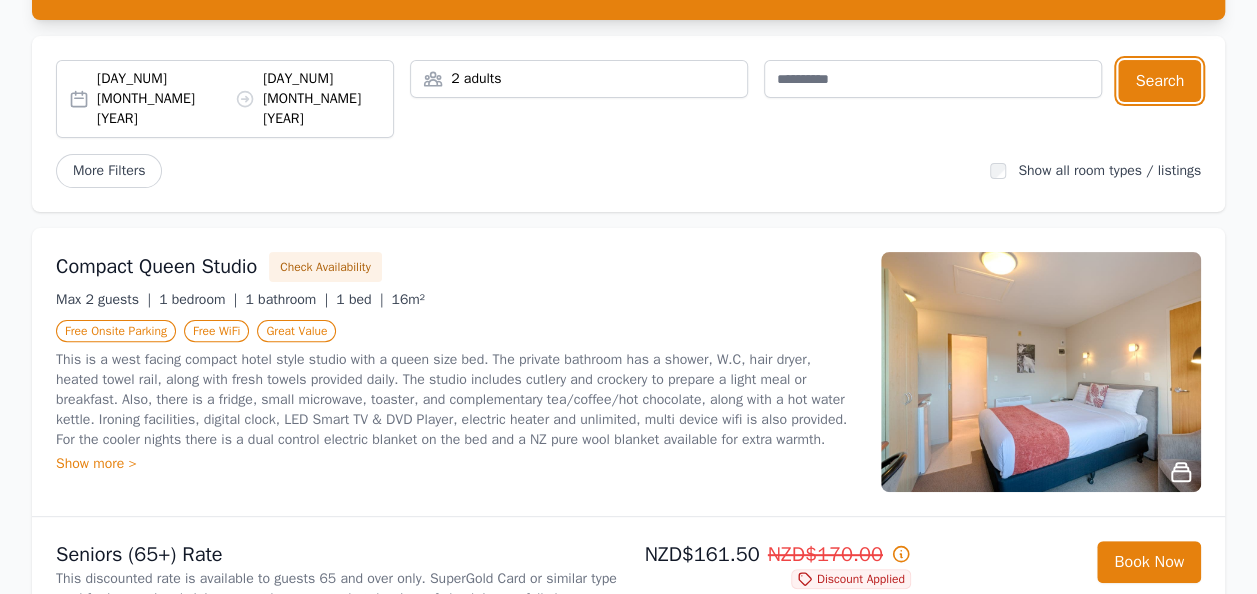 scroll, scrollTop: 0, scrollLeft: 0, axis: both 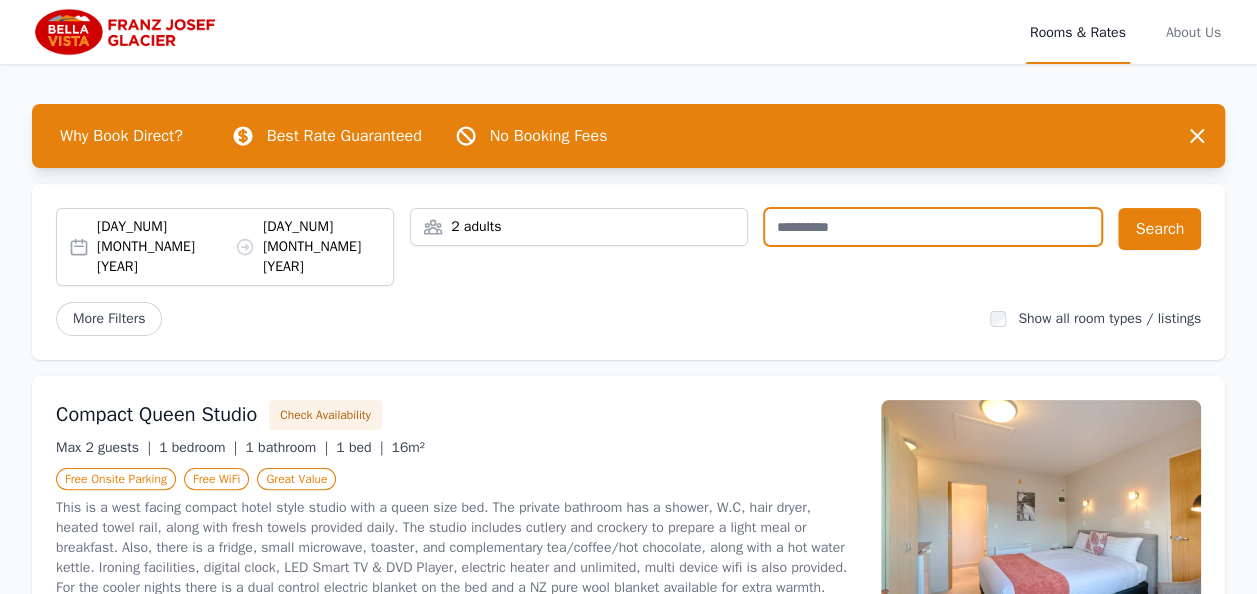 click at bounding box center (933, 227) 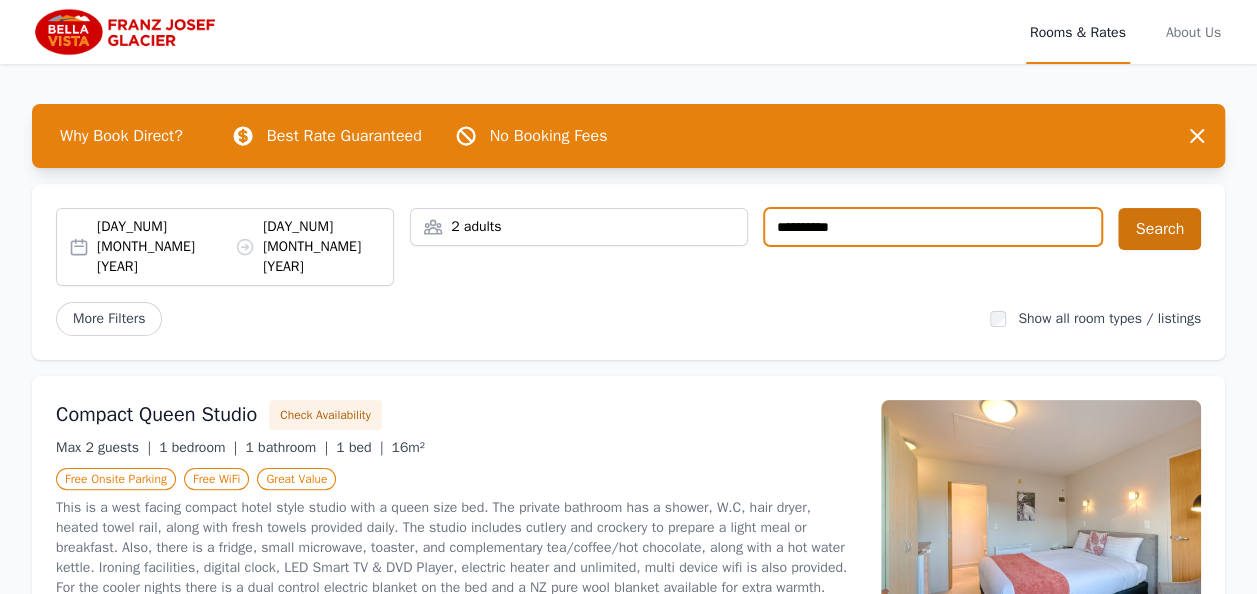 type on "**********" 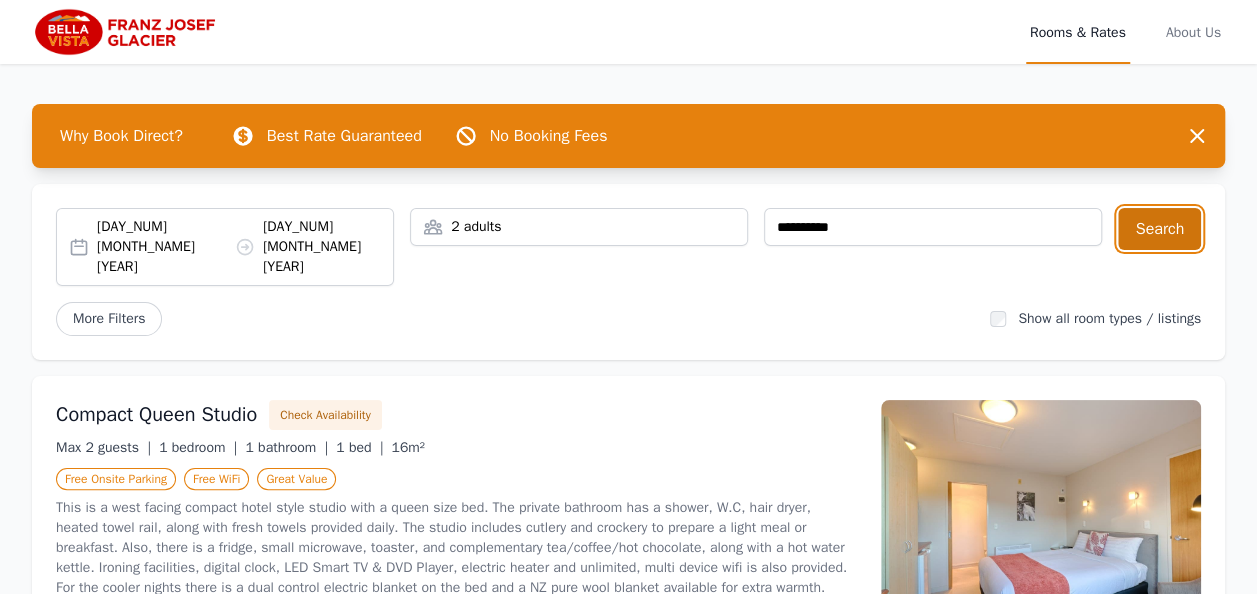 click on "Search" at bounding box center [1159, 229] 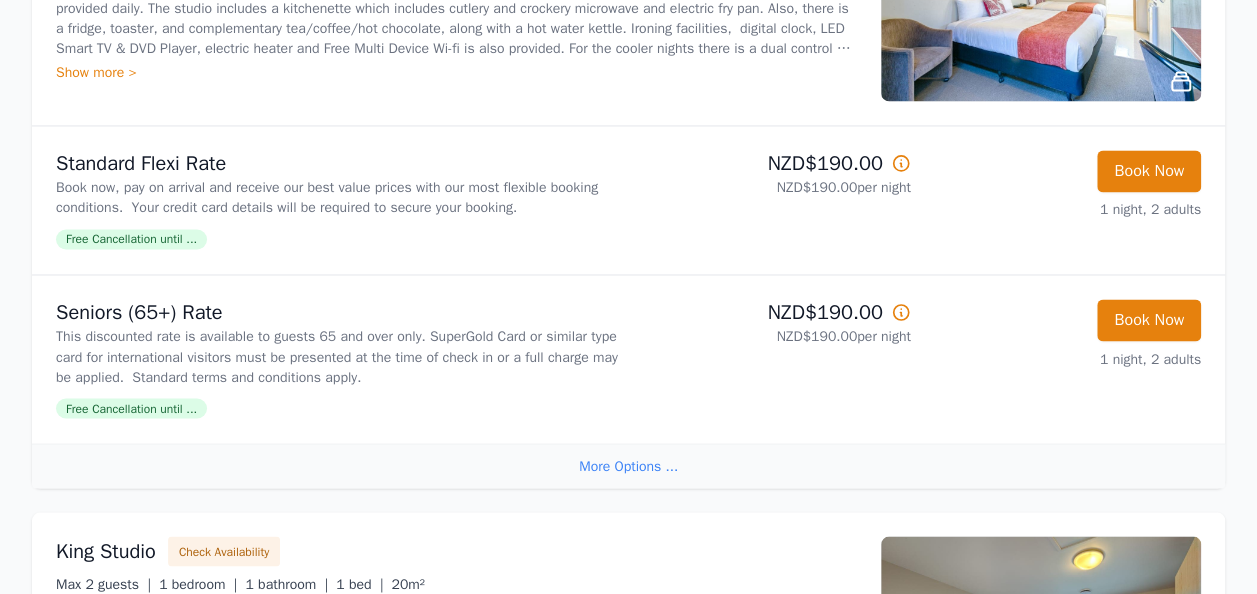 scroll, scrollTop: 1500, scrollLeft: 0, axis: vertical 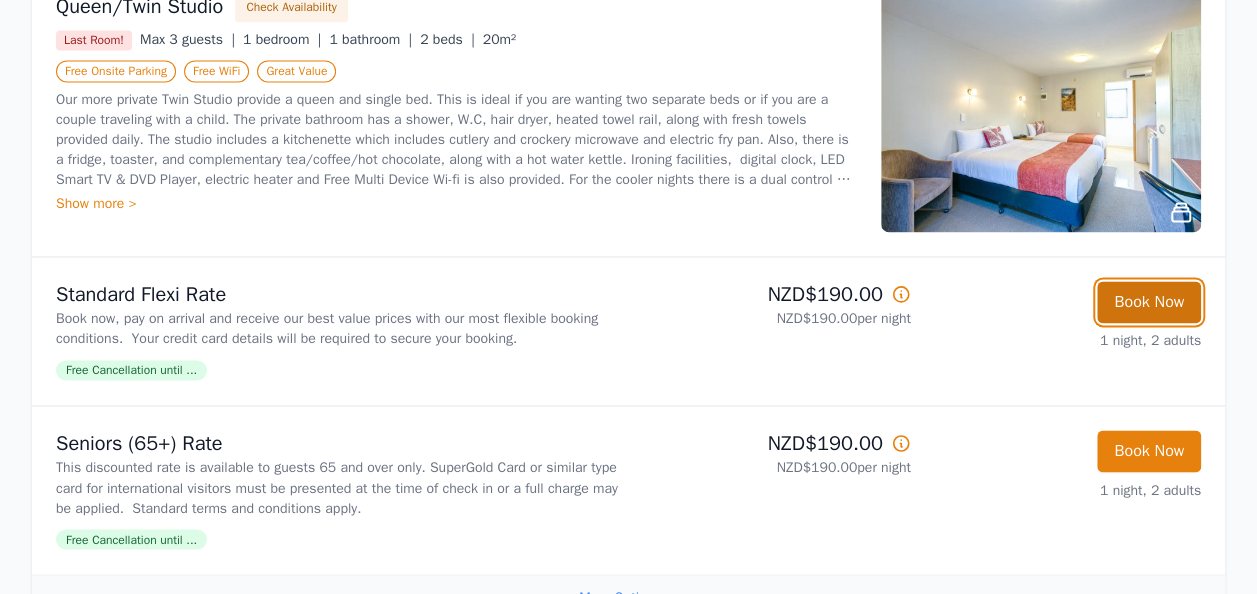 click on "Book Now" at bounding box center (1149, 302) 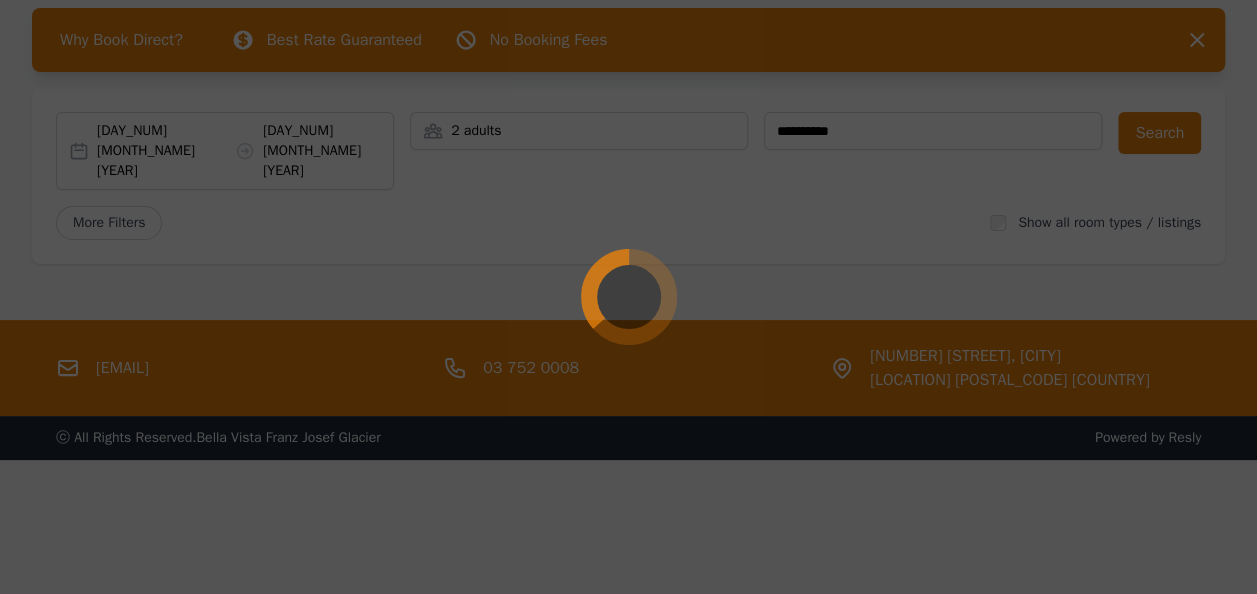 scroll, scrollTop: 0, scrollLeft: 0, axis: both 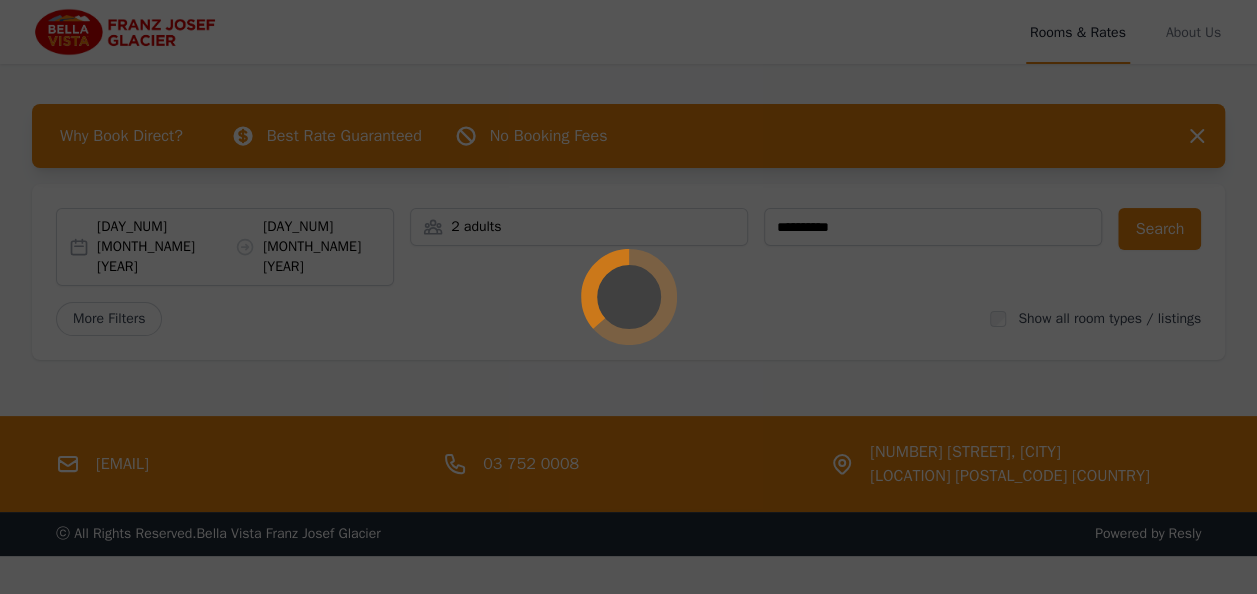 select on "**" 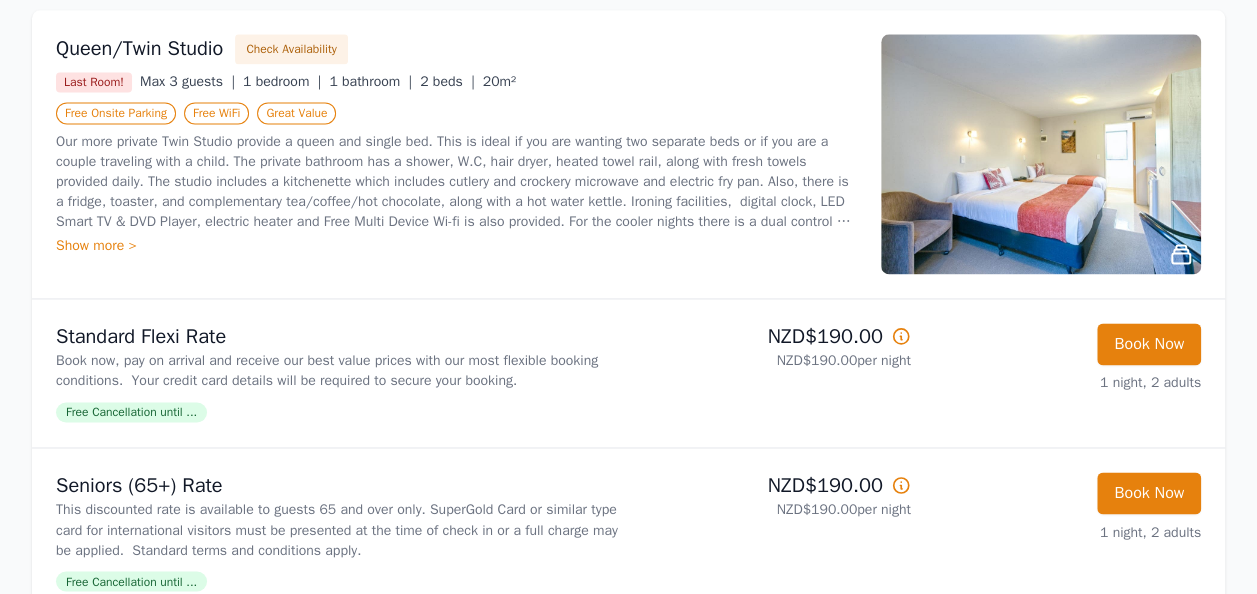 scroll, scrollTop: 1400, scrollLeft: 0, axis: vertical 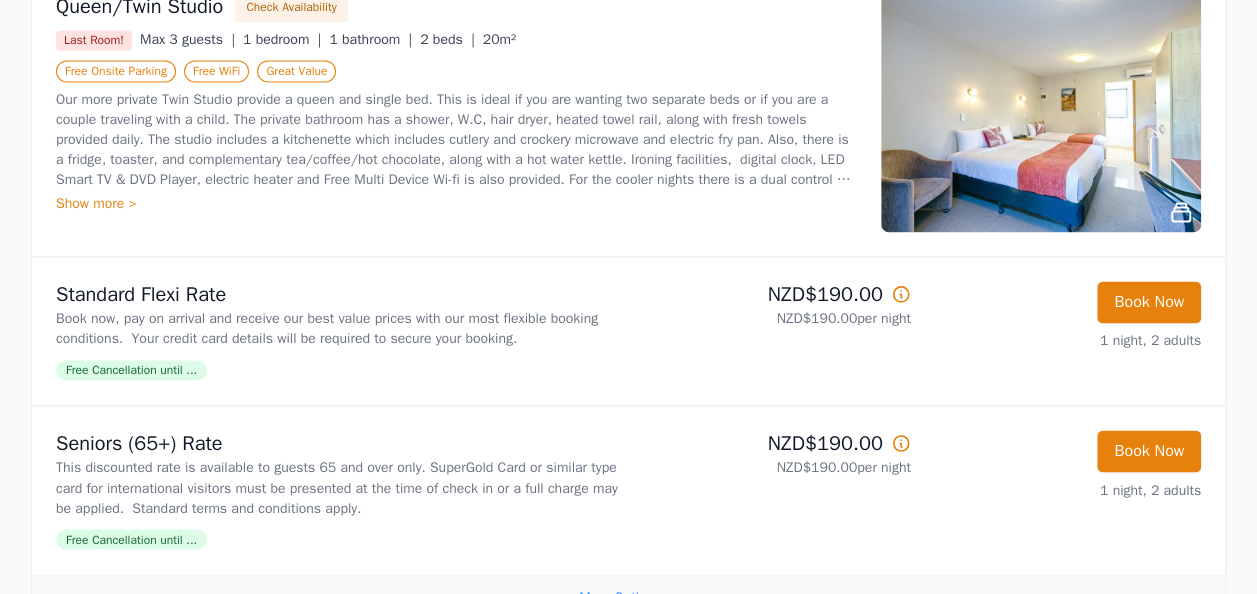 click on "Free Cancellation until ..." at bounding box center (131, 370) 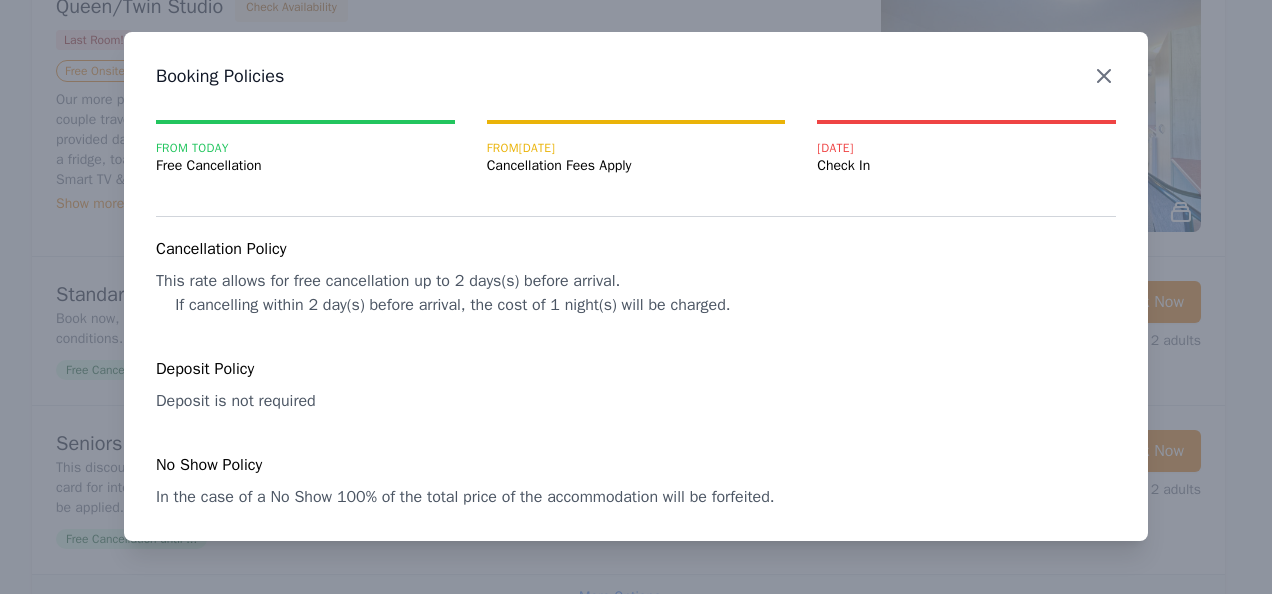 click 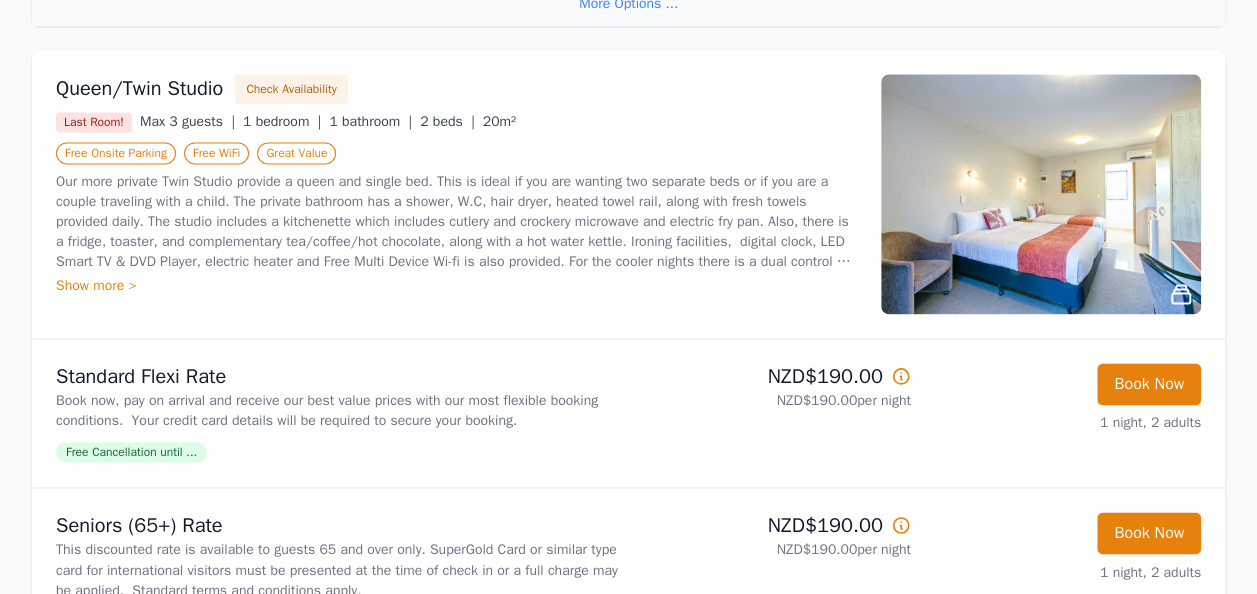 scroll, scrollTop: 1300, scrollLeft: 0, axis: vertical 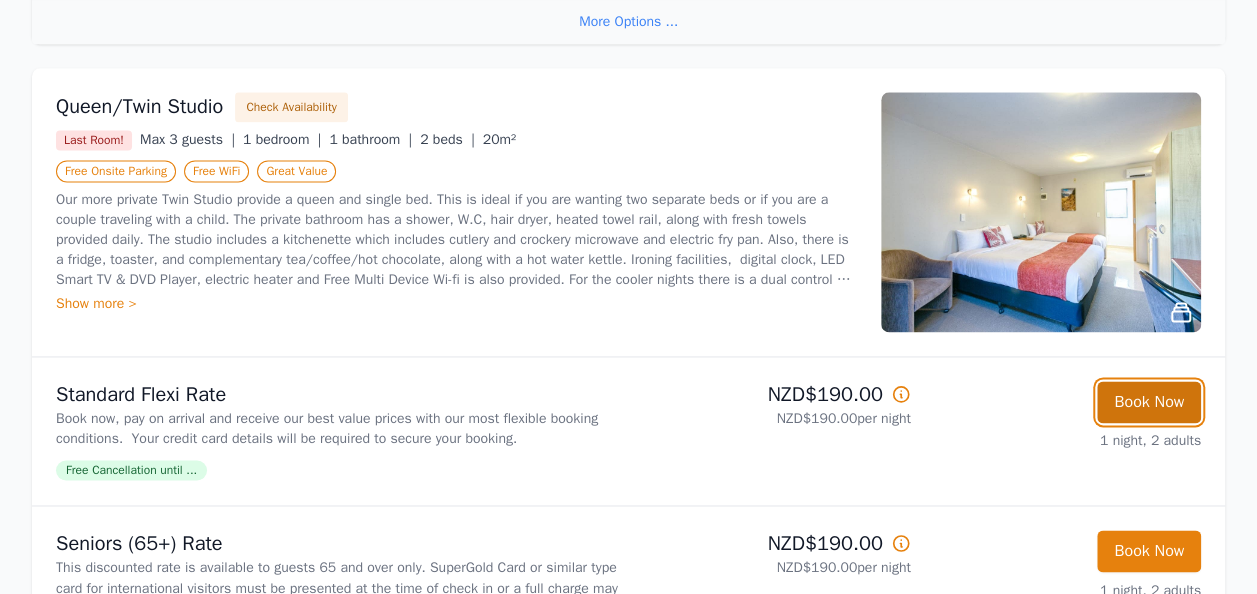 click on "Book Now" at bounding box center [1149, 402] 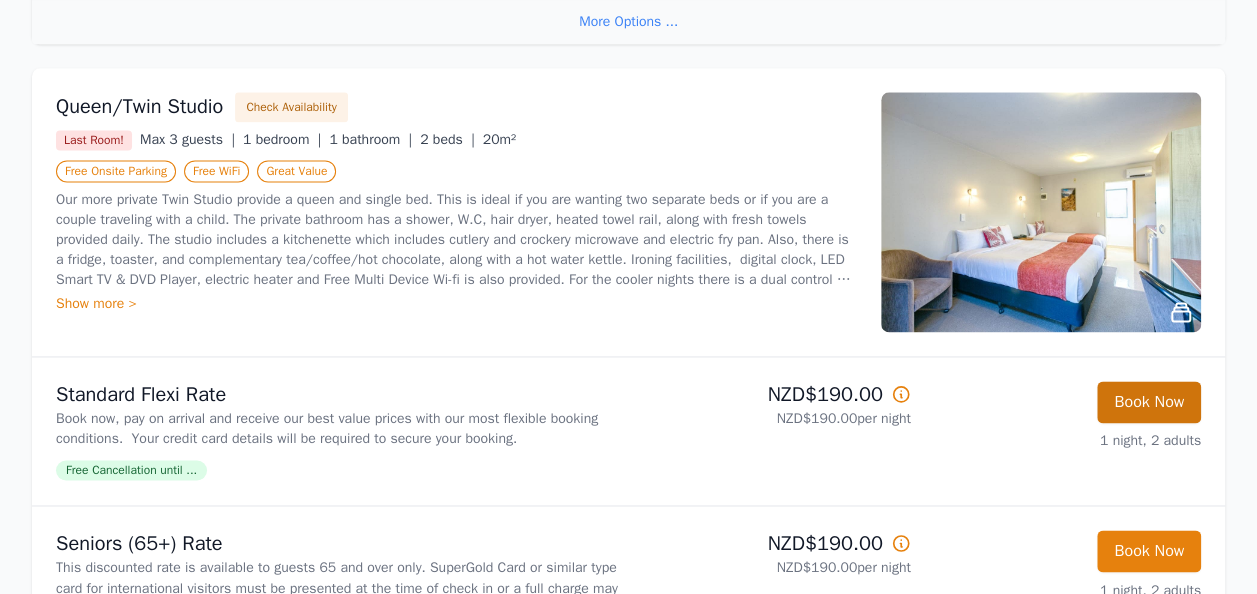 scroll, scrollTop: 0, scrollLeft: 0, axis: both 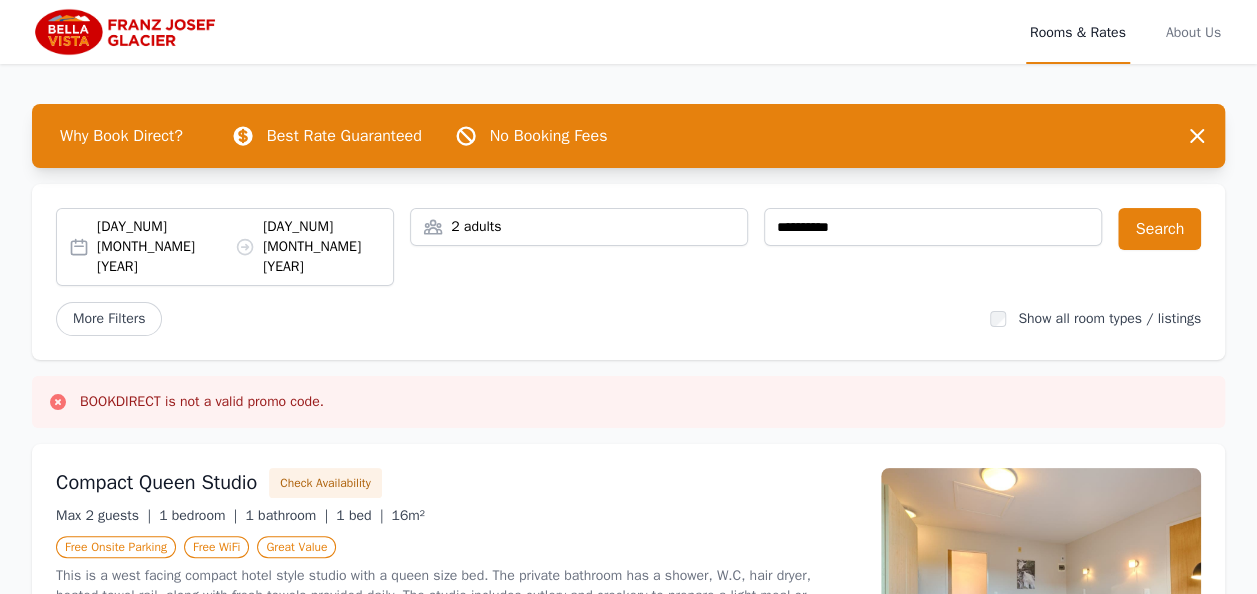 select on "**" 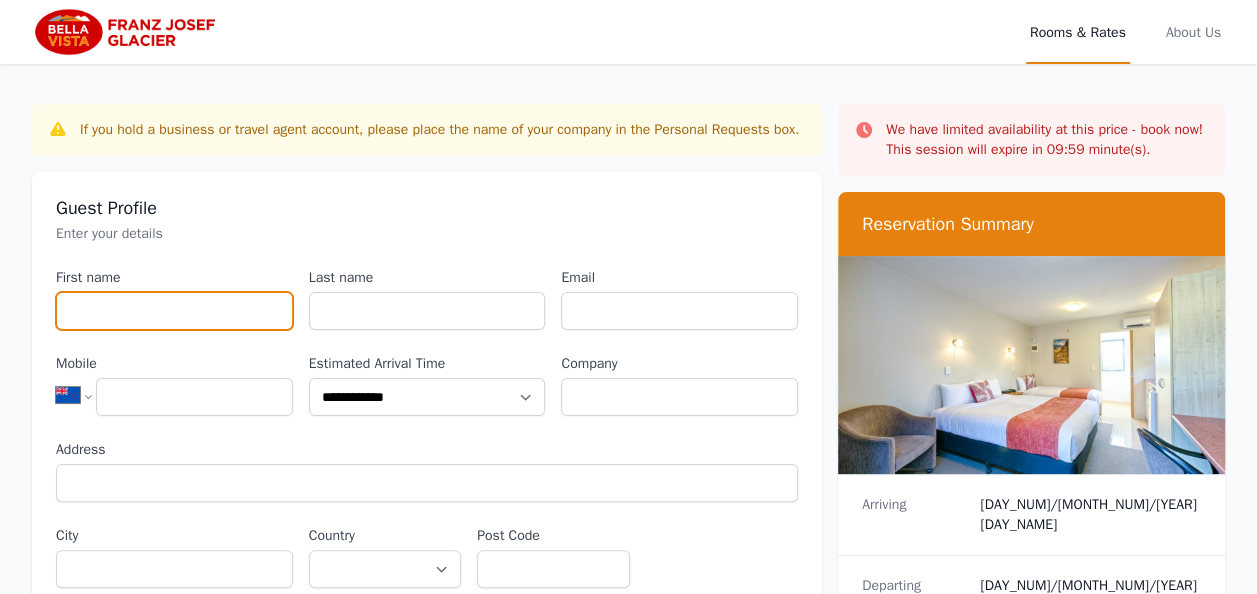 click on "First name" at bounding box center (174, 311) 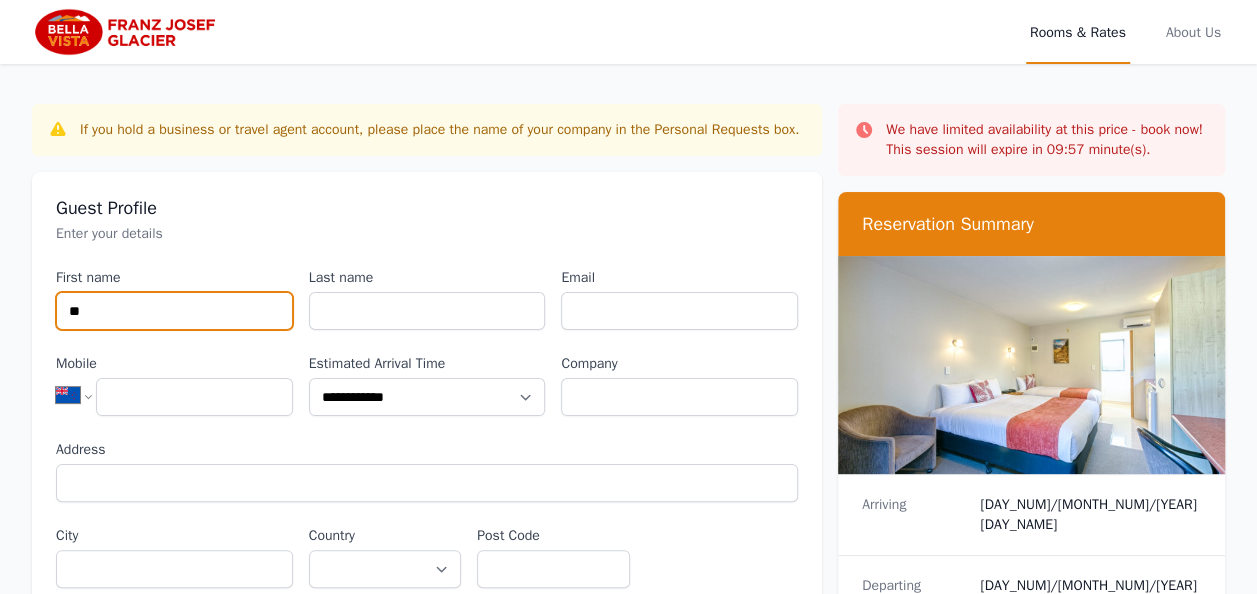 type on "*" 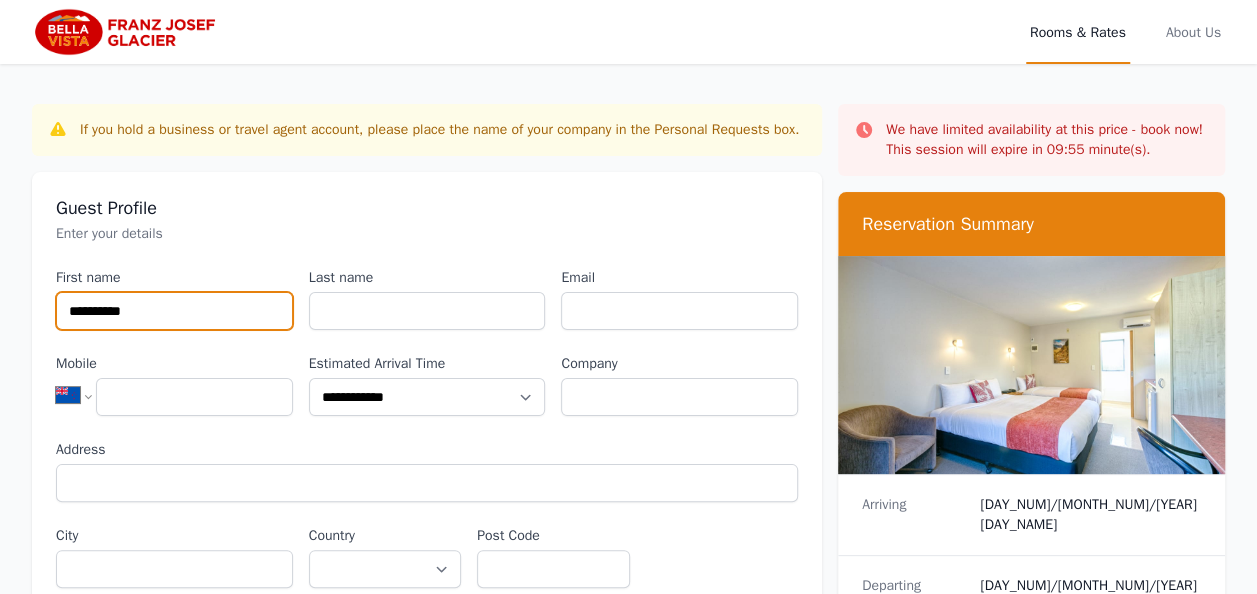 type on "**********" 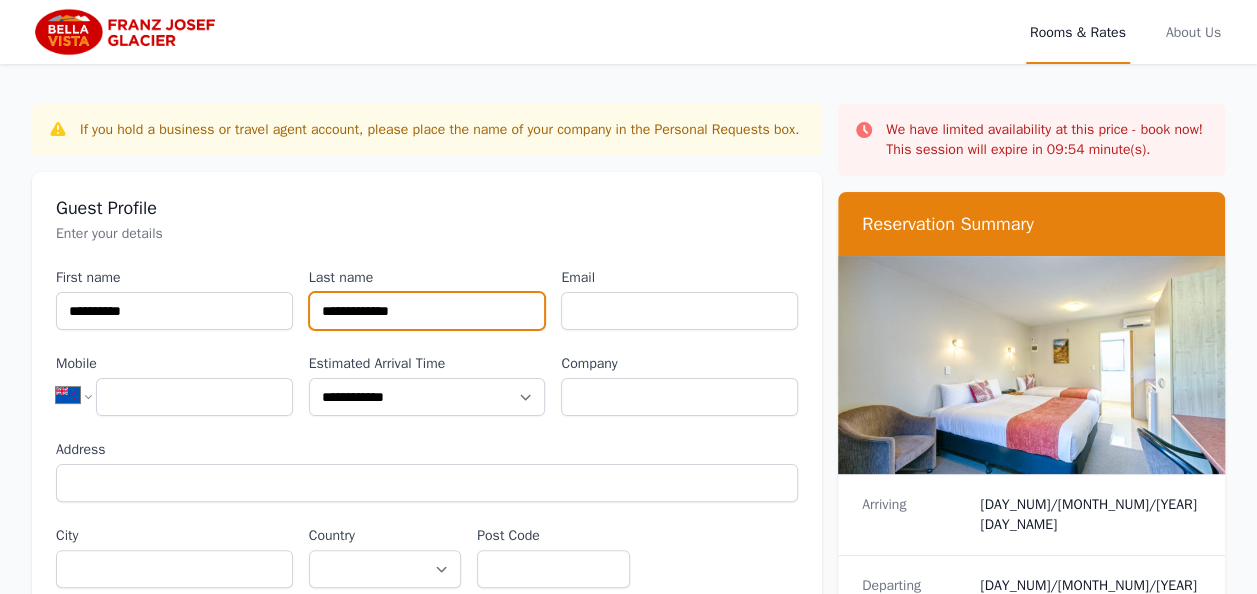type on "**********" 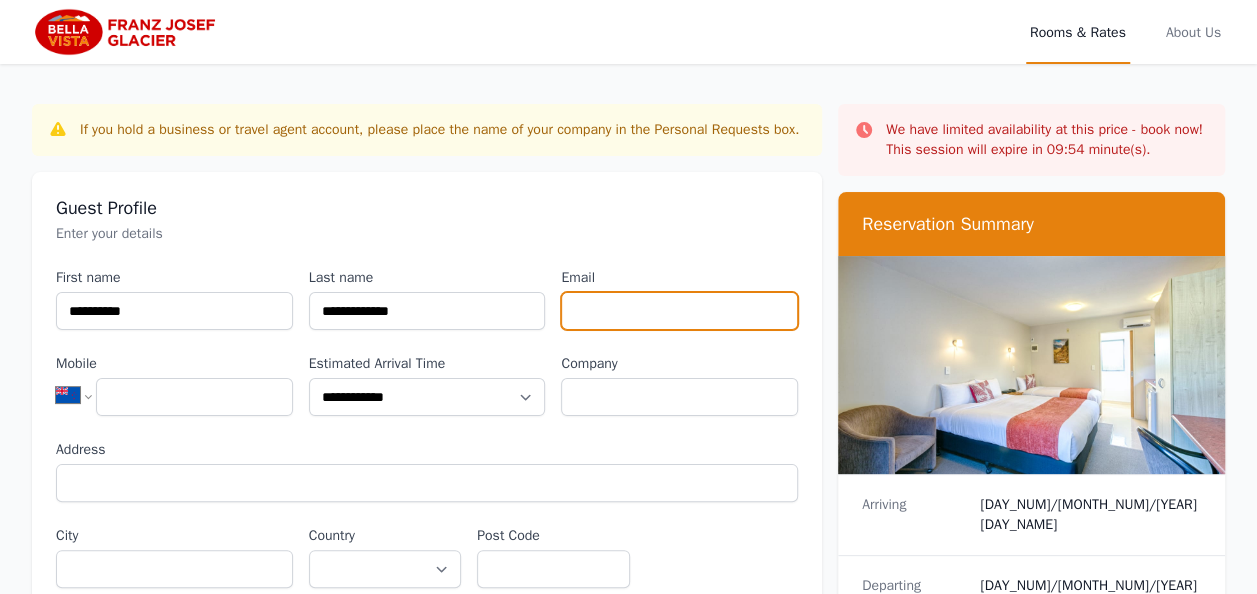 click on "Email" at bounding box center [679, 311] 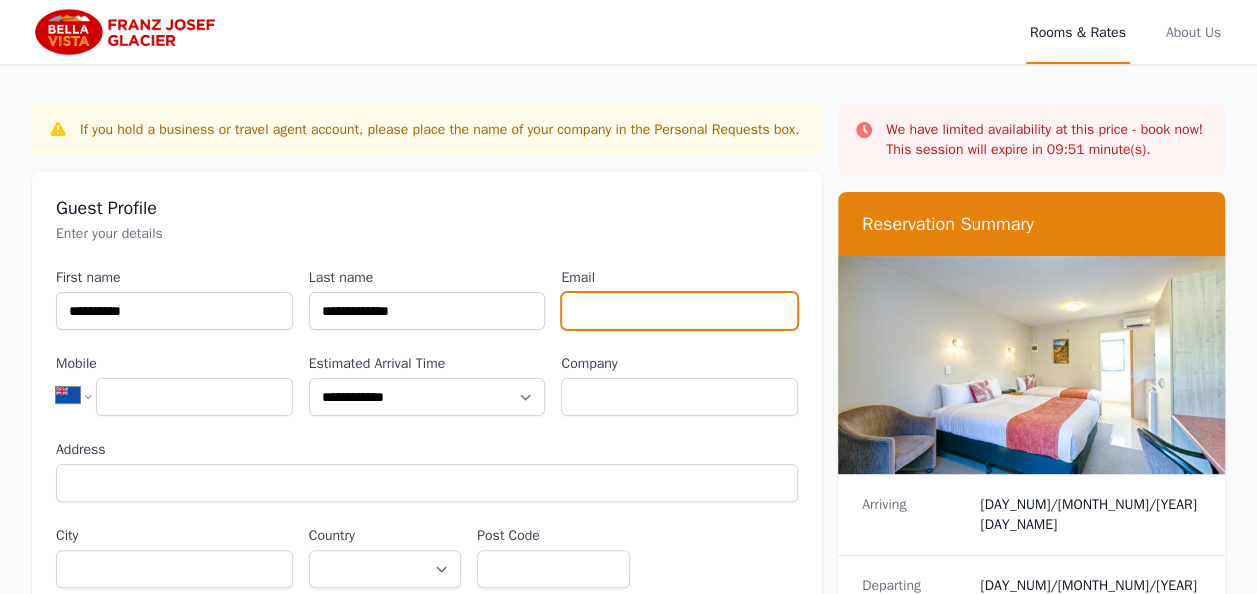 type on "**********" 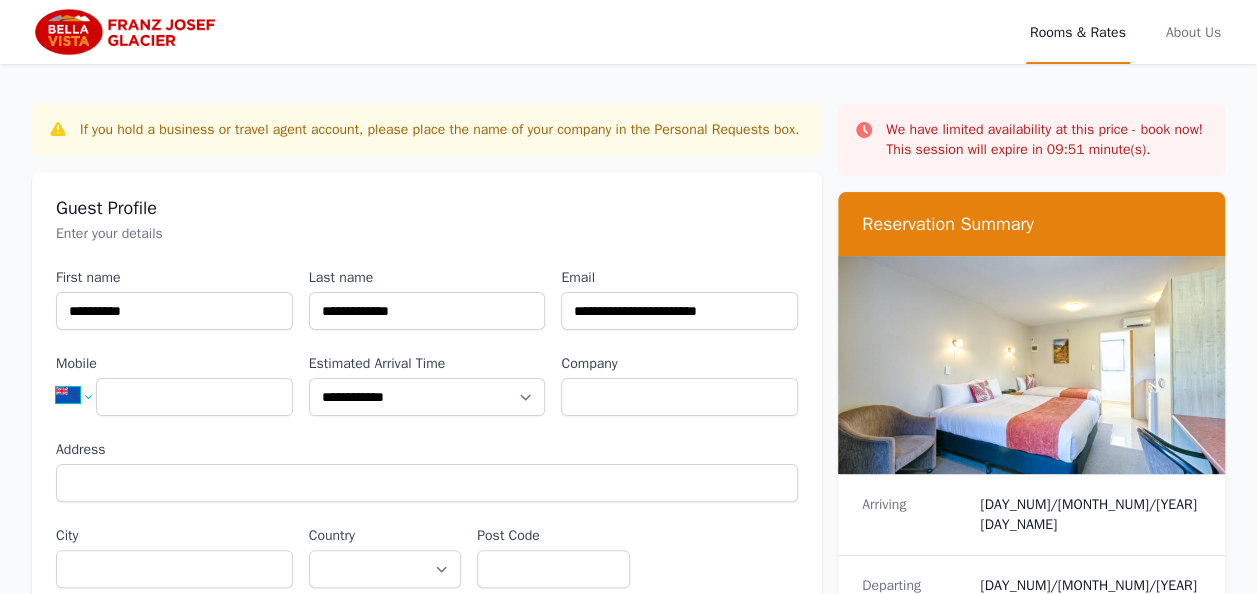select on "**" 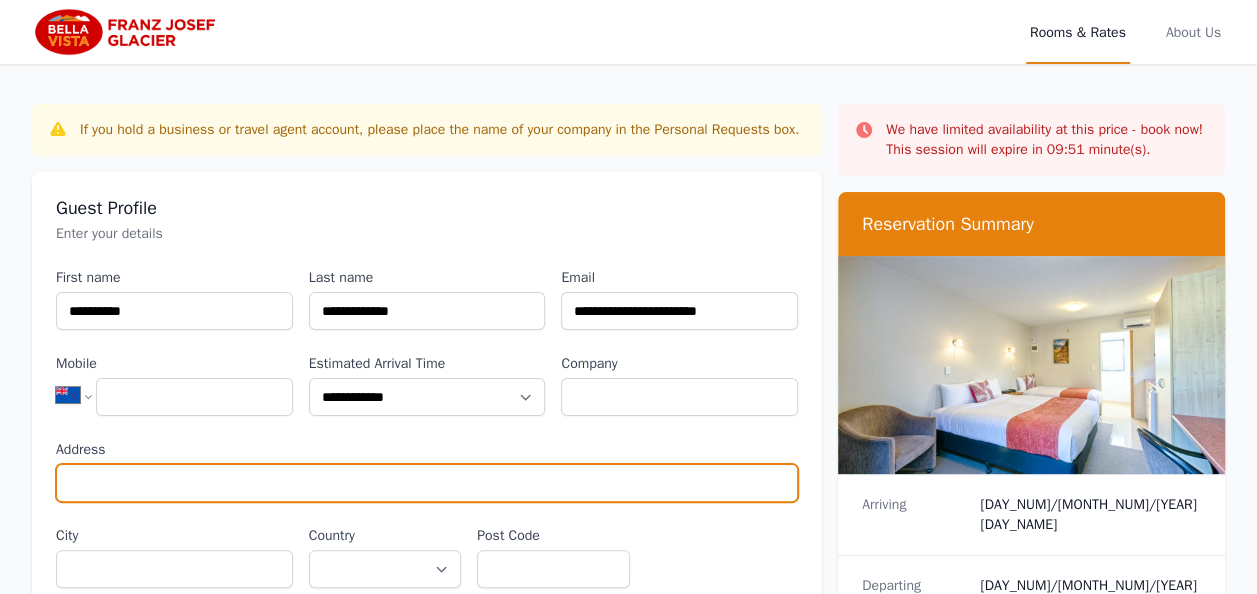 type on "**********" 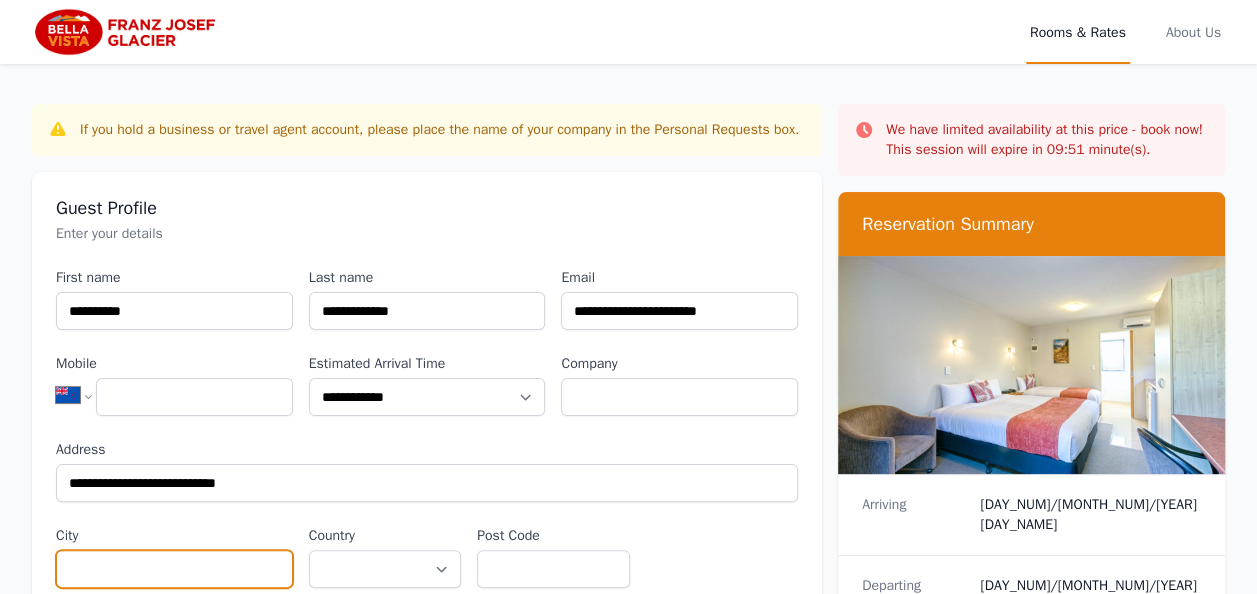 type on "*********" 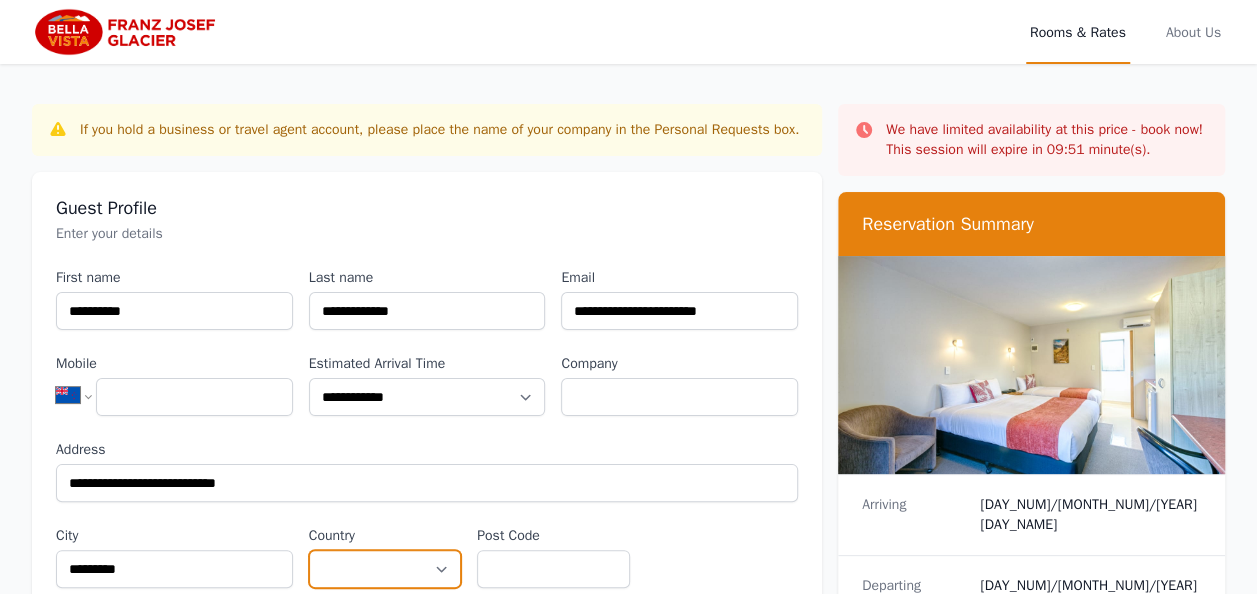 select on "********" 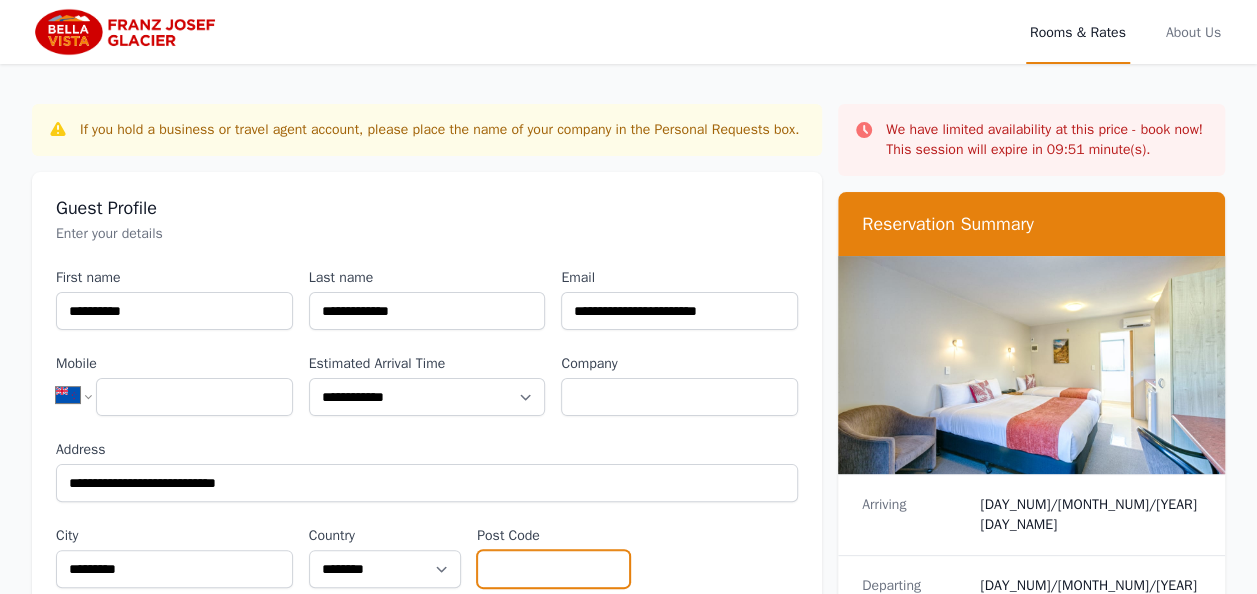 type on "****" 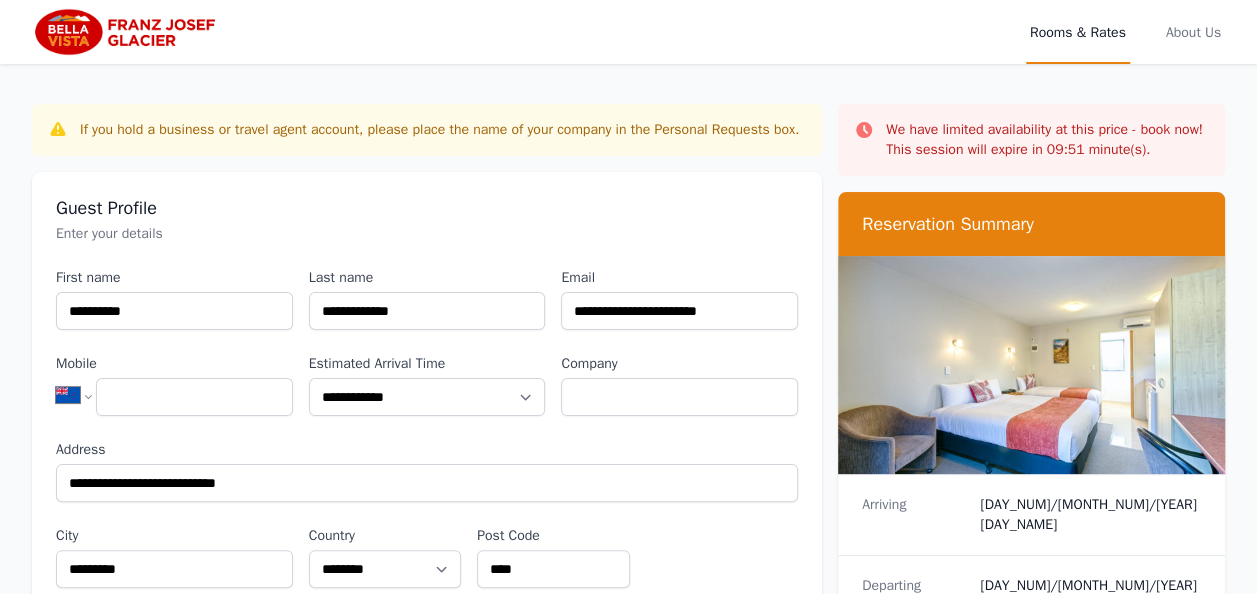 type on "**********" 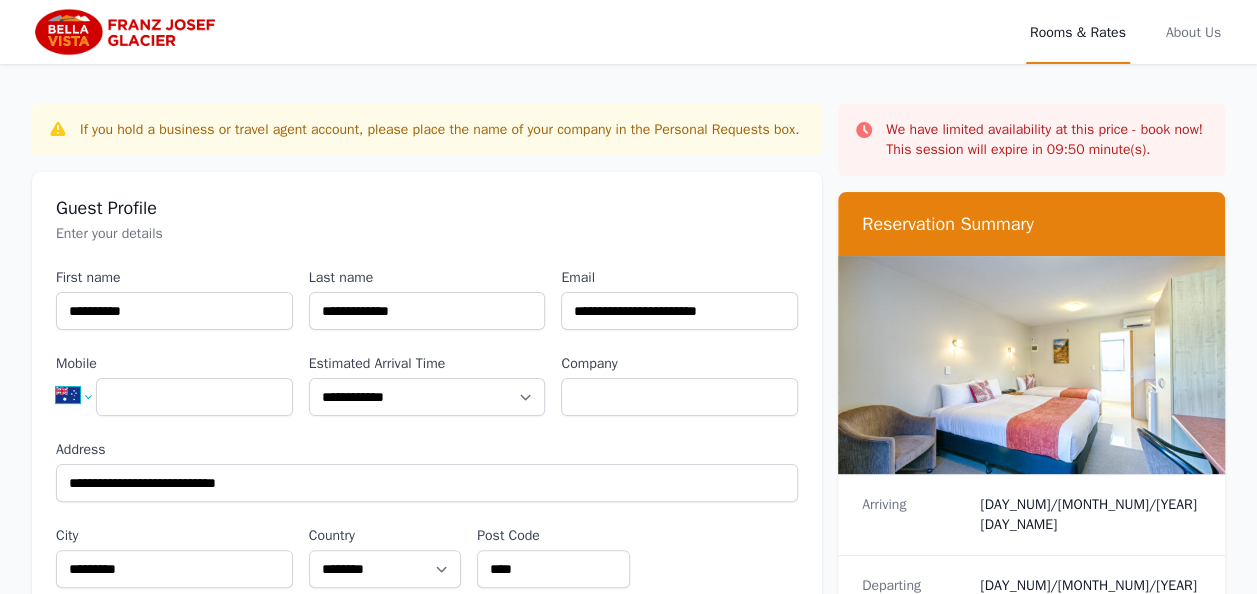 click on "**********" at bounding box center (82, 395) 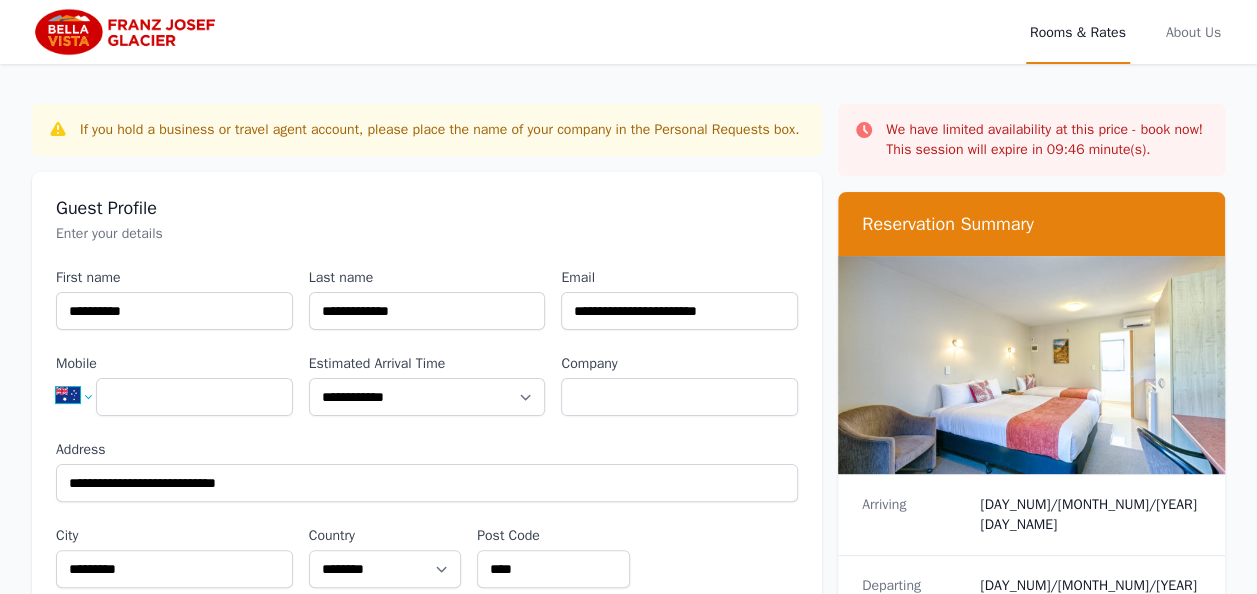 select on "**" 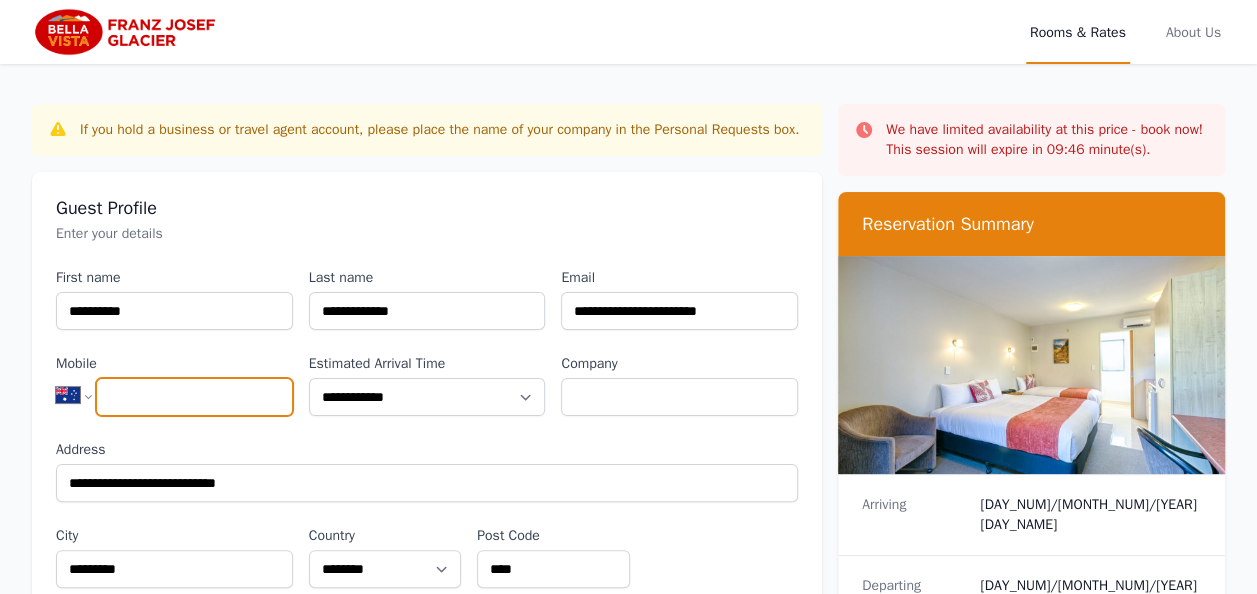click on "**********" at bounding box center [82, 395] 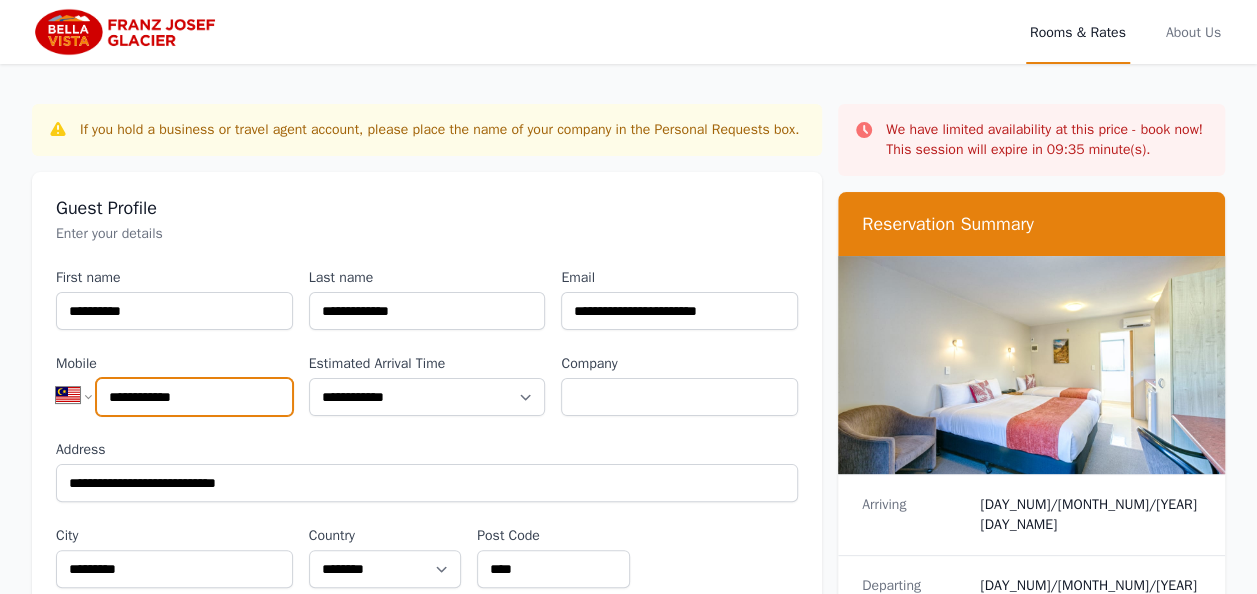 type on "**********" 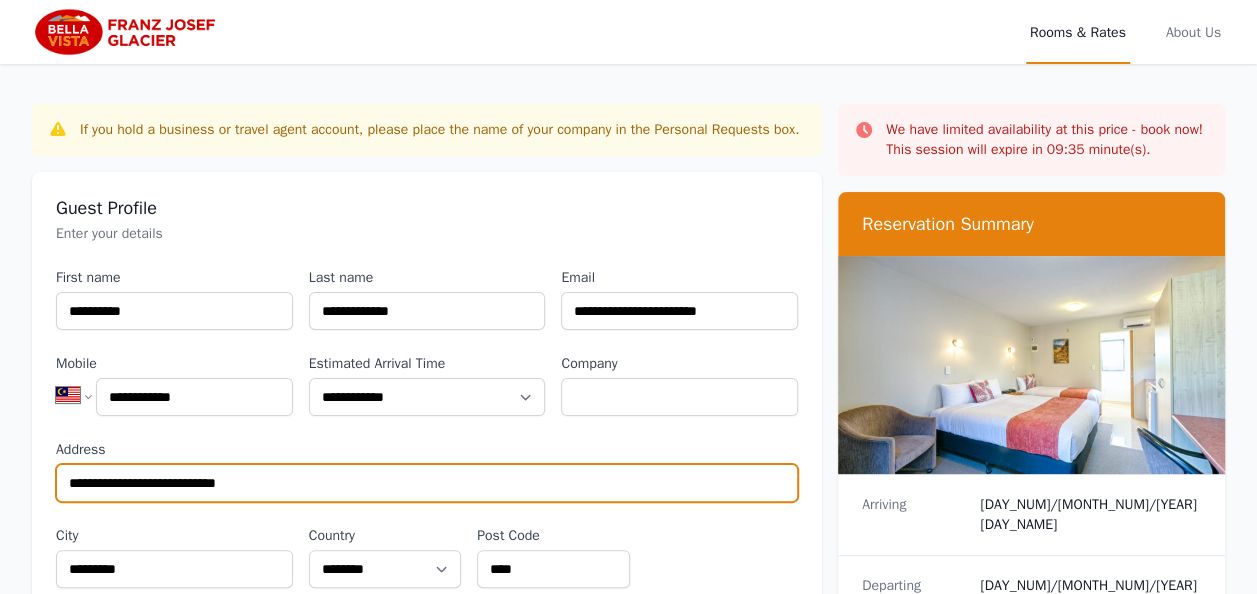 drag, startPoint x: 266, startPoint y: 478, endPoint x: 0, endPoint y: 487, distance: 266.15222 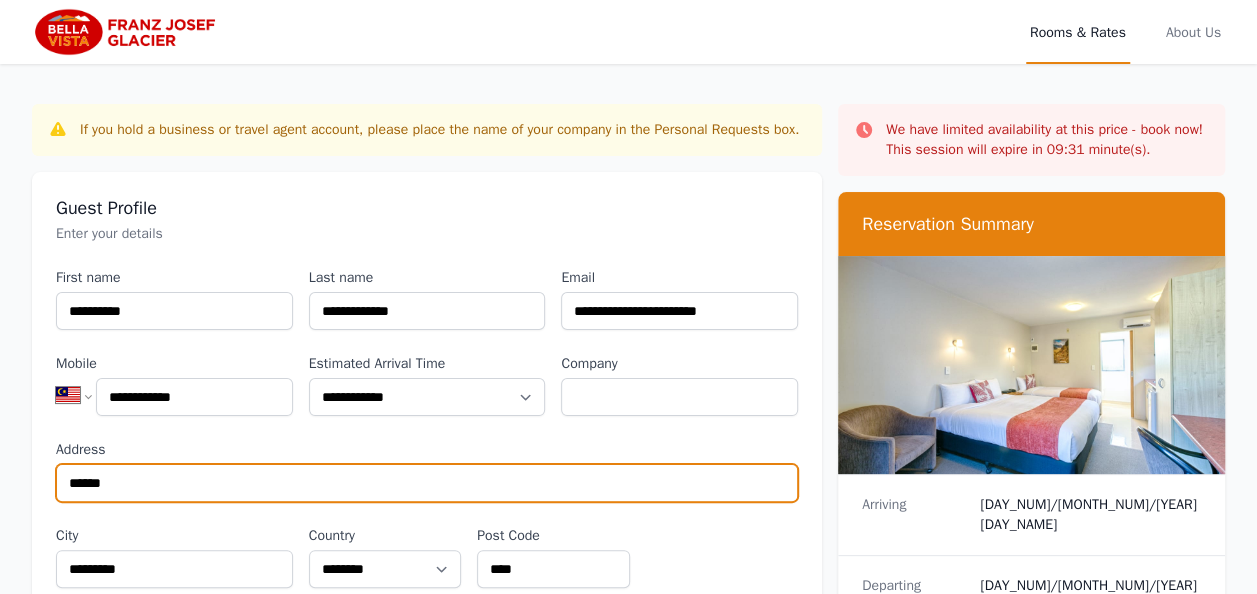 type on "**********" 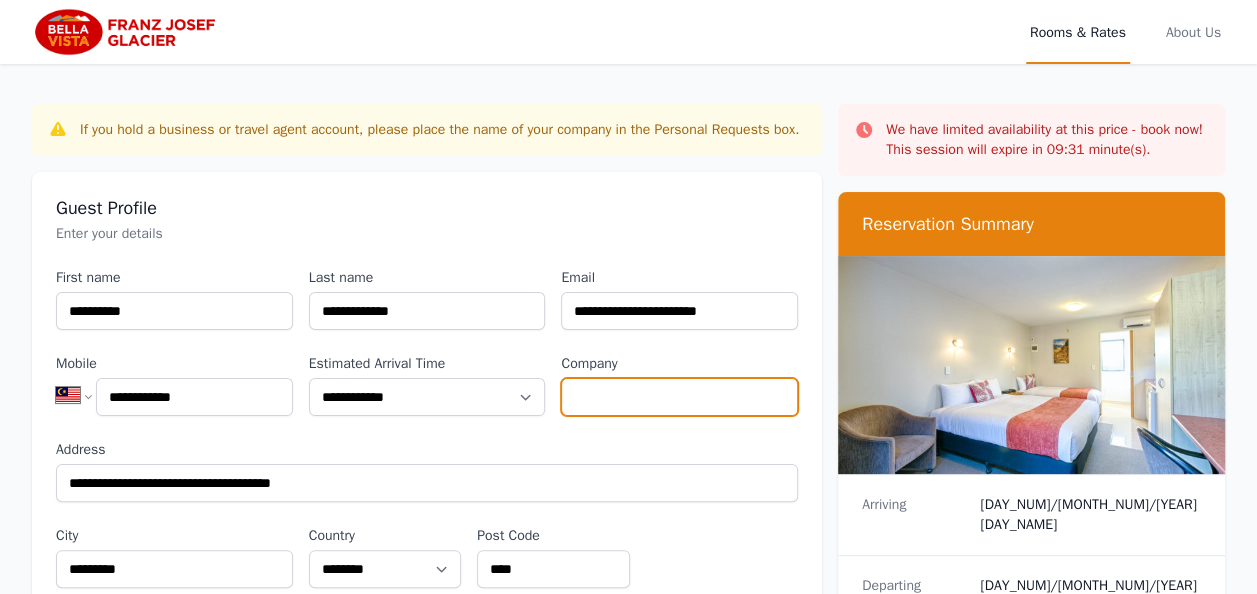 type on "**********" 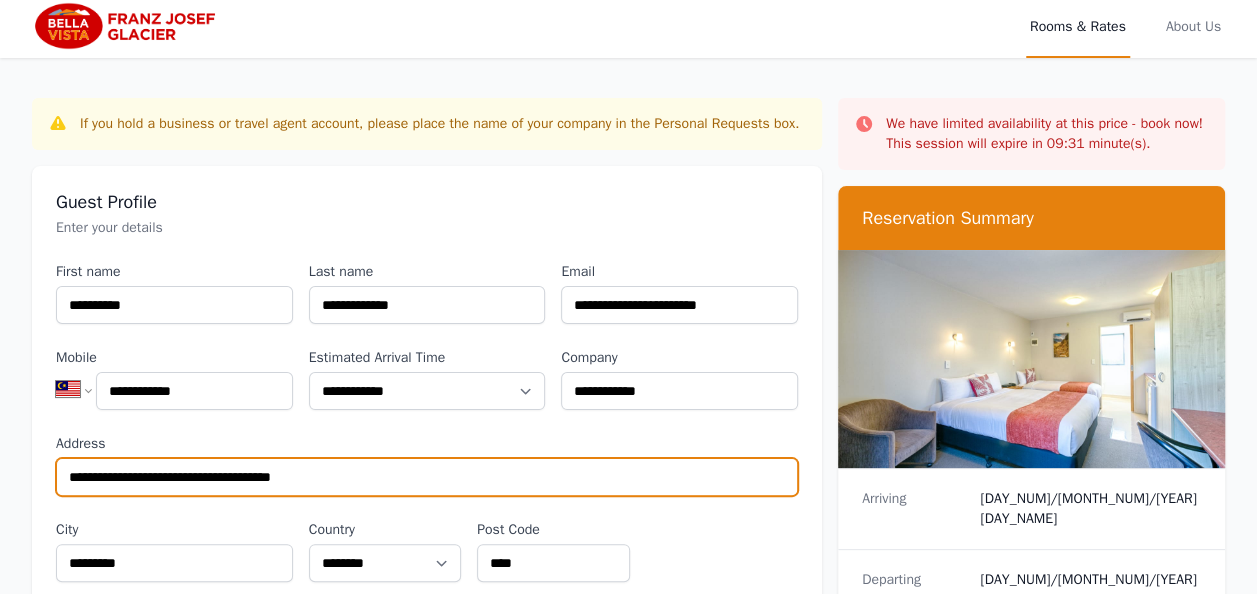 scroll, scrollTop: 100, scrollLeft: 0, axis: vertical 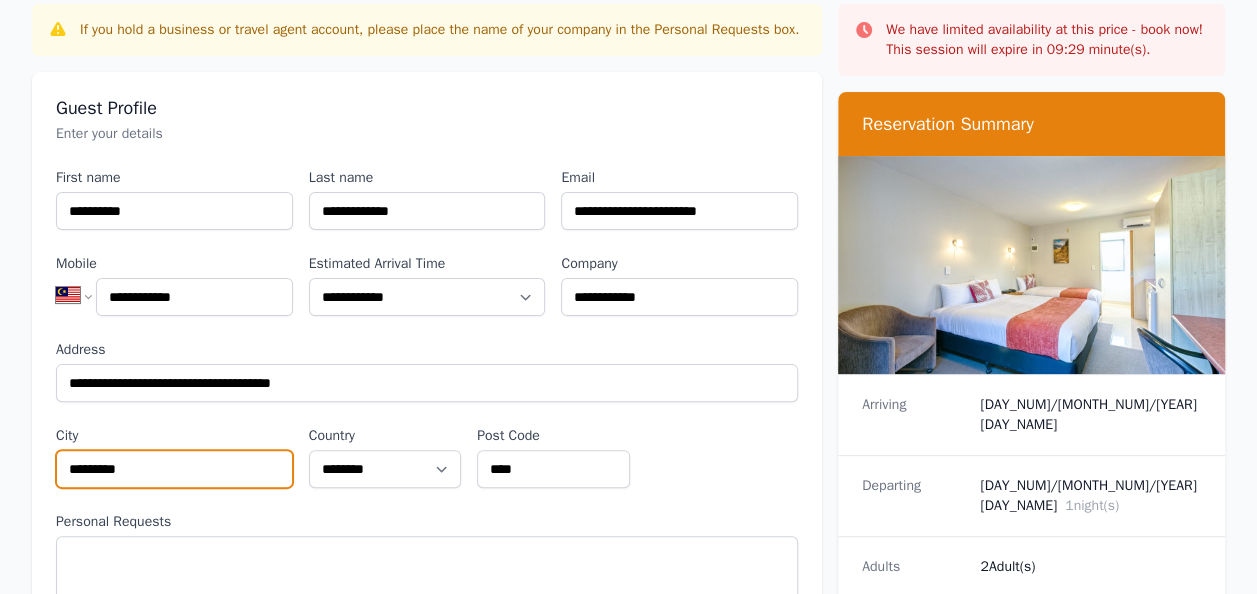 drag, startPoint x: 194, startPoint y: 471, endPoint x: 0, endPoint y: 484, distance: 194.43507 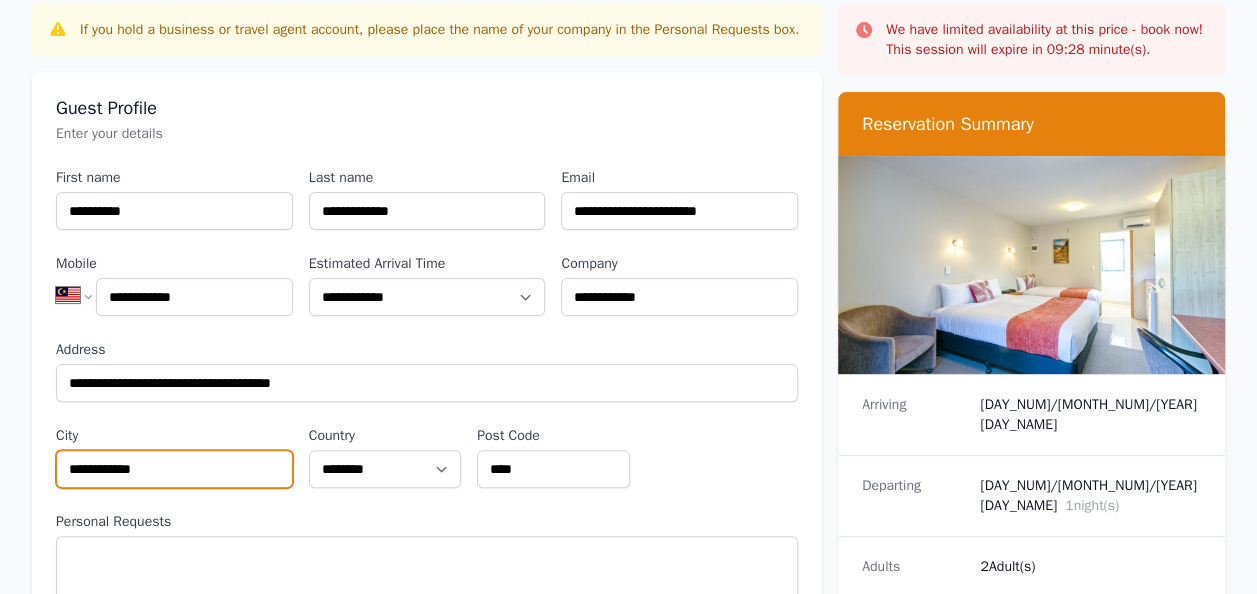 type on "**********" 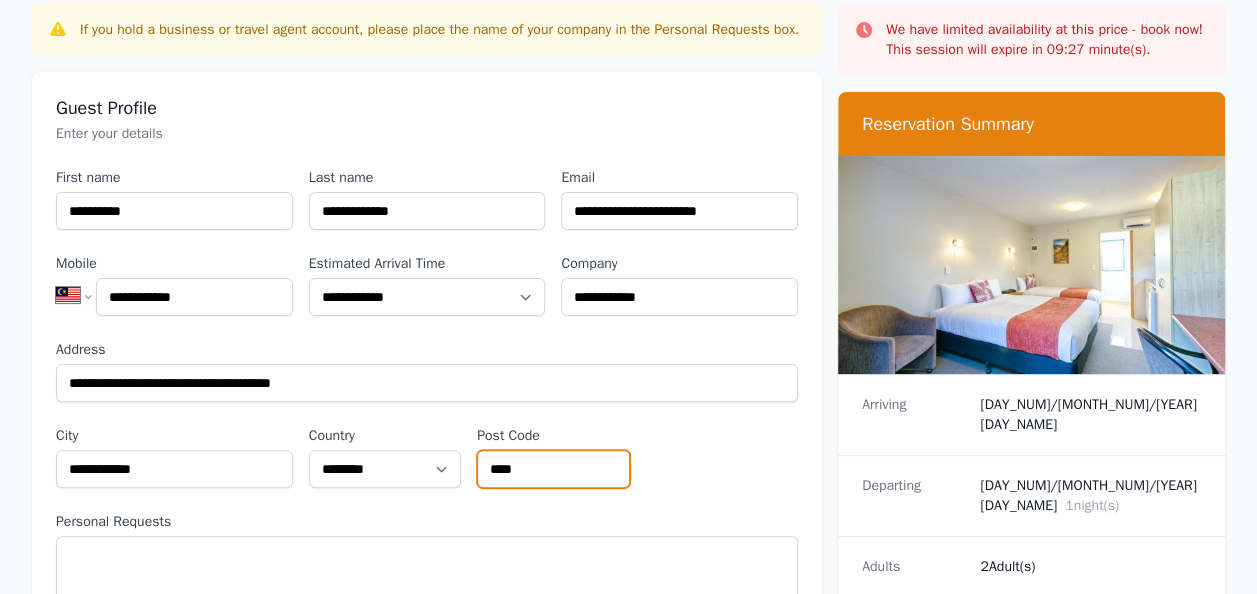 drag, startPoint x: 575, startPoint y: 470, endPoint x: 306, endPoint y: 472, distance: 269.00745 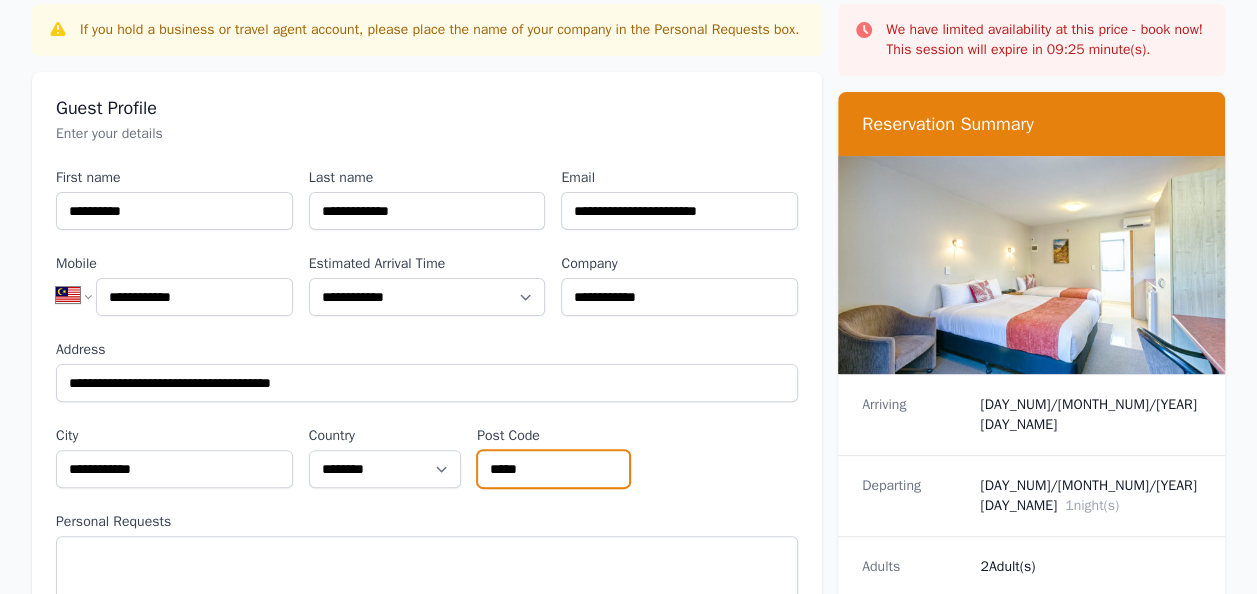 type on "*****" 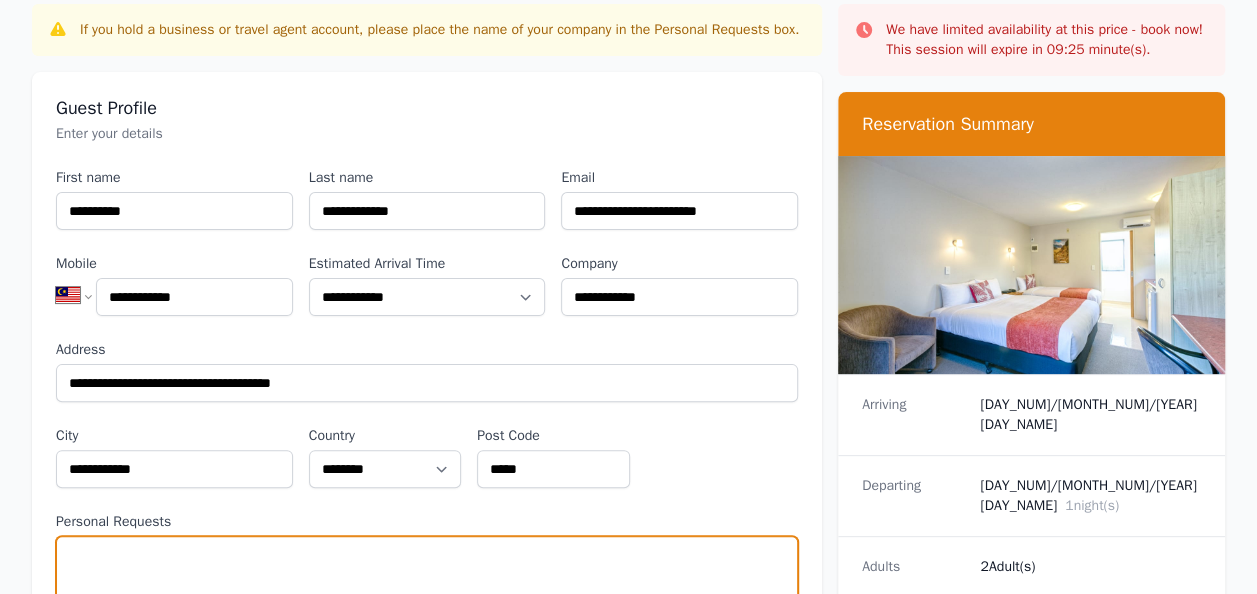 click on "Personal Requests" at bounding box center (427, 575) 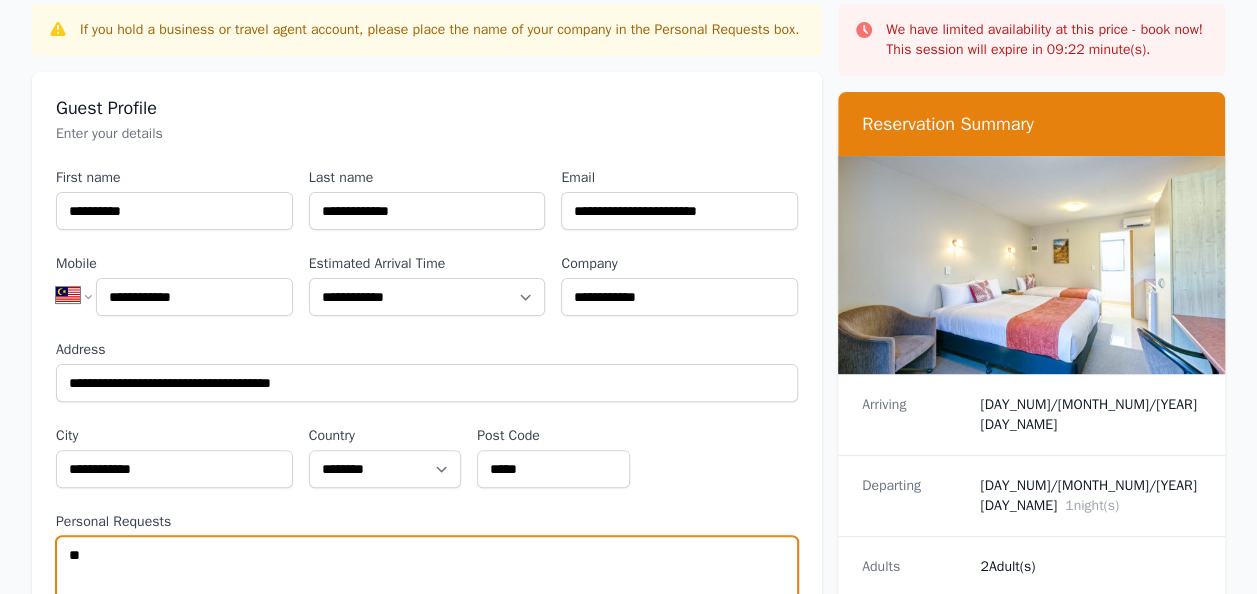 type on "*" 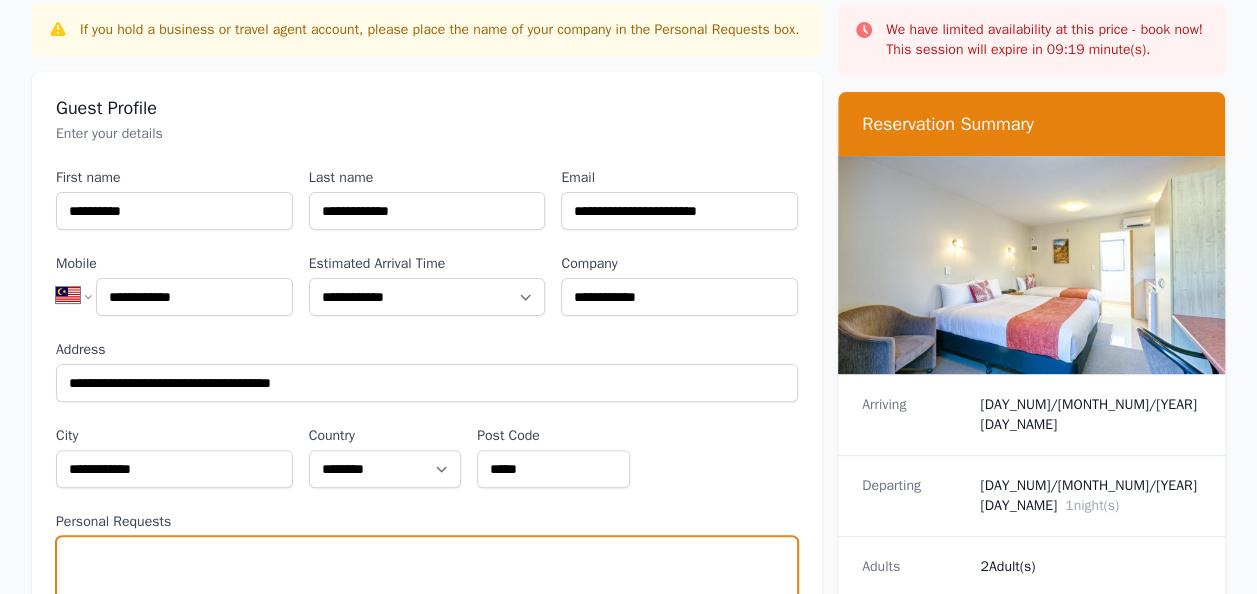 paste on "**********" 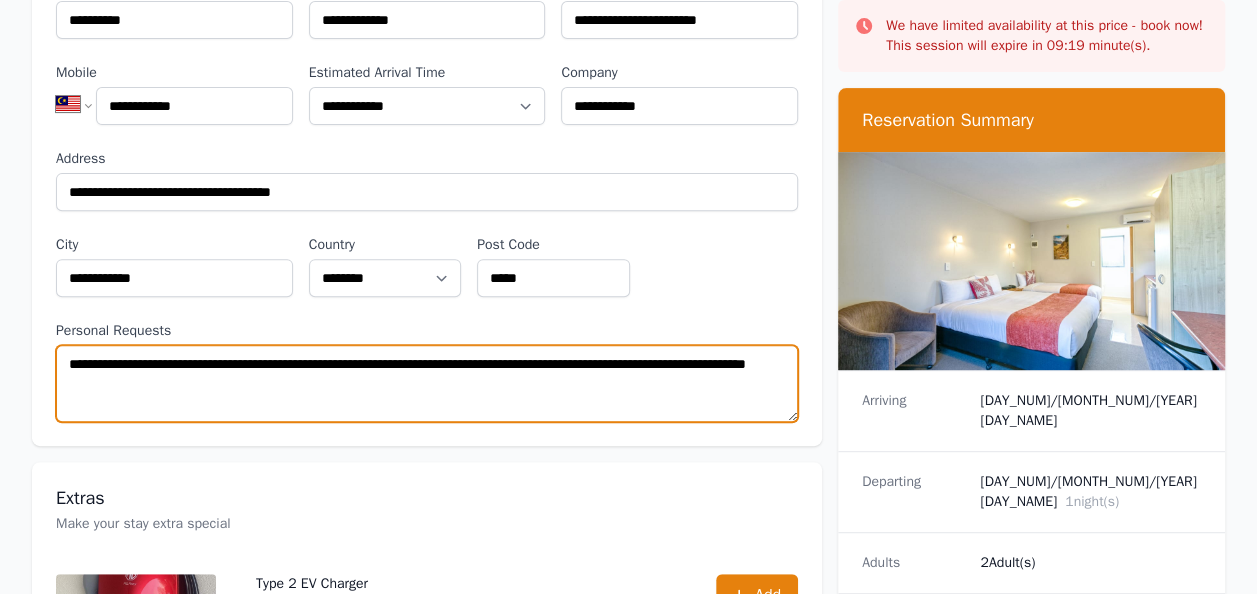 scroll, scrollTop: 300, scrollLeft: 0, axis: vertical 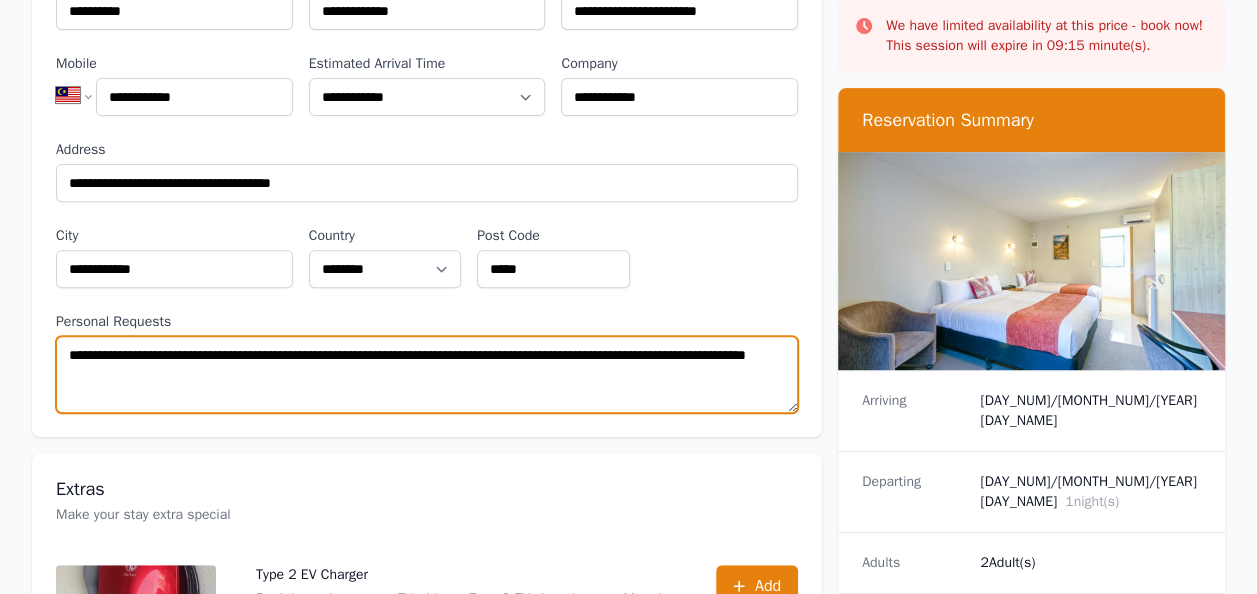 drag, startPoint x: 400, startPoint y: 347, endPoint x: 560, endPoint y: 346, distance: 160.00313 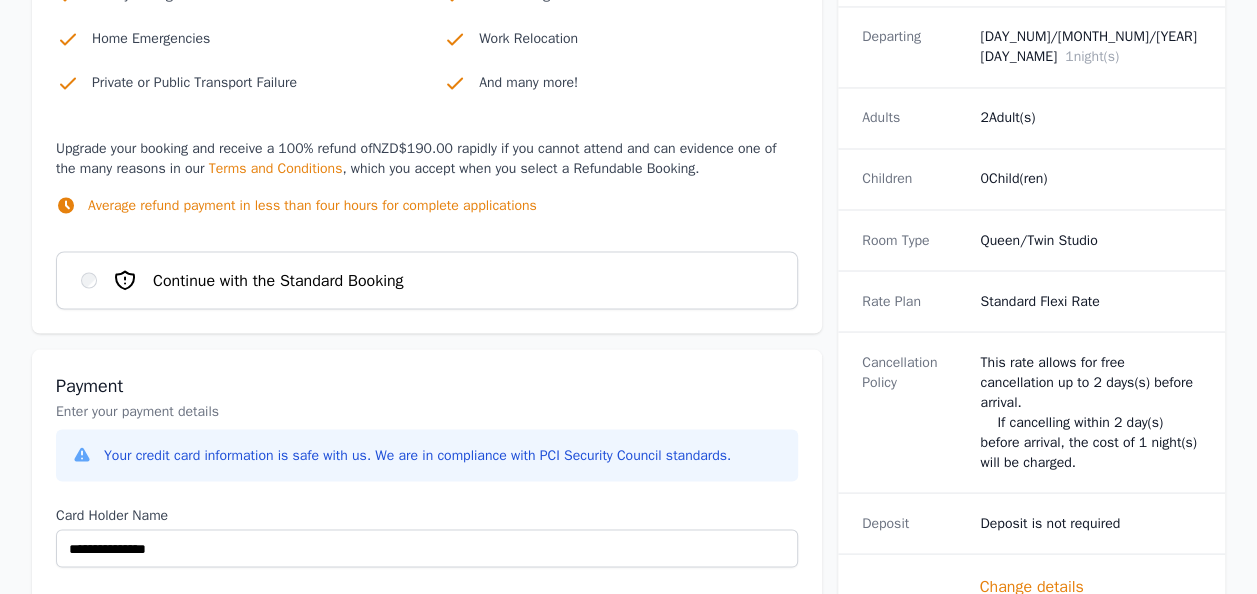 scroll, scrollTop: 1700, scrollLeft: 0, axis: vertical 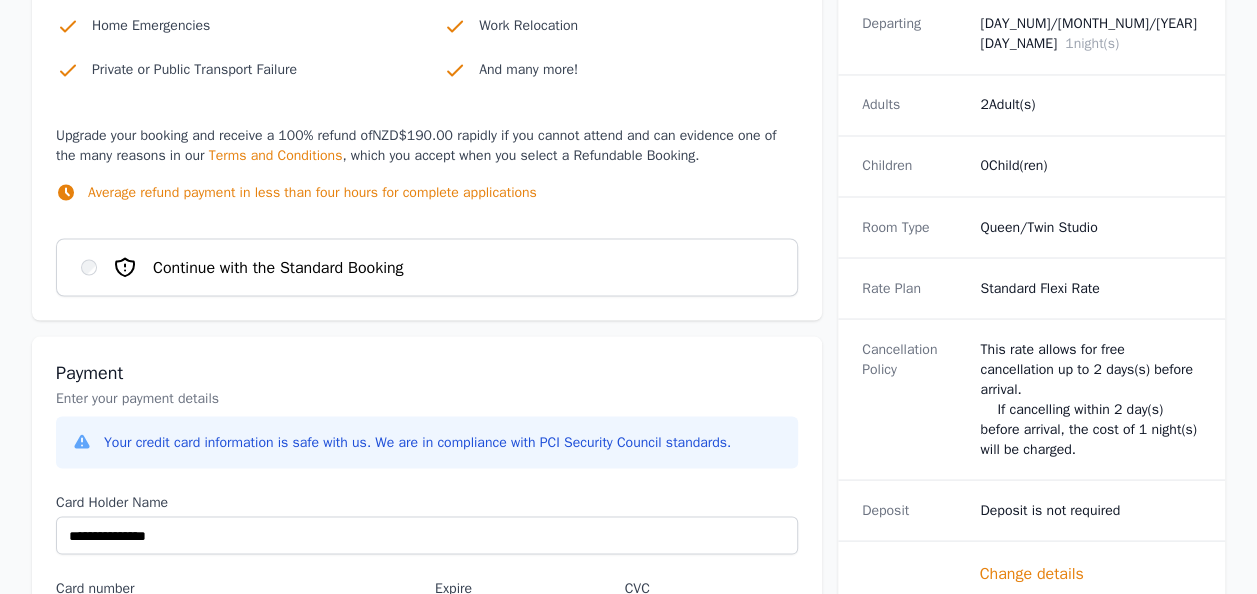 type on "**********" 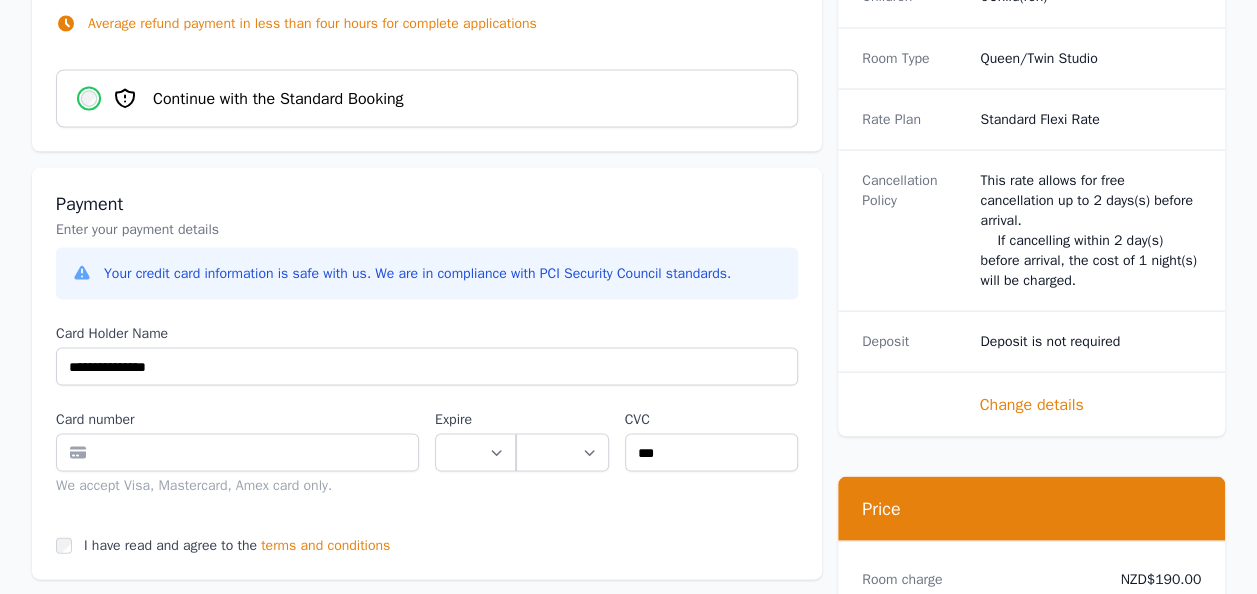 scroll, scrollTop: 1900, scrollLeft: 0, axis: vertical 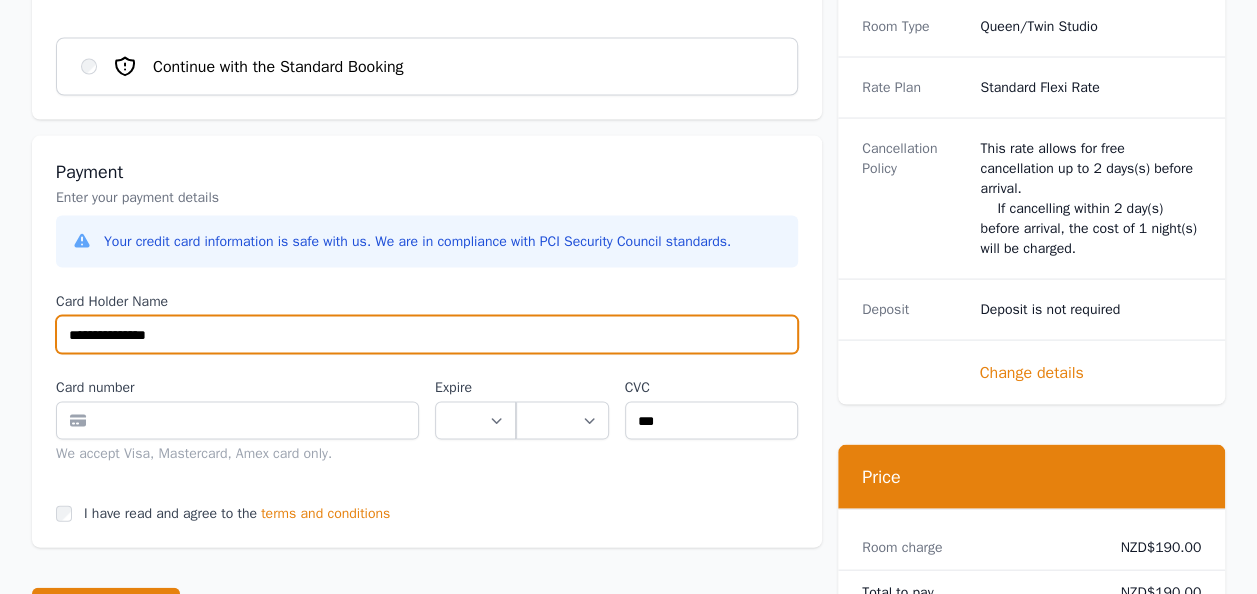 drag, startPoint x: 203, startPoint y: 324, endPoint x: 0, endPoint y: 352, distance: 204.92194 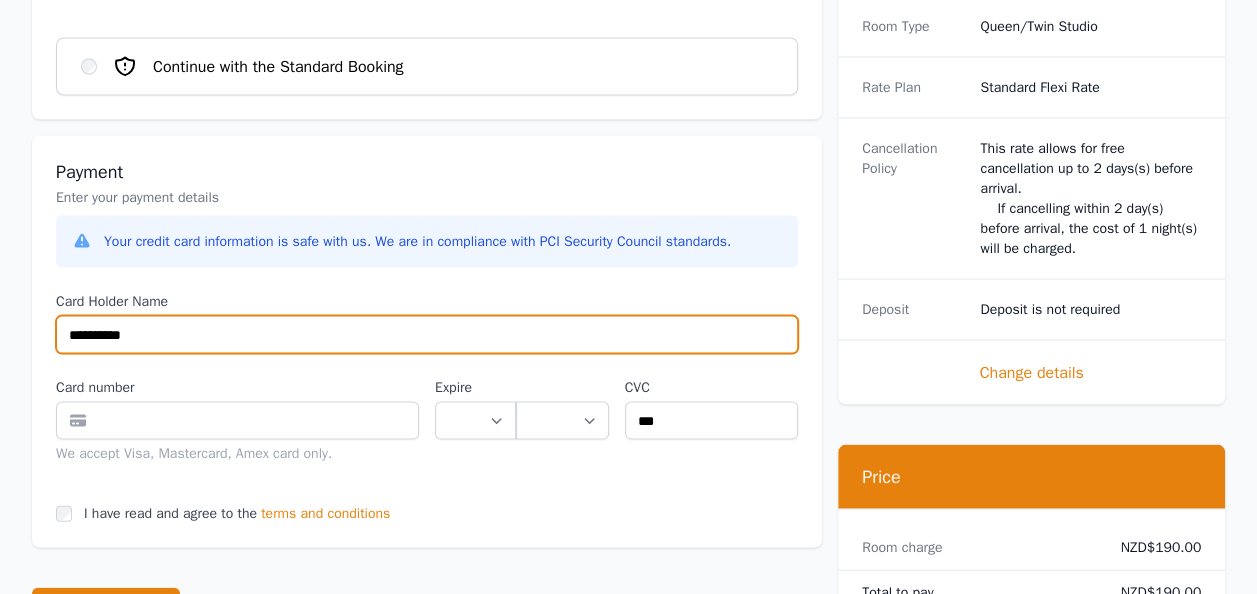 type on "**********" 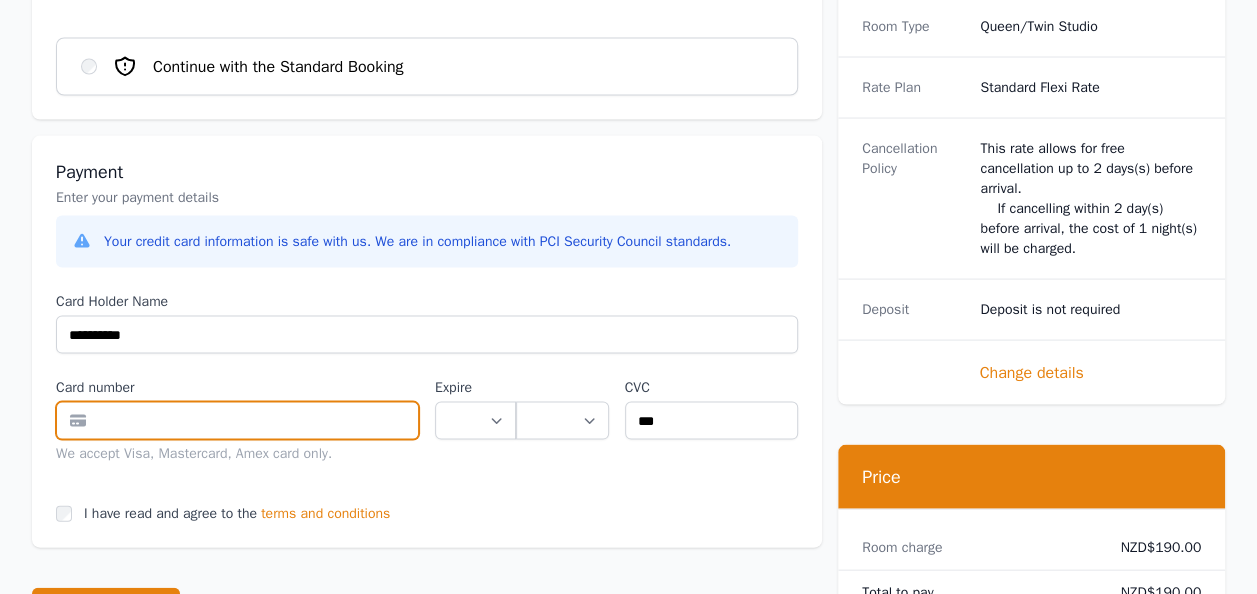 click at bounding box center (237, 421) 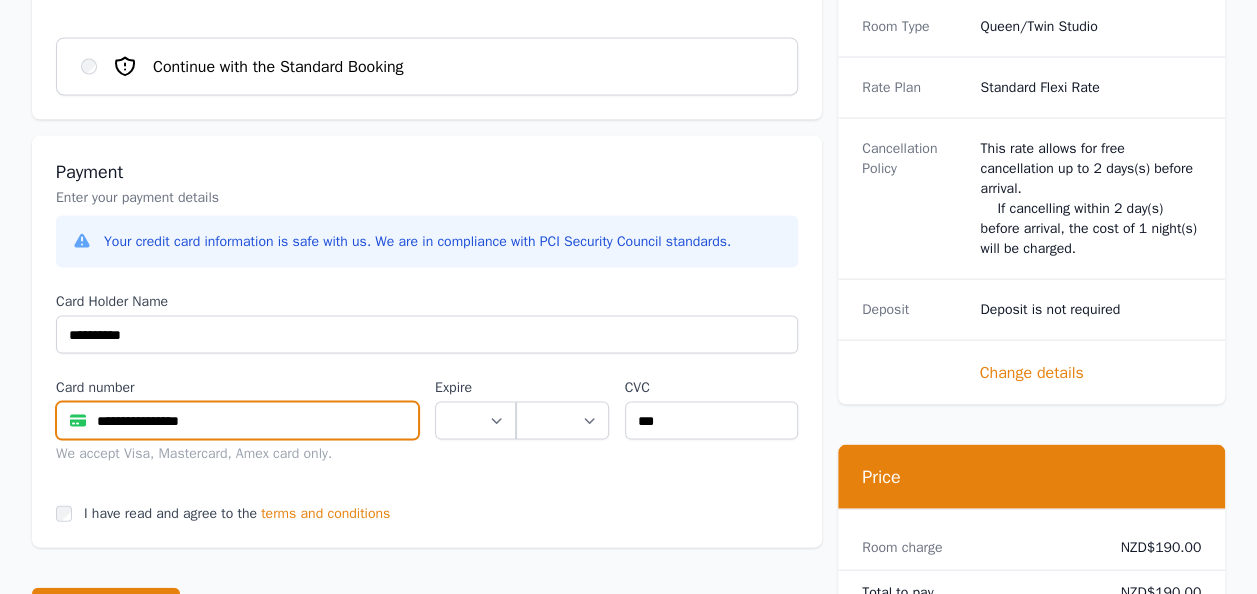type on "**********" 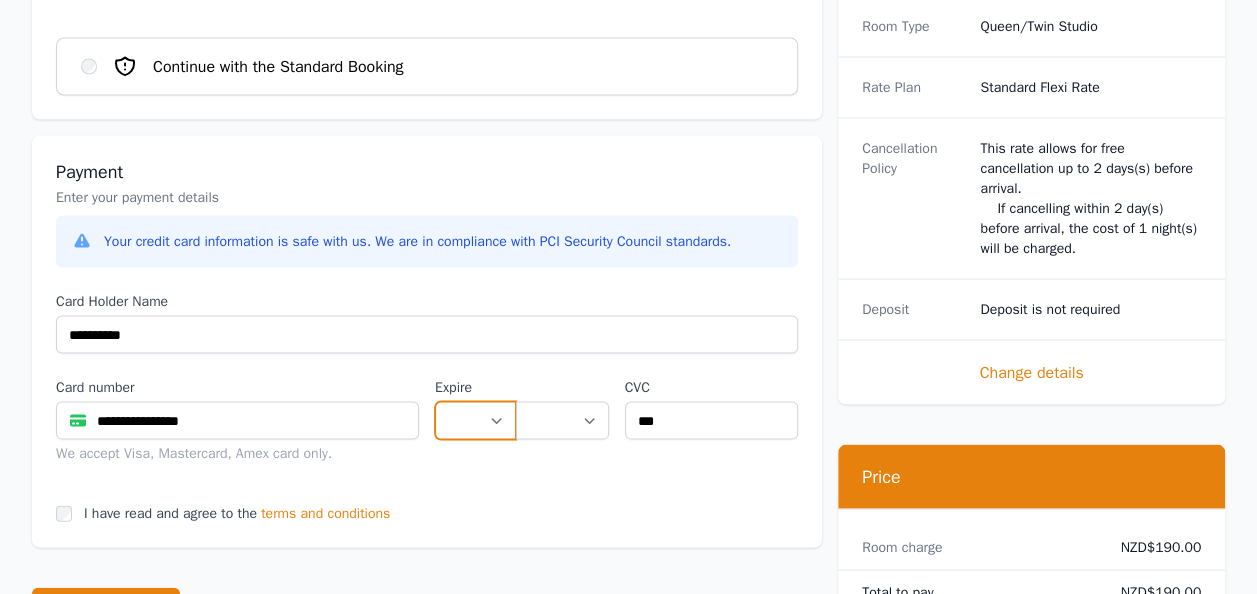 click on "** ** ** ** ** ** ** ** ** ** ** **" at bounding box center (475, 421) 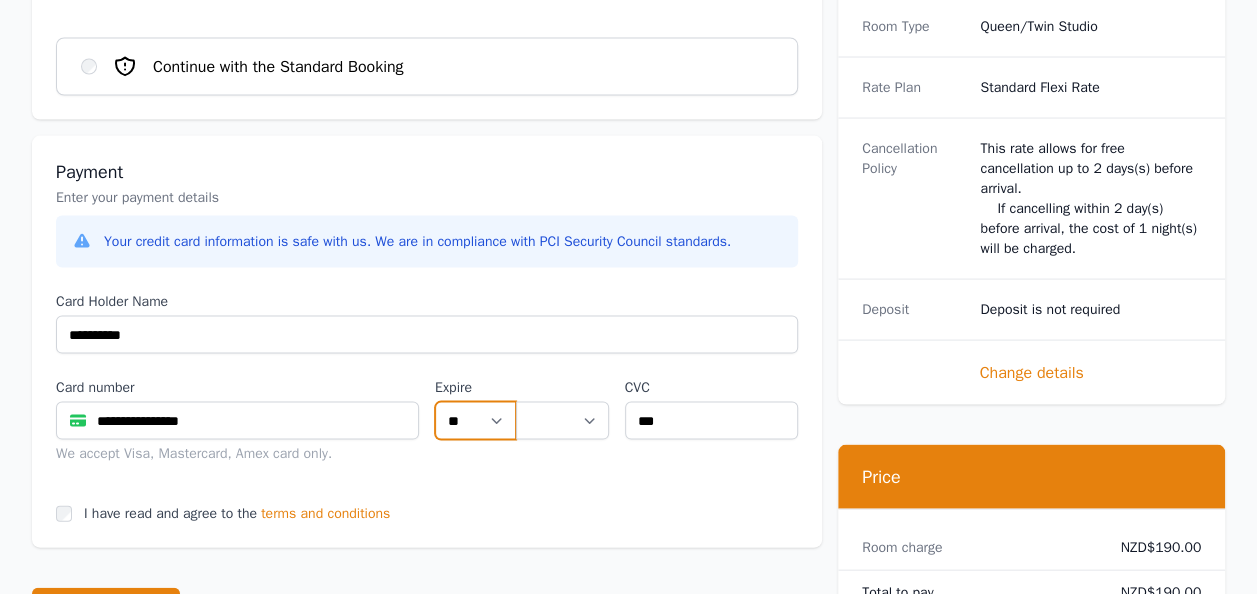 click on "** ** ** ** ** ** ** ** ** ** ** **" at bounding box center (475, 421) 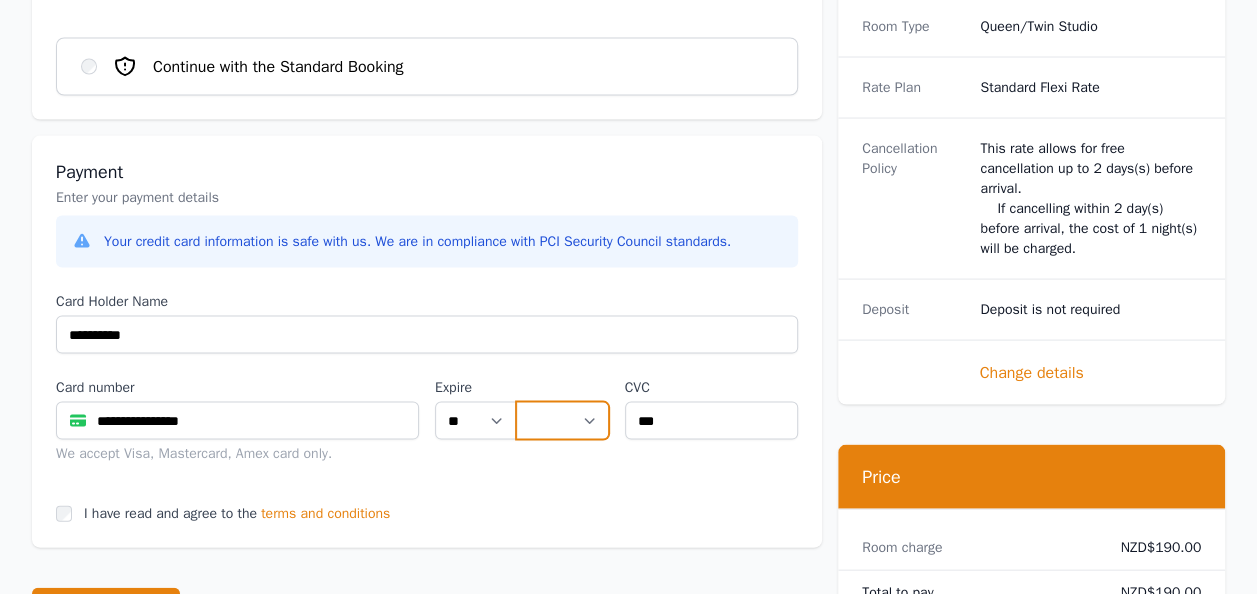 click on "**** **** **** **** **** **** **** **** ****" at bounding box center [562, 421] 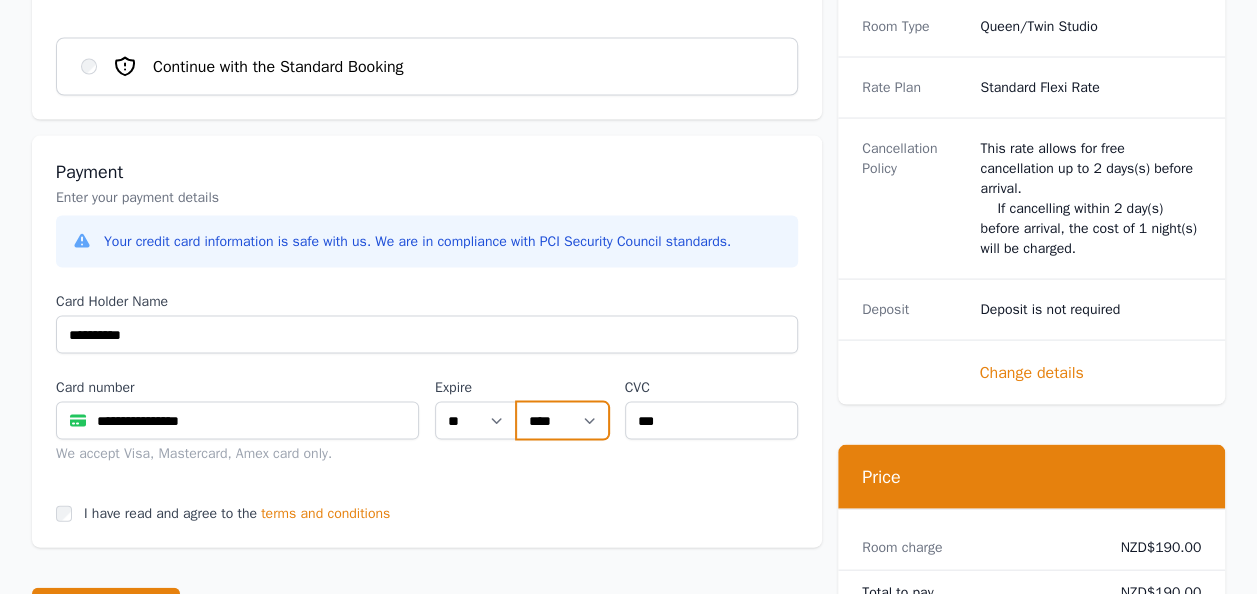 click on "**** **** **** **** **** **** **** **** ****" at bounding box center [562, 421] 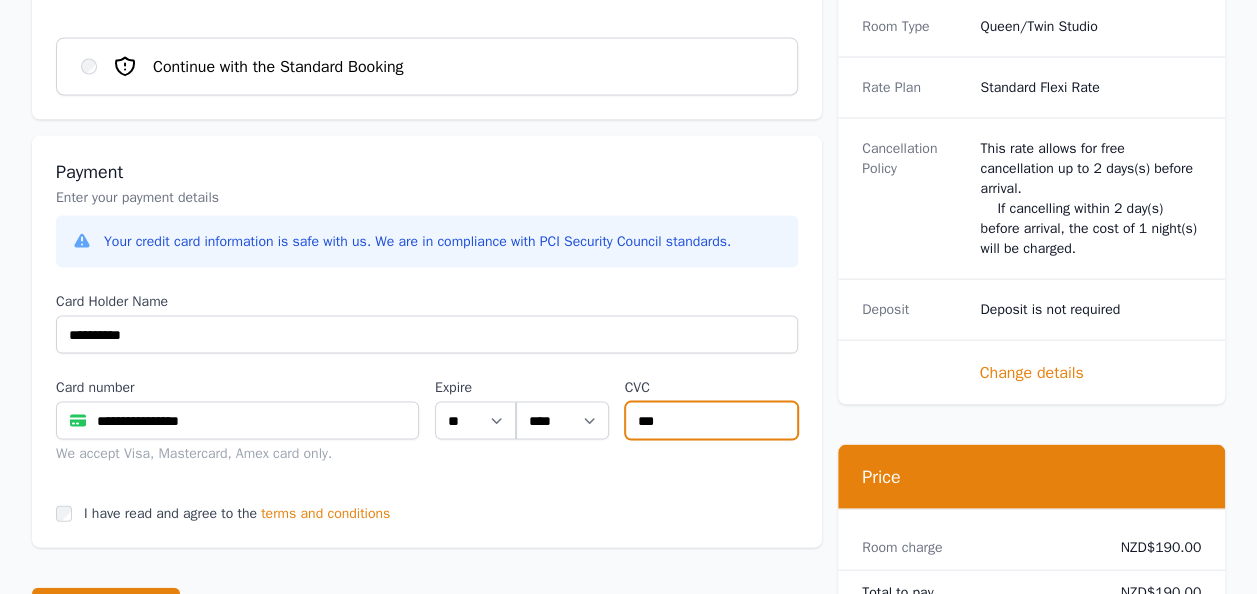 drag, startPoint x: 666, startPoint y: 416, endPoint x: 516, endPoint y: 404, distance: 150.47923 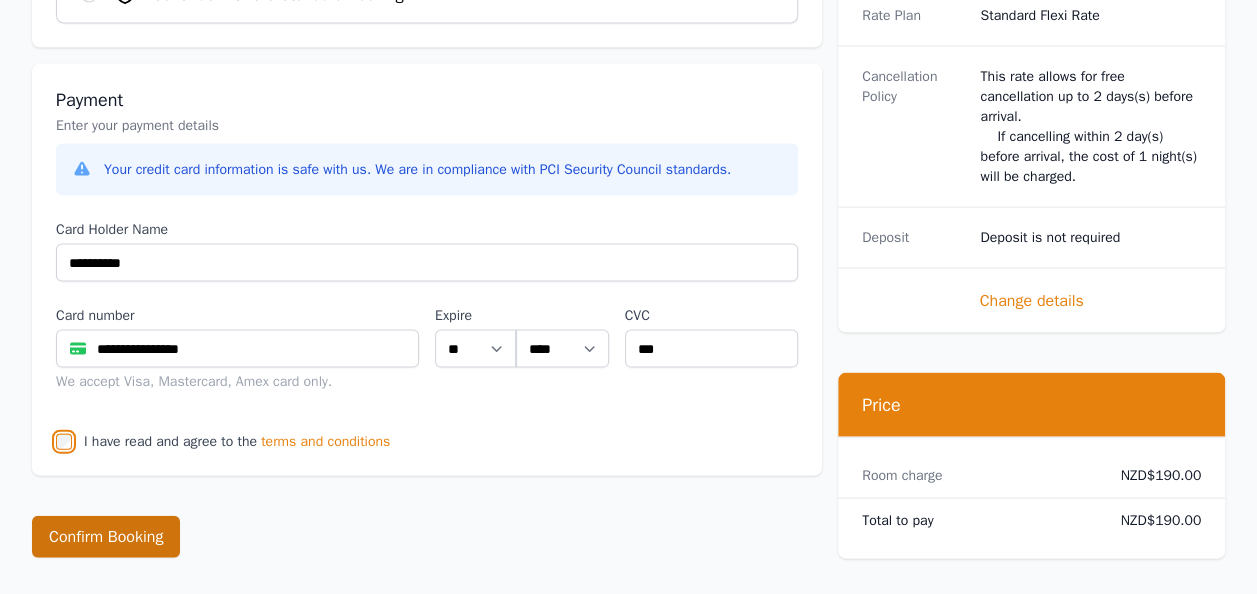 scroll, scrollTop: 2000, scrollLeft: 0, axis: vertical 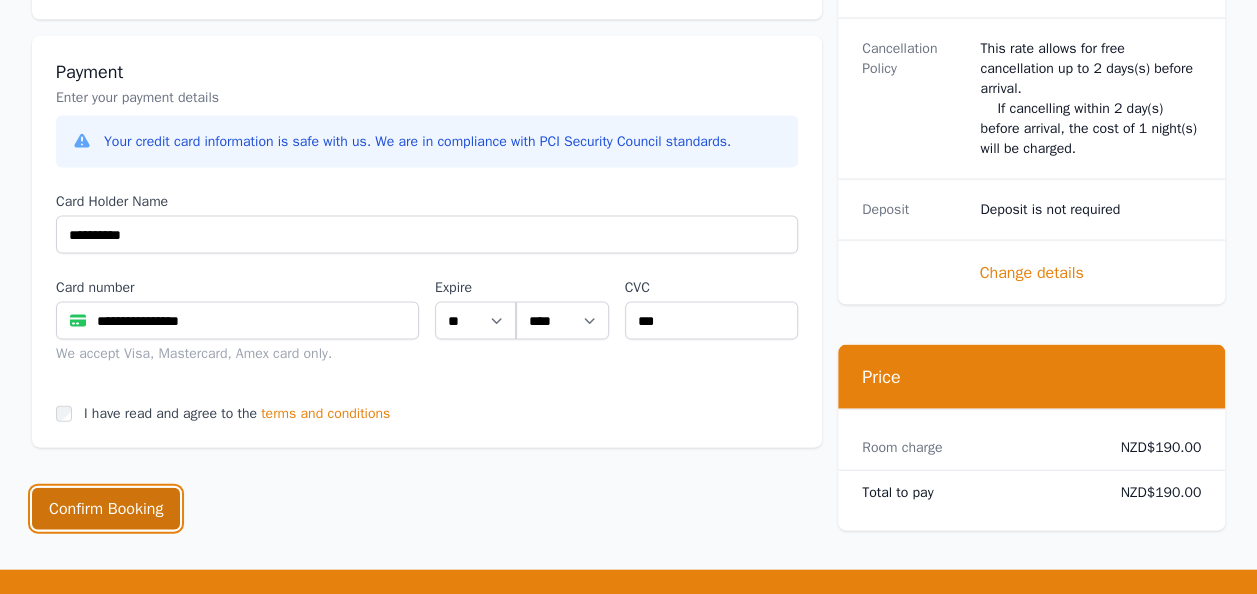 click on "Confirm Booking" at bounding box center [106, 509] 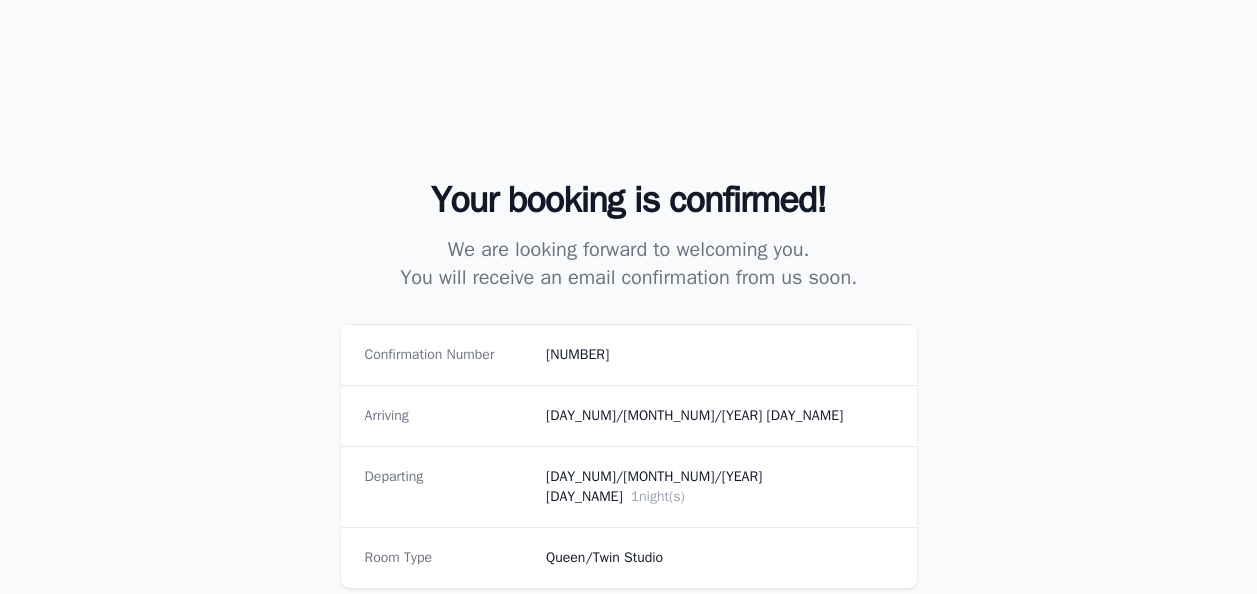 scroll, scrollTop: 200, scrollLeft: 0, axis: vertical 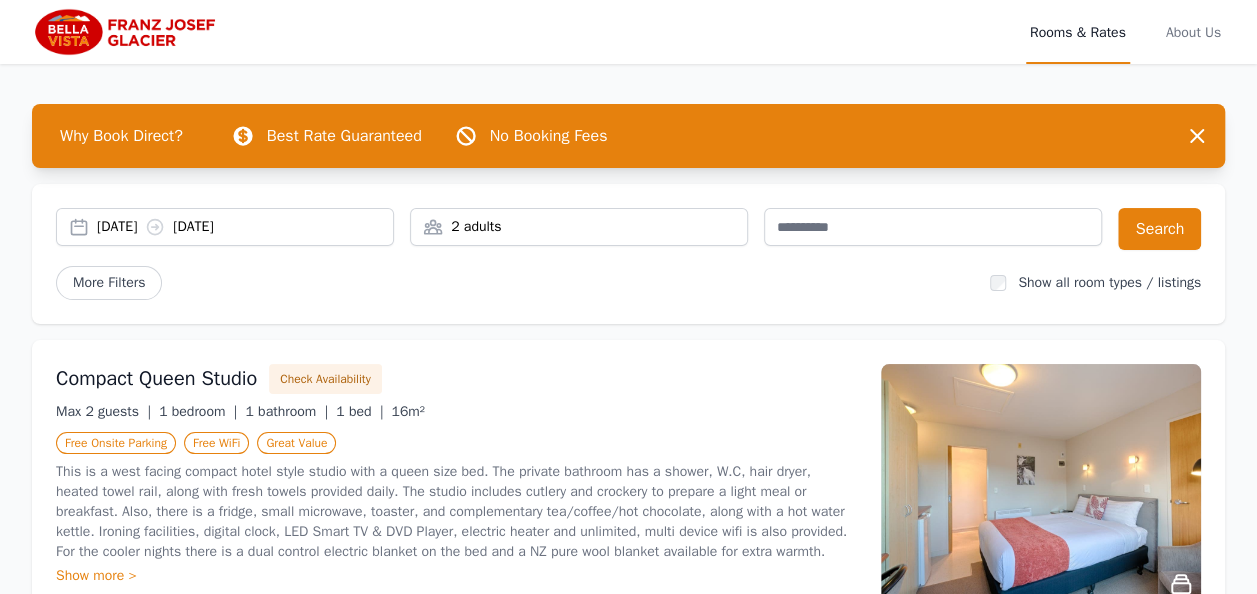 click on "[DATE] [DATE]" at bounding box center [245, 227] 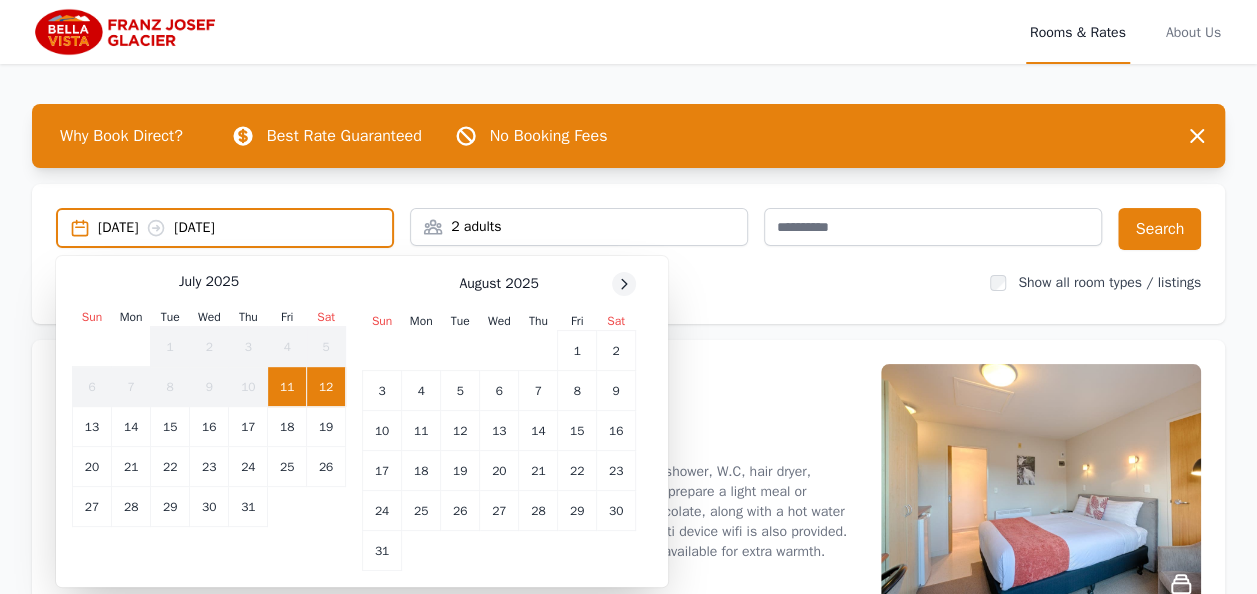 click 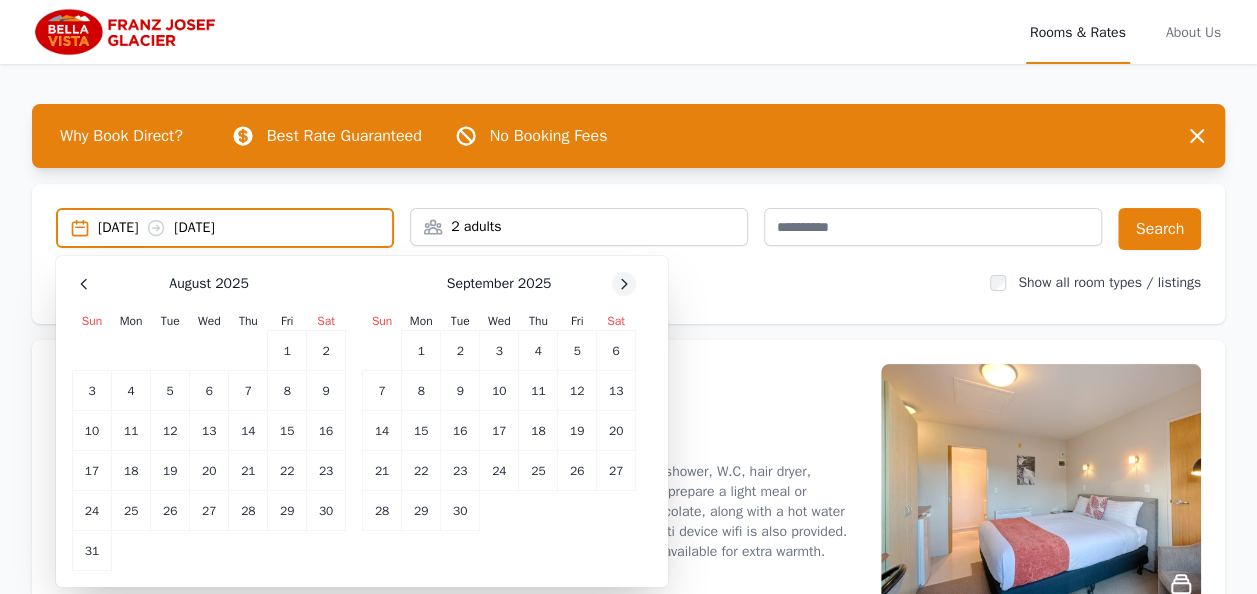 click at bounding box center (624, 284) 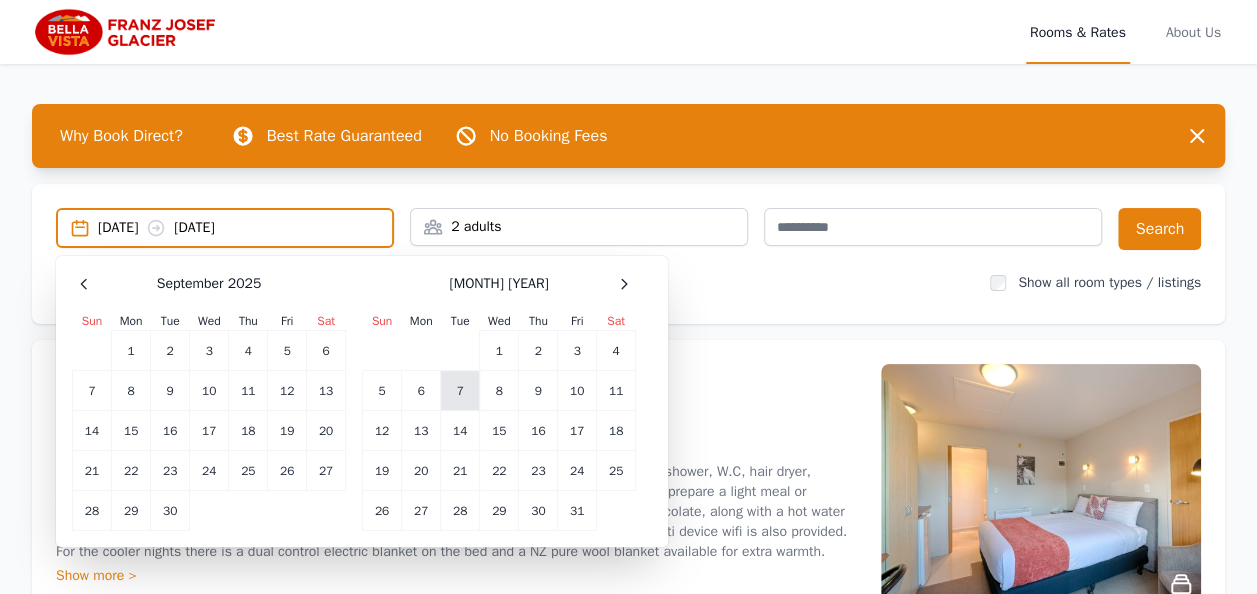 click on "7" at bounding box center [460, 391] 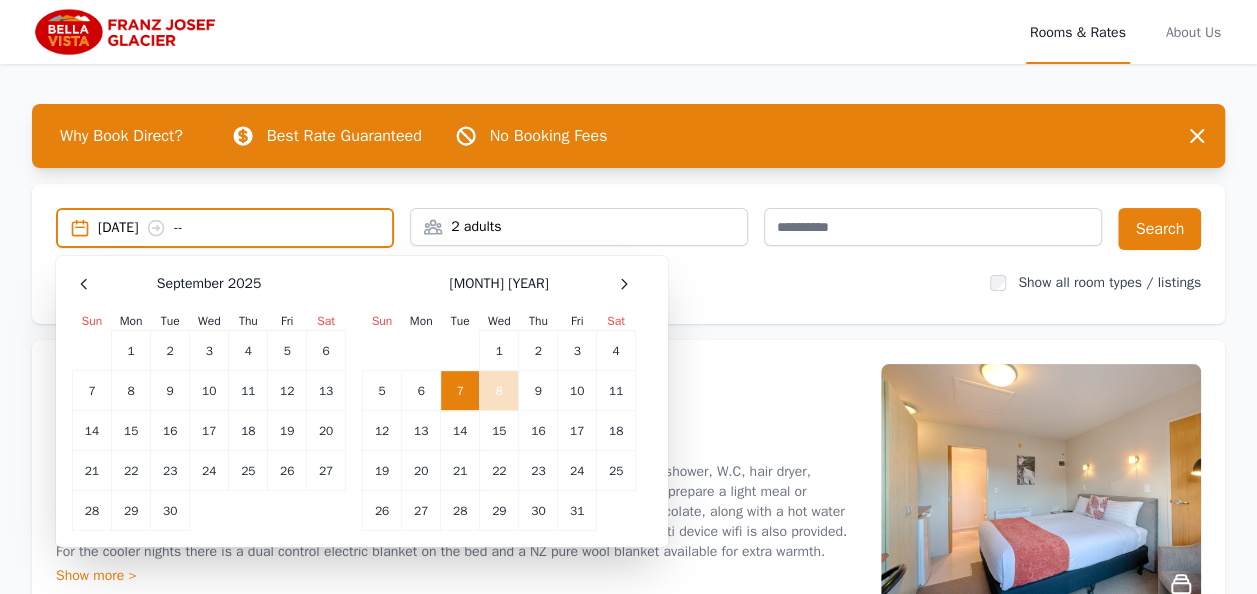 click on "8" at bounding box center (499, 391) 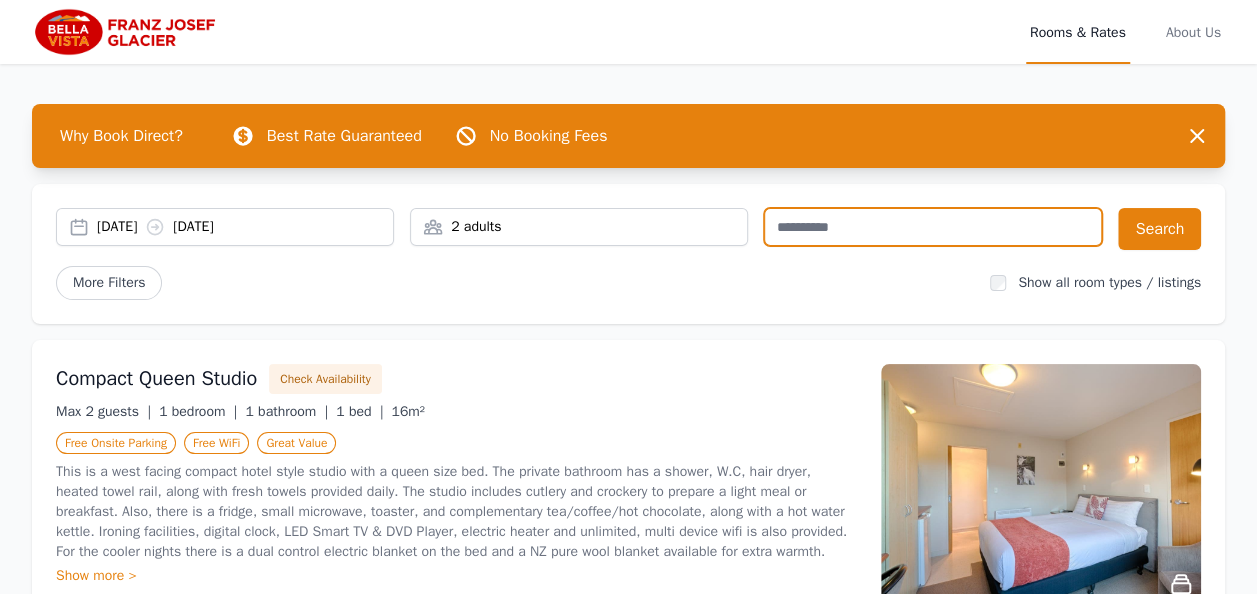 click at bounding box center [933, 227] 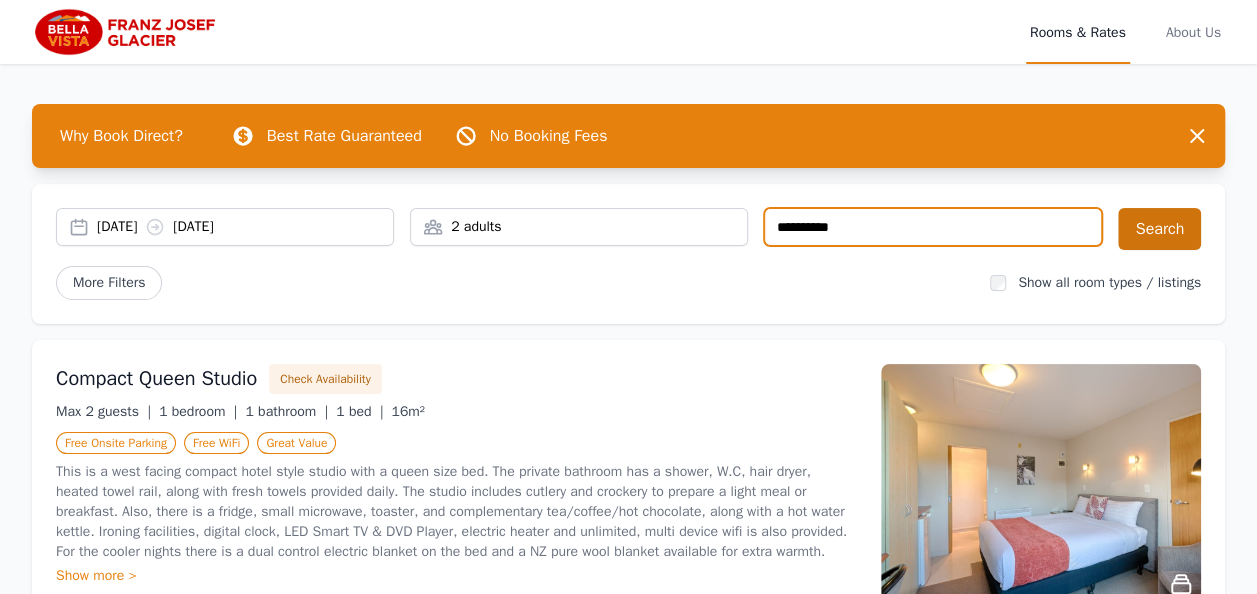type on "**********" 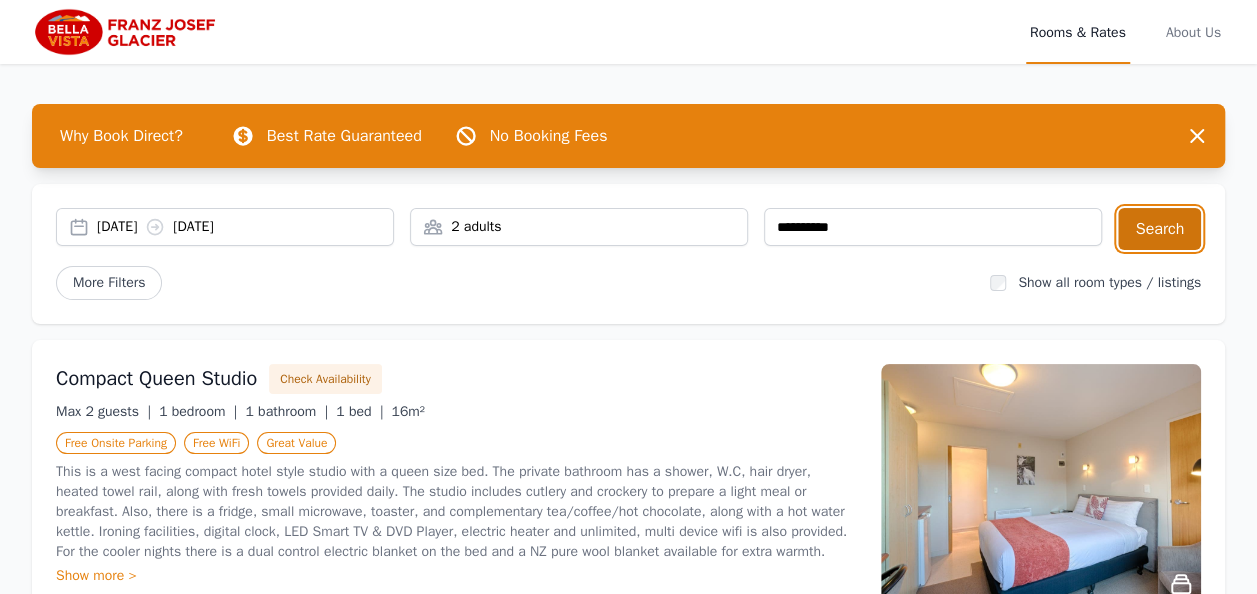 click on "Search" at bounding box center [1159, 229] 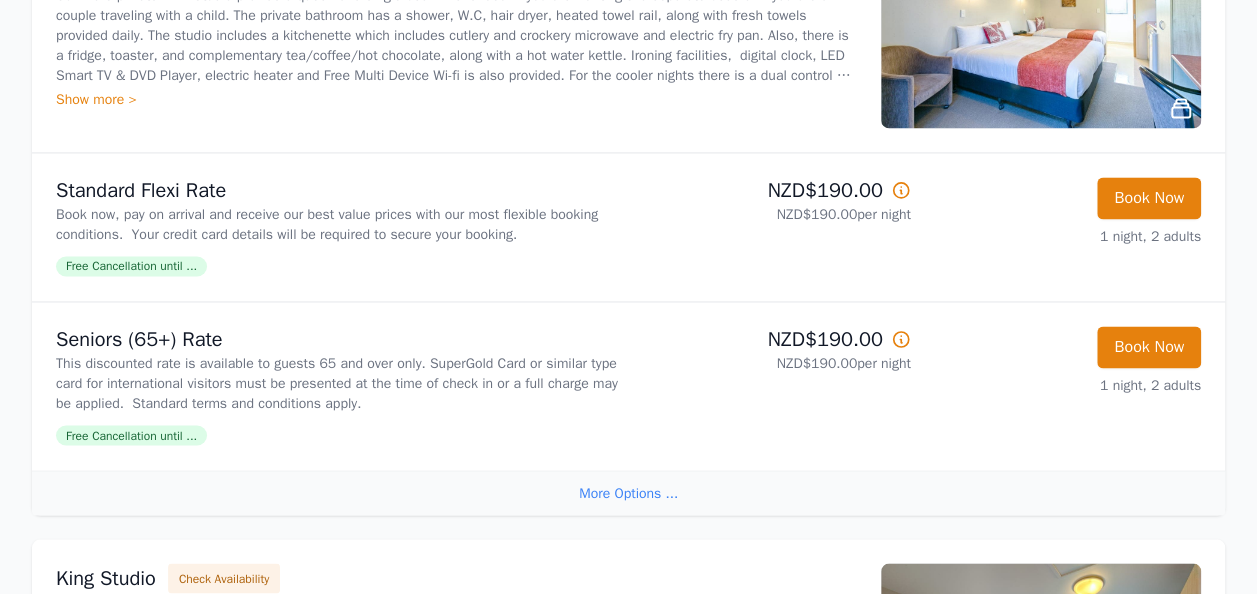 scroll, scrollTop: 1500, scrollLeft: 0, axis: vertical 